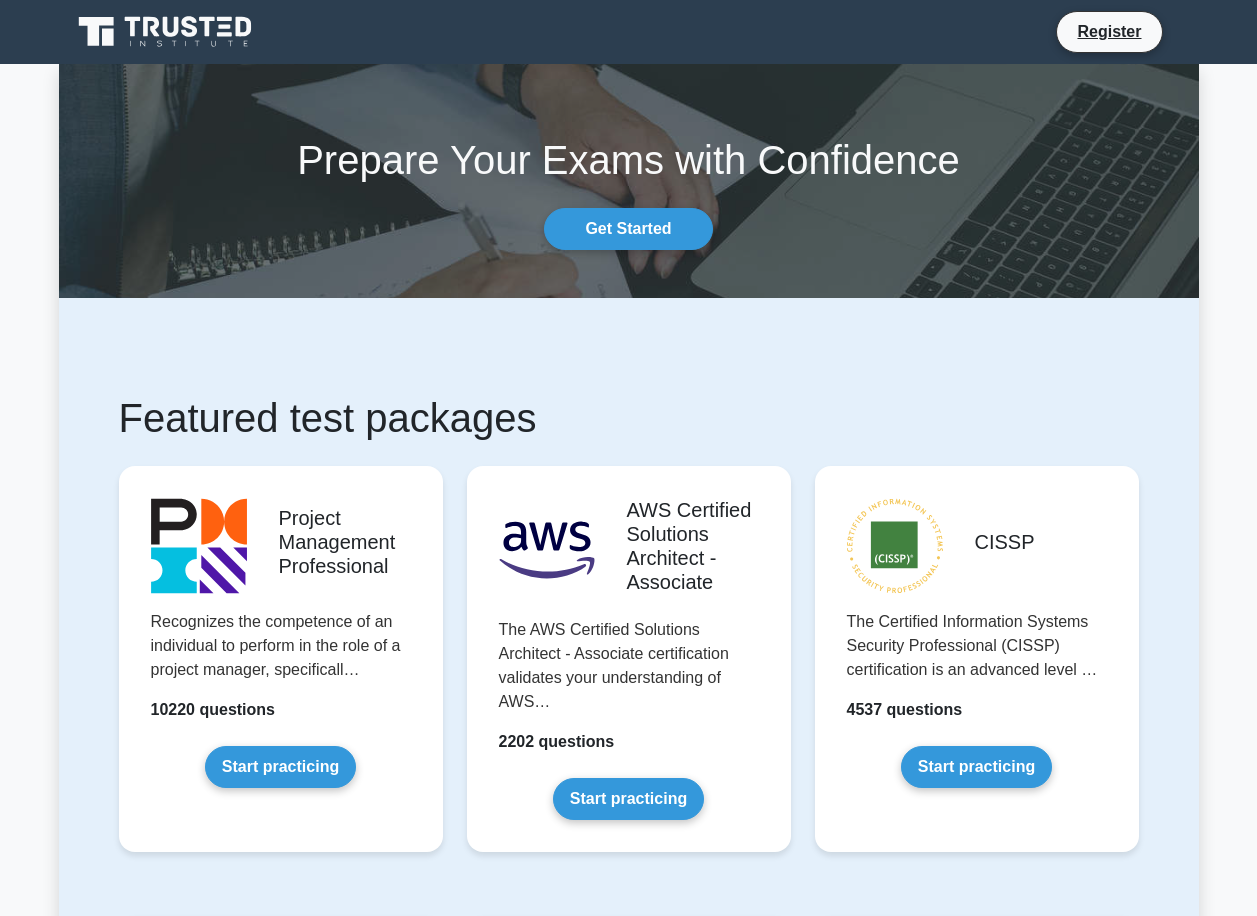 scroll, scrollTop: 0, scrollLeft: 0, axis: both 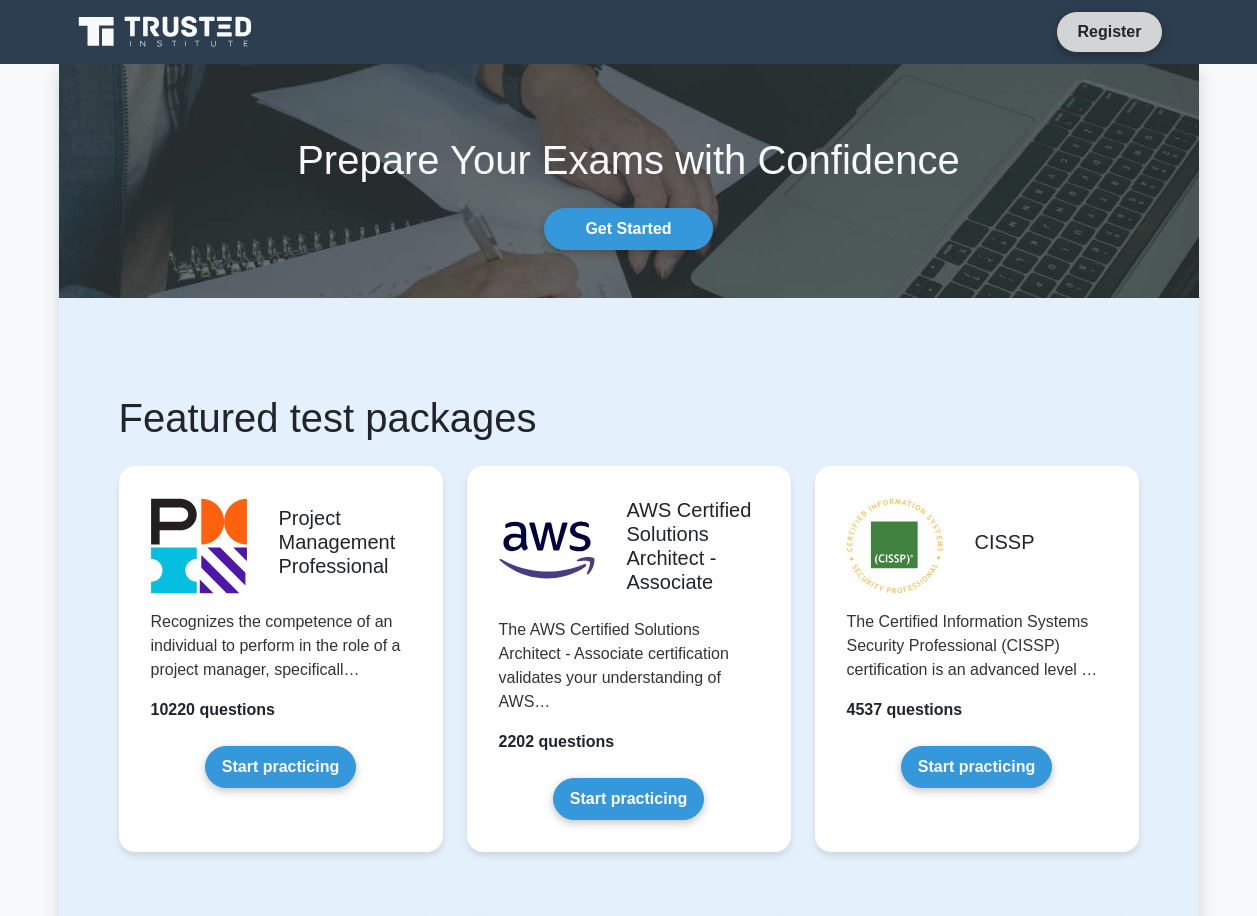 click on "Register" at bounding box center (1109, 31) 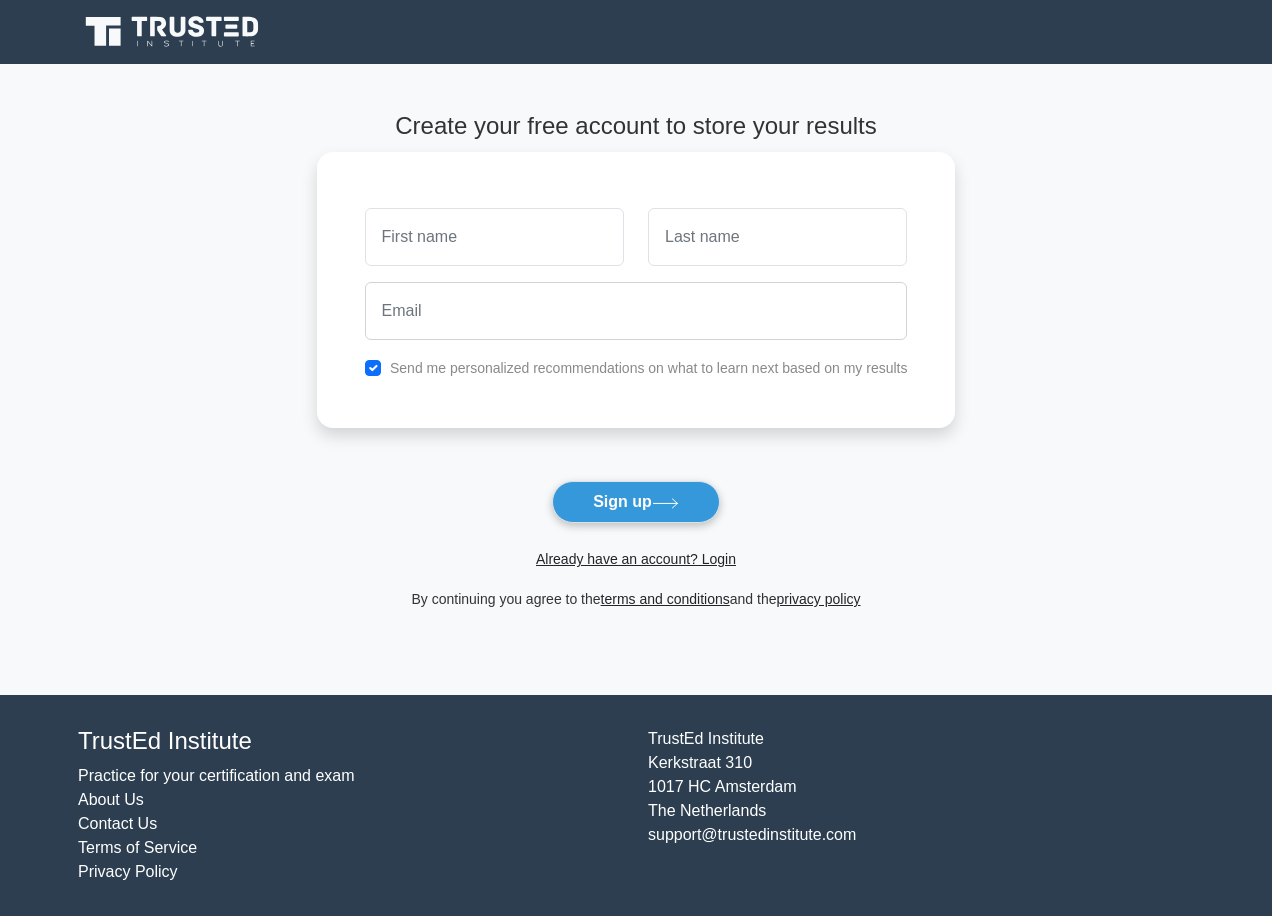 scroll, scrollTop: 0, scrollLeft: 0, axis: both 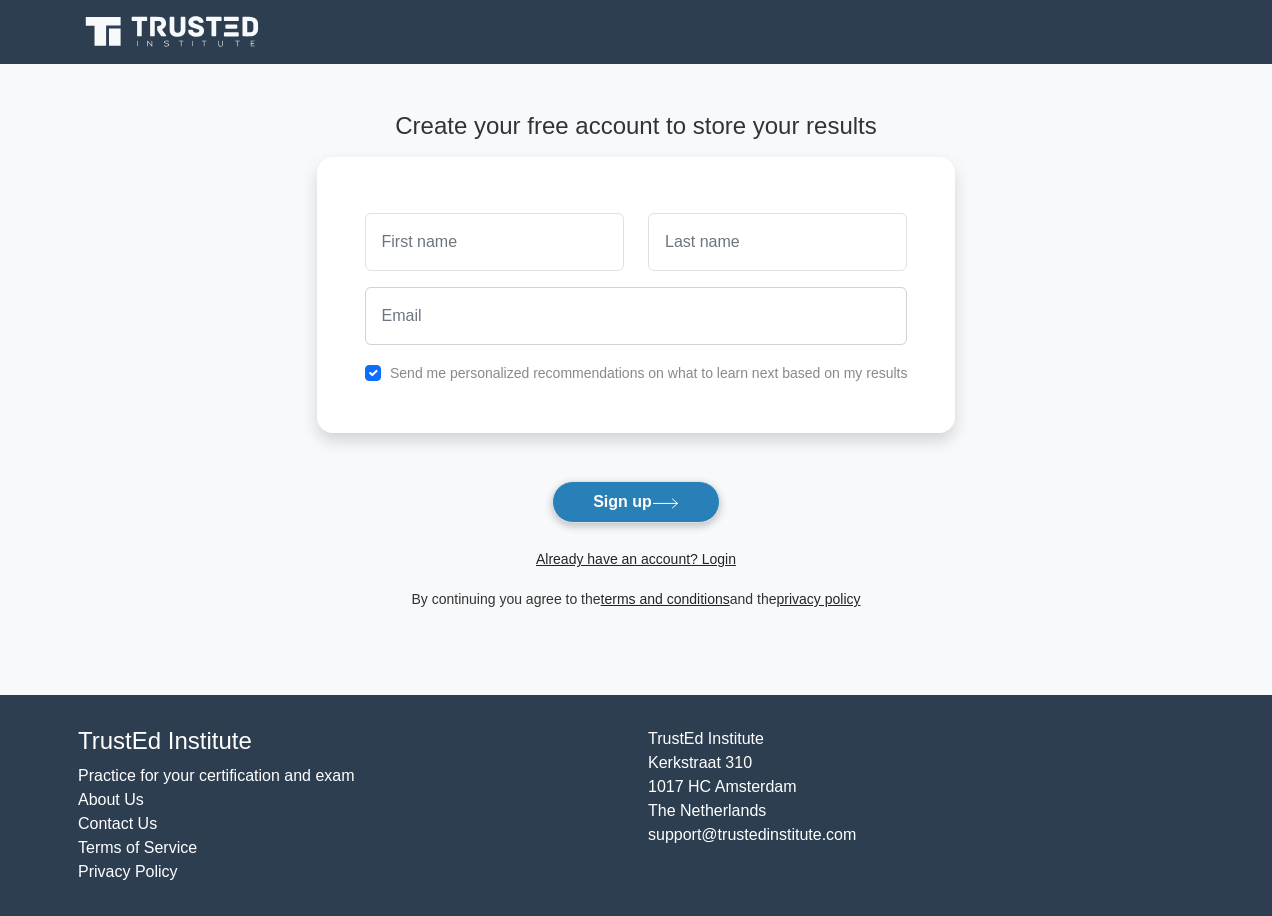 click on "Sign up" at bounding box center (636, 502) 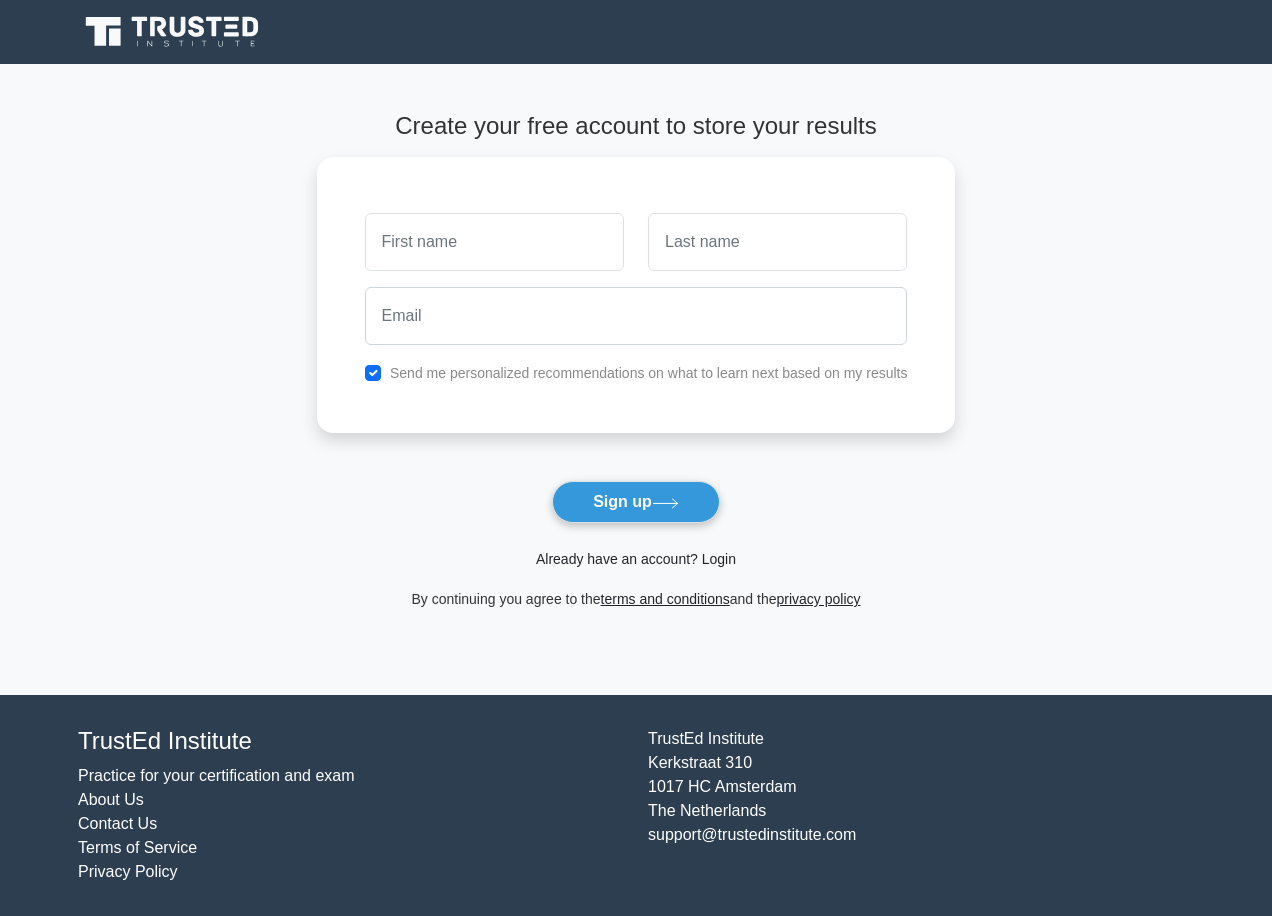 click on "Already have an account? Login" at bounding box center [636, 559] 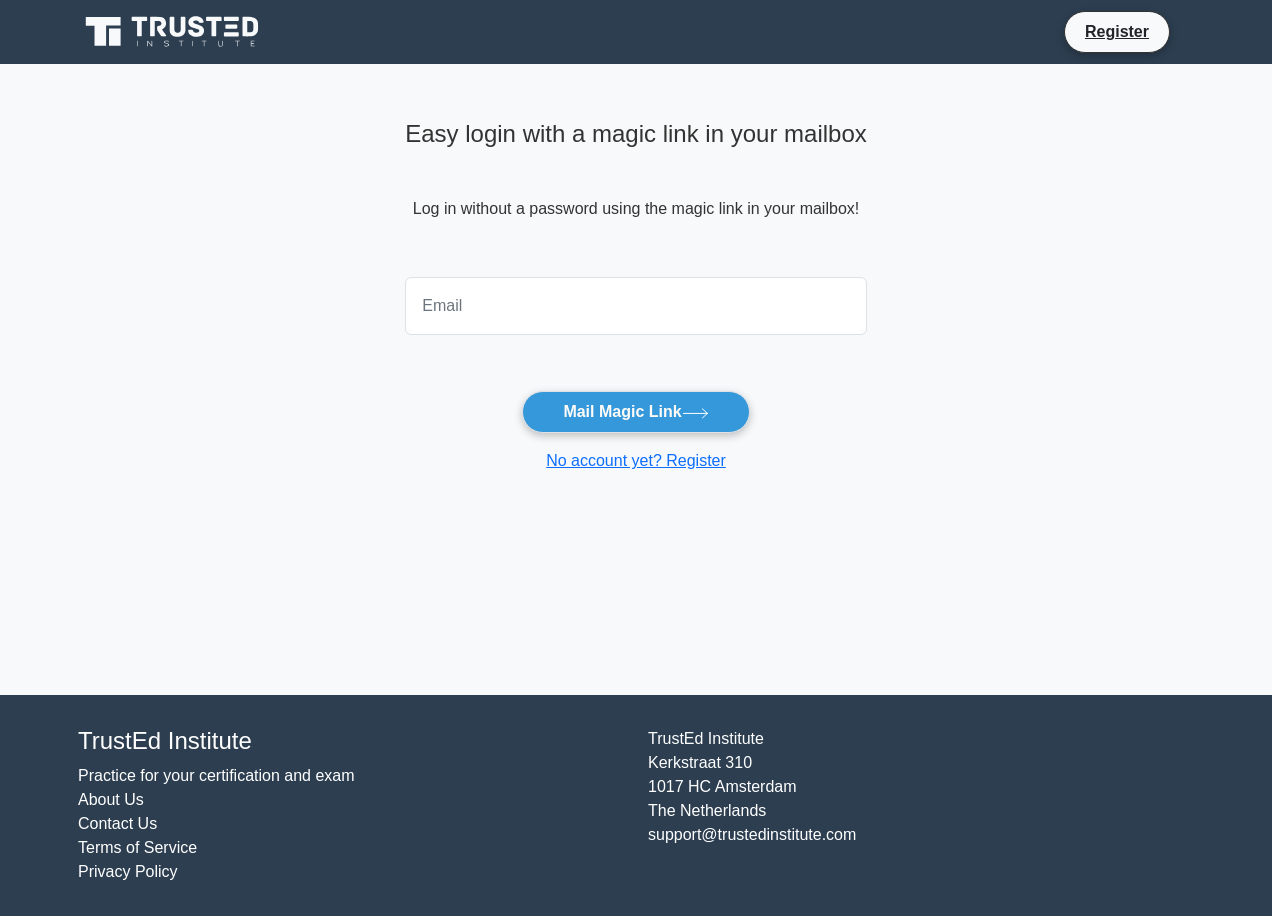 scroll, scrollTop: 0, scrollLeft: 0, axis: both 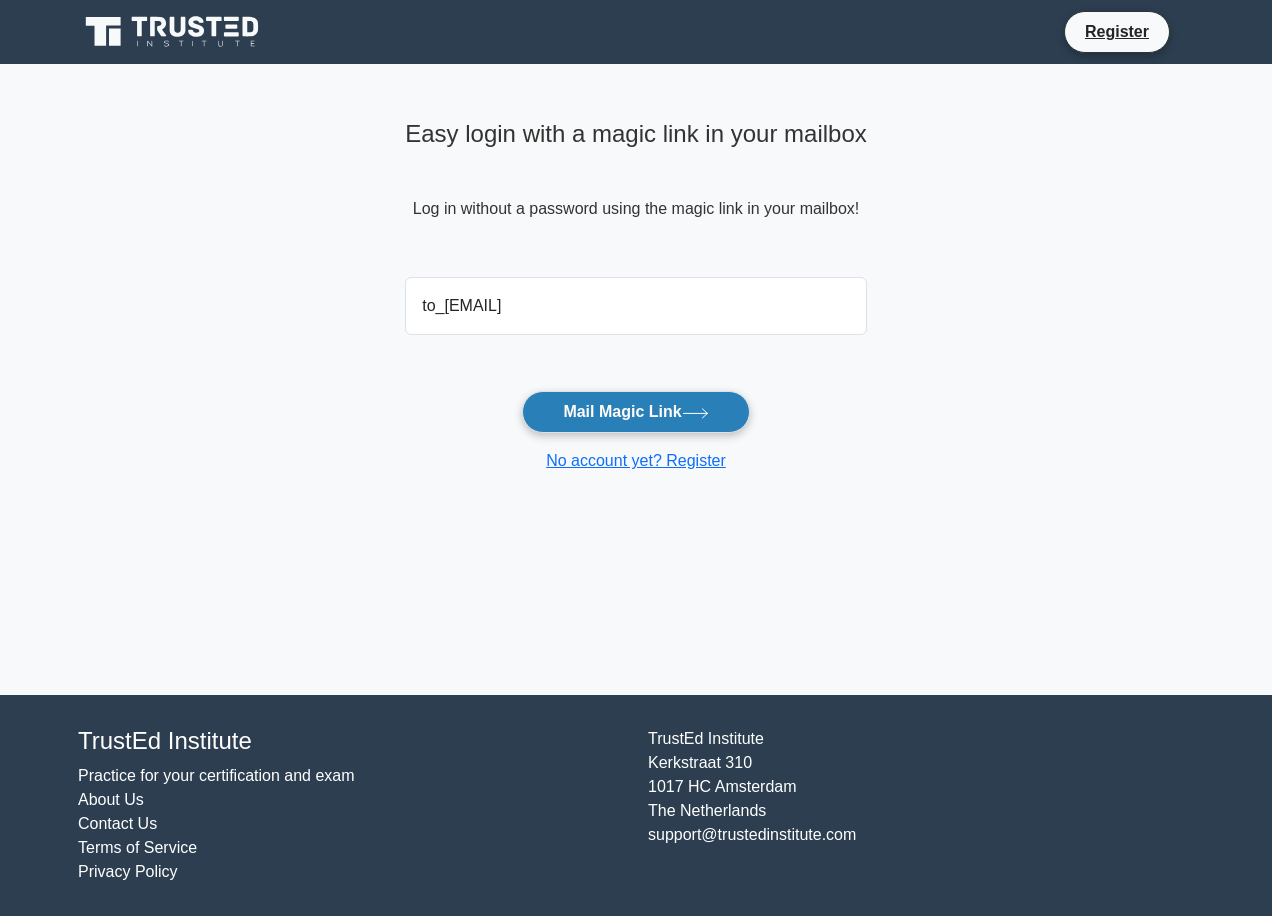 click on "Mail Magic Link" at bounding box center (635, 412) 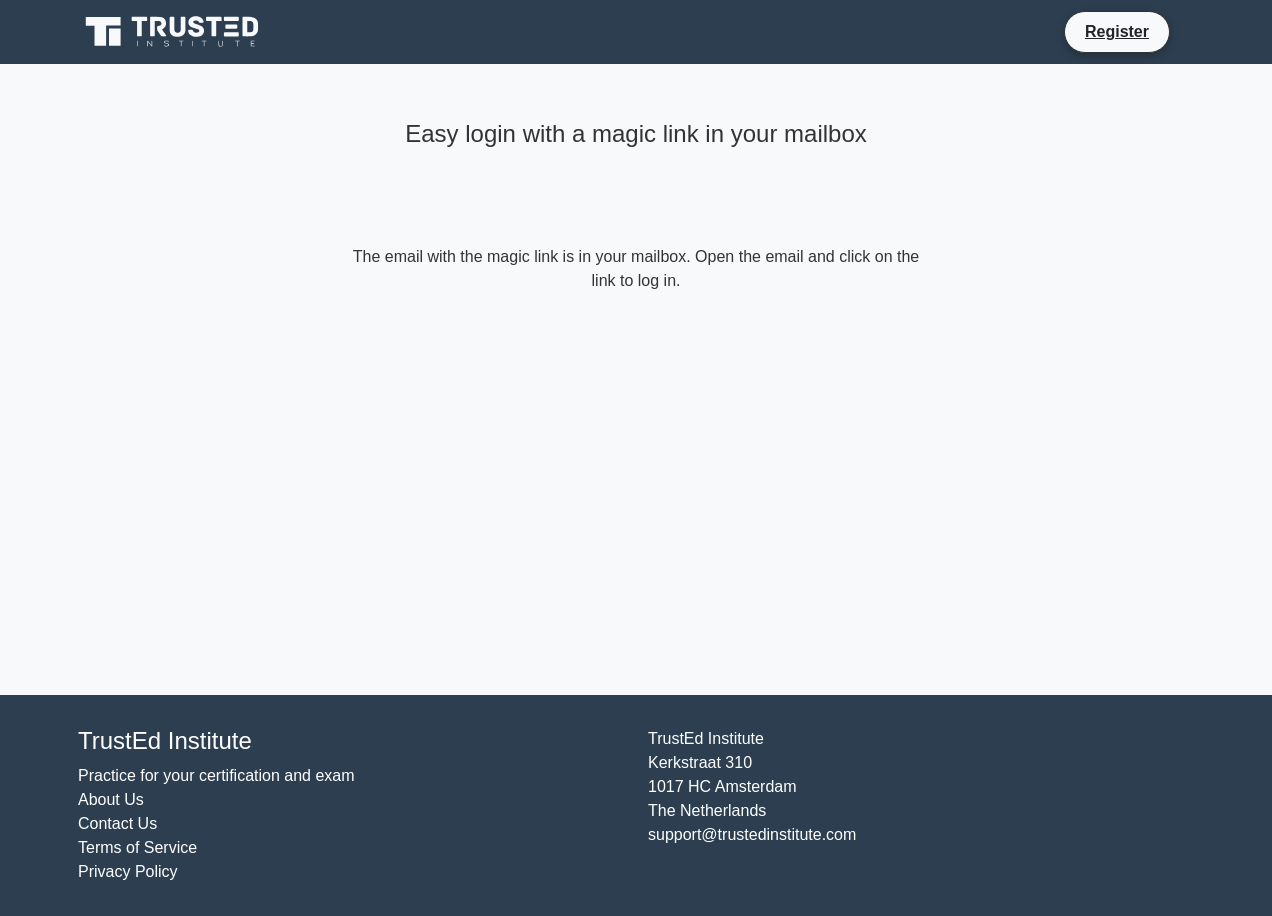scroll, scrollTop: 0, scrollLeft: 0, axis: both 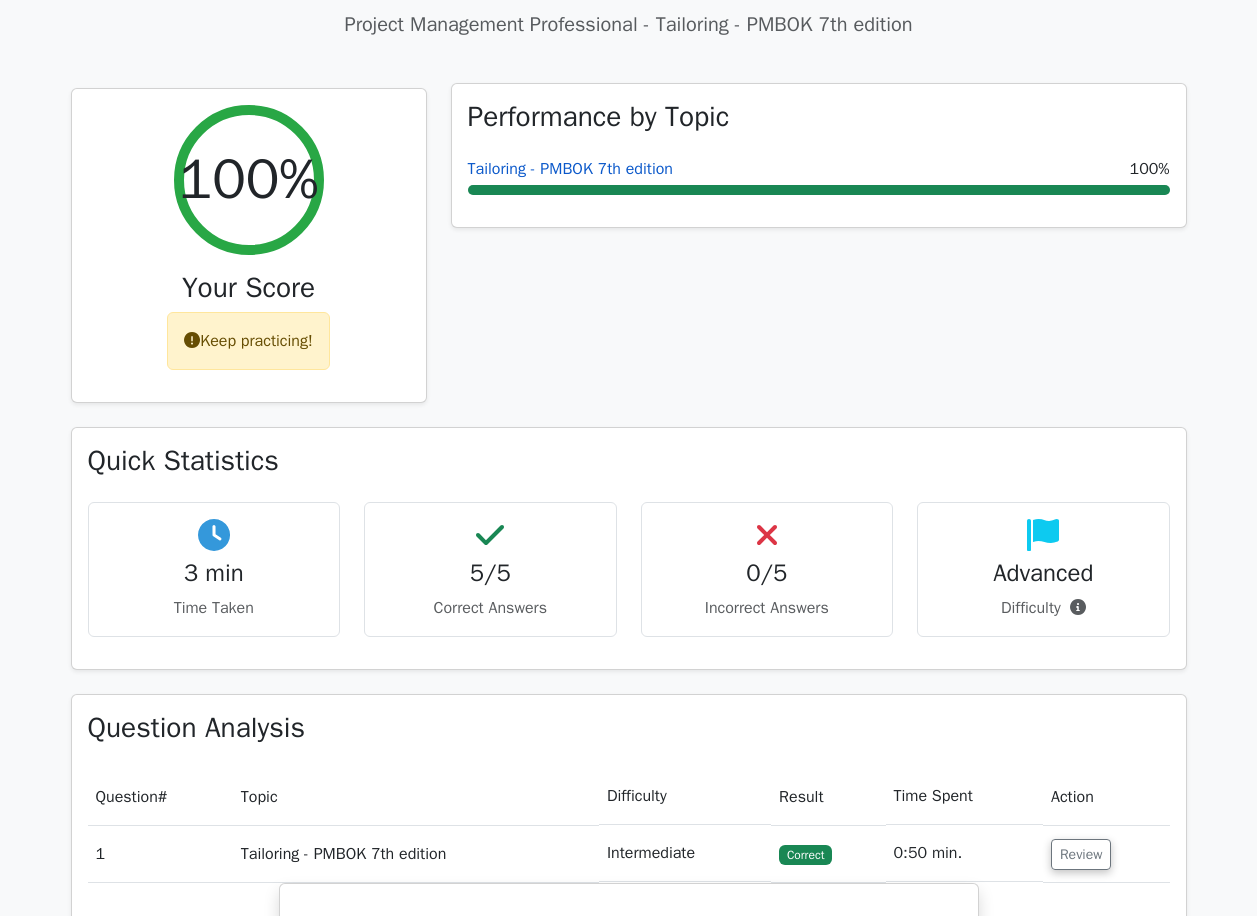 click on "Tailoring - PMBOK 7th edition" at bounding box center (570, 169) 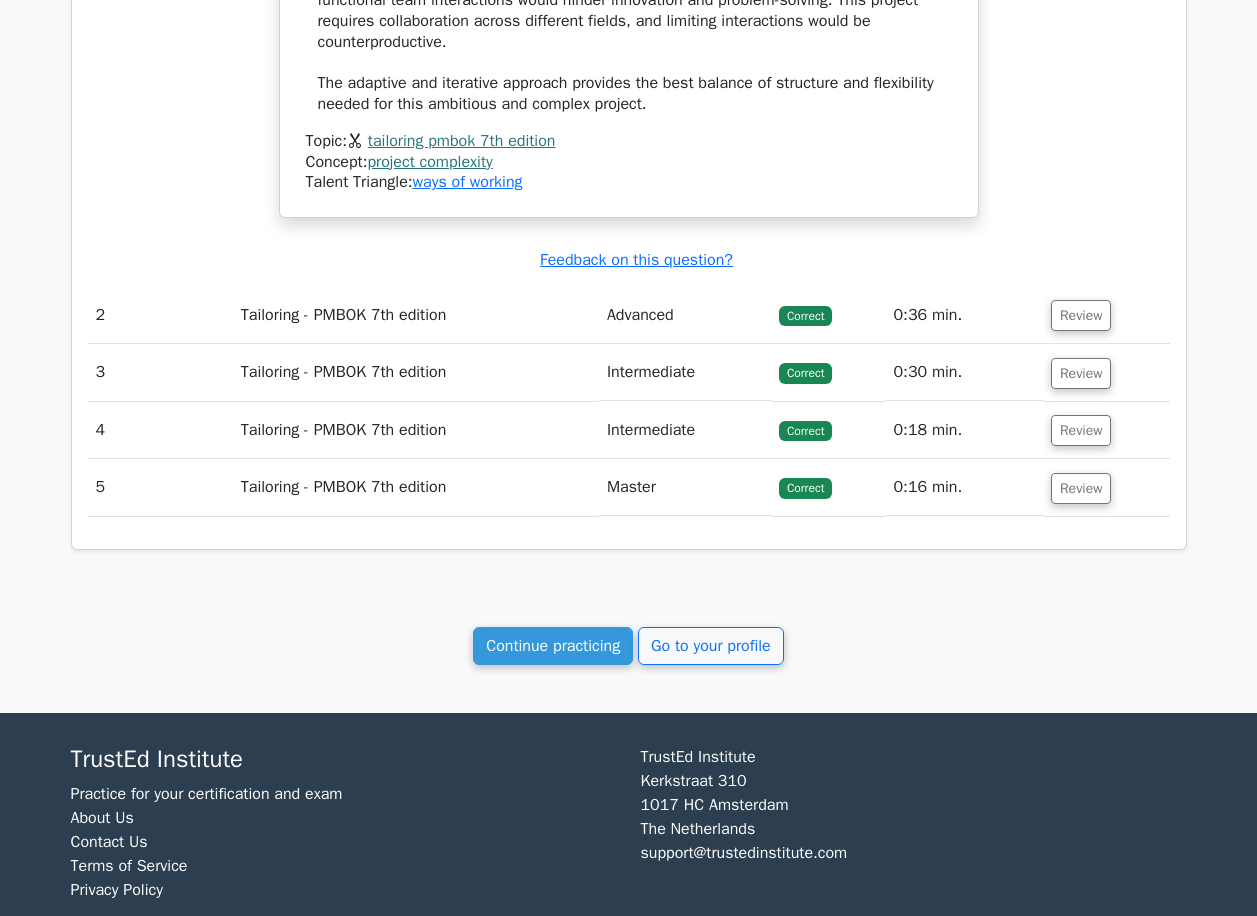 scroll, scrollTop: 2402, scrollLeft: 0, axis: vertical 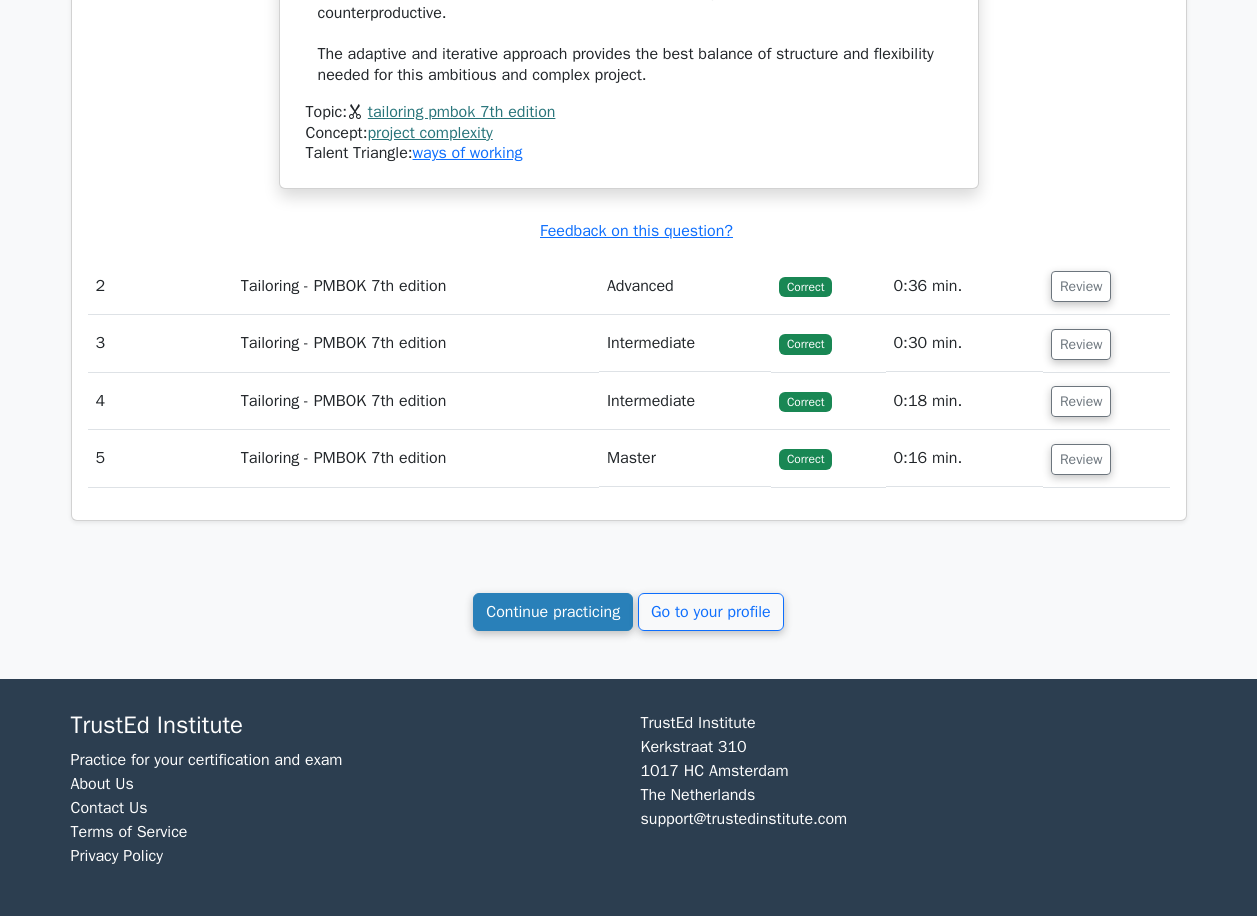 click on "Continue practicing" at bounding box center [553, 612] 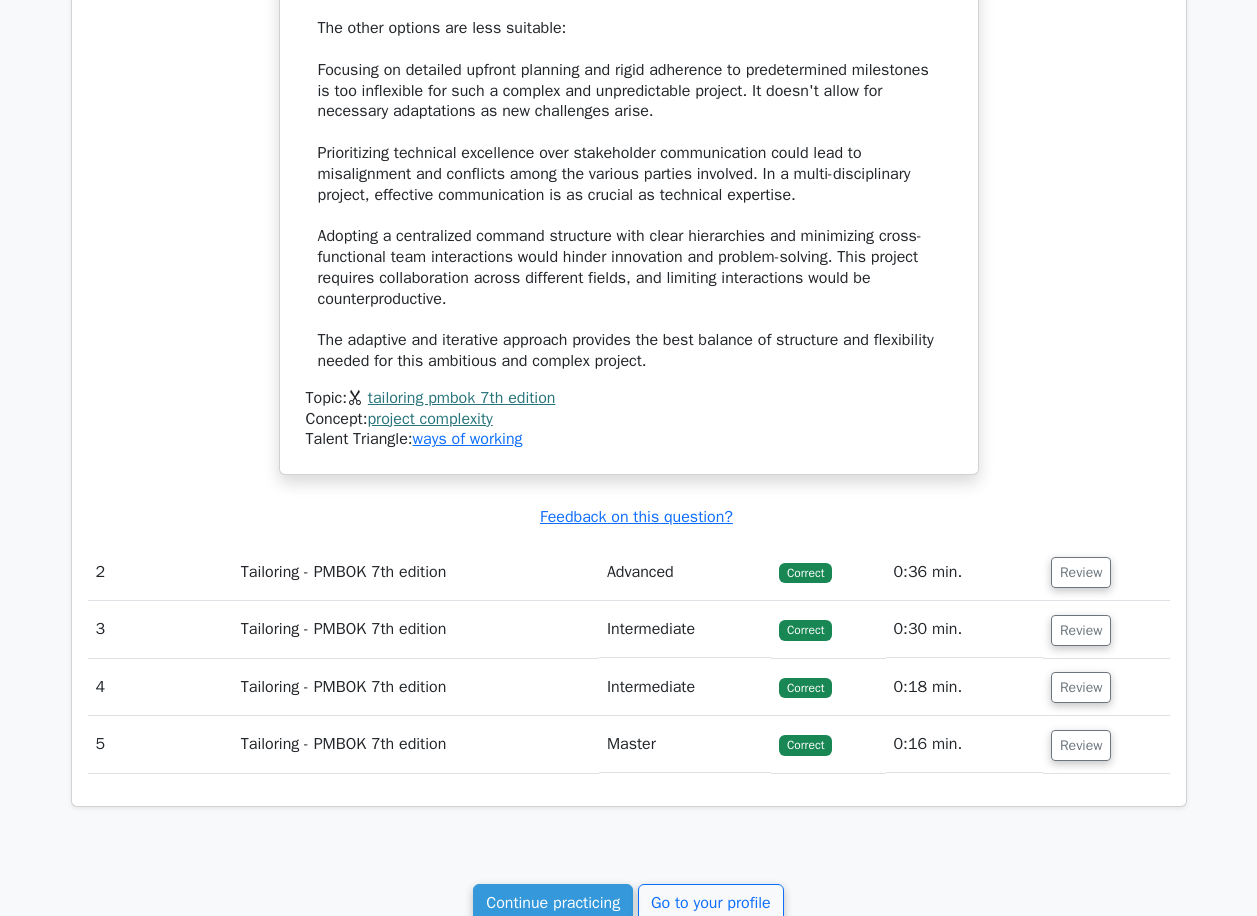 scroll, scrollTop: 2302, scrollLeft: 0, axis: vertical 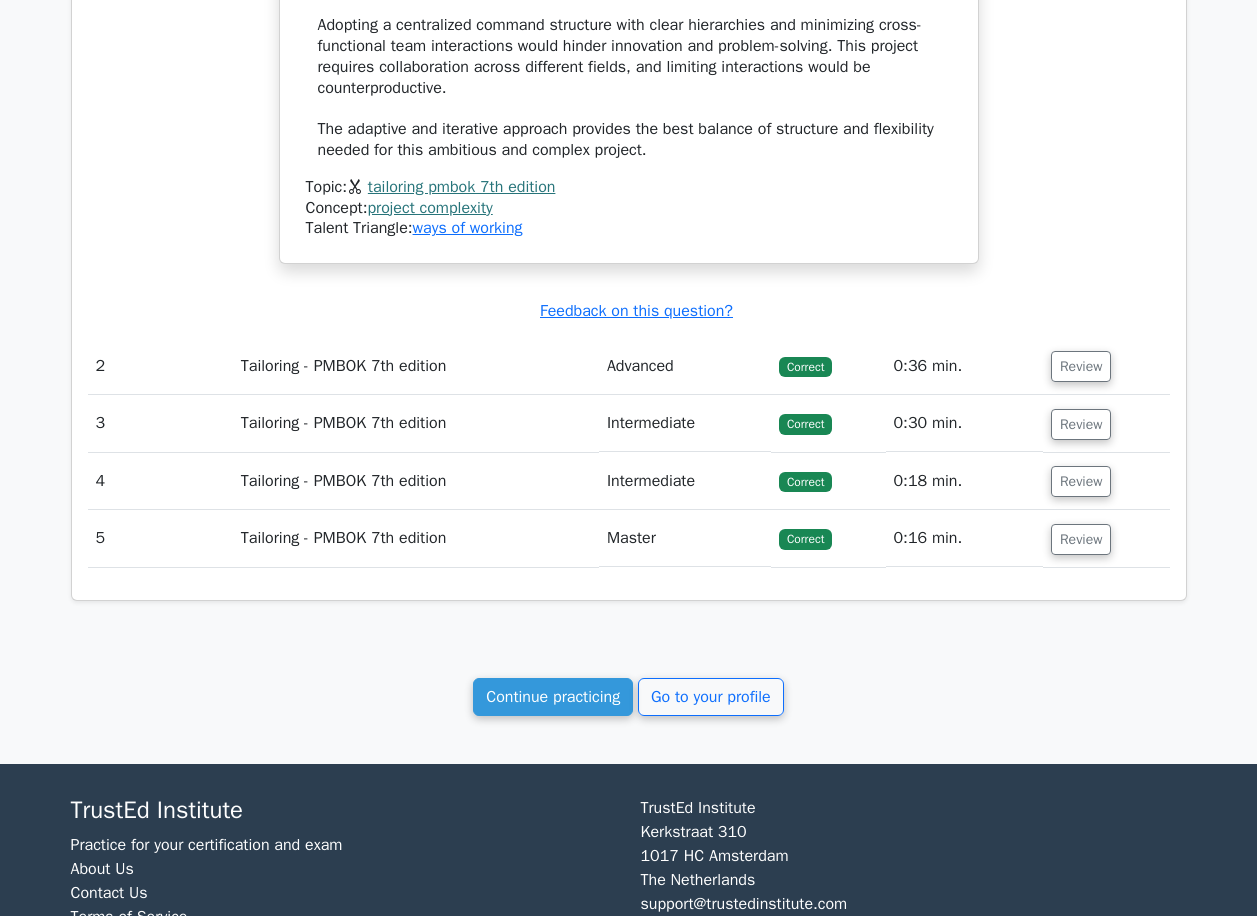 click on "tailoring pmbok 7th edition" at bounding box center (462, 187) 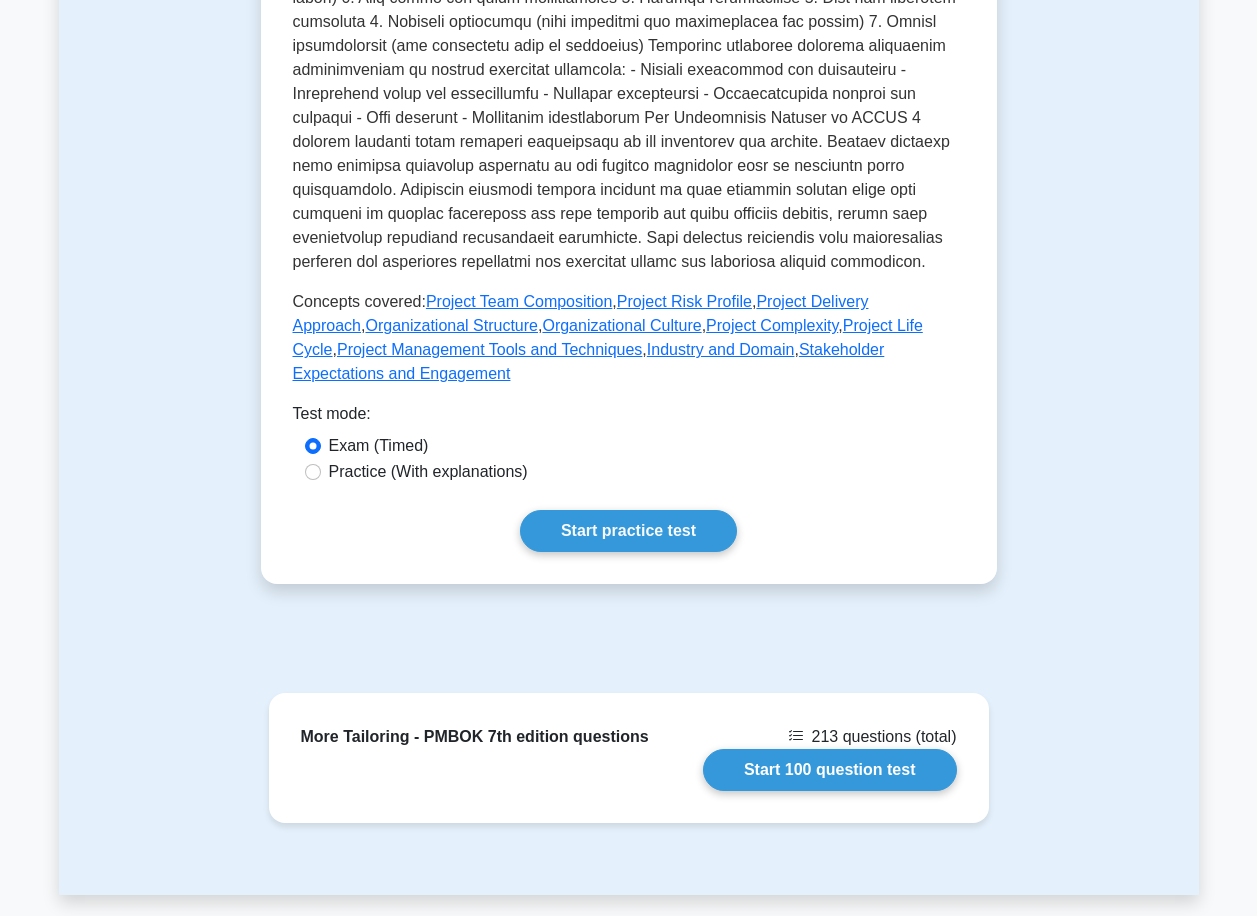 scroll, scrollTop: 0, scrollLeft: 0, axis: both 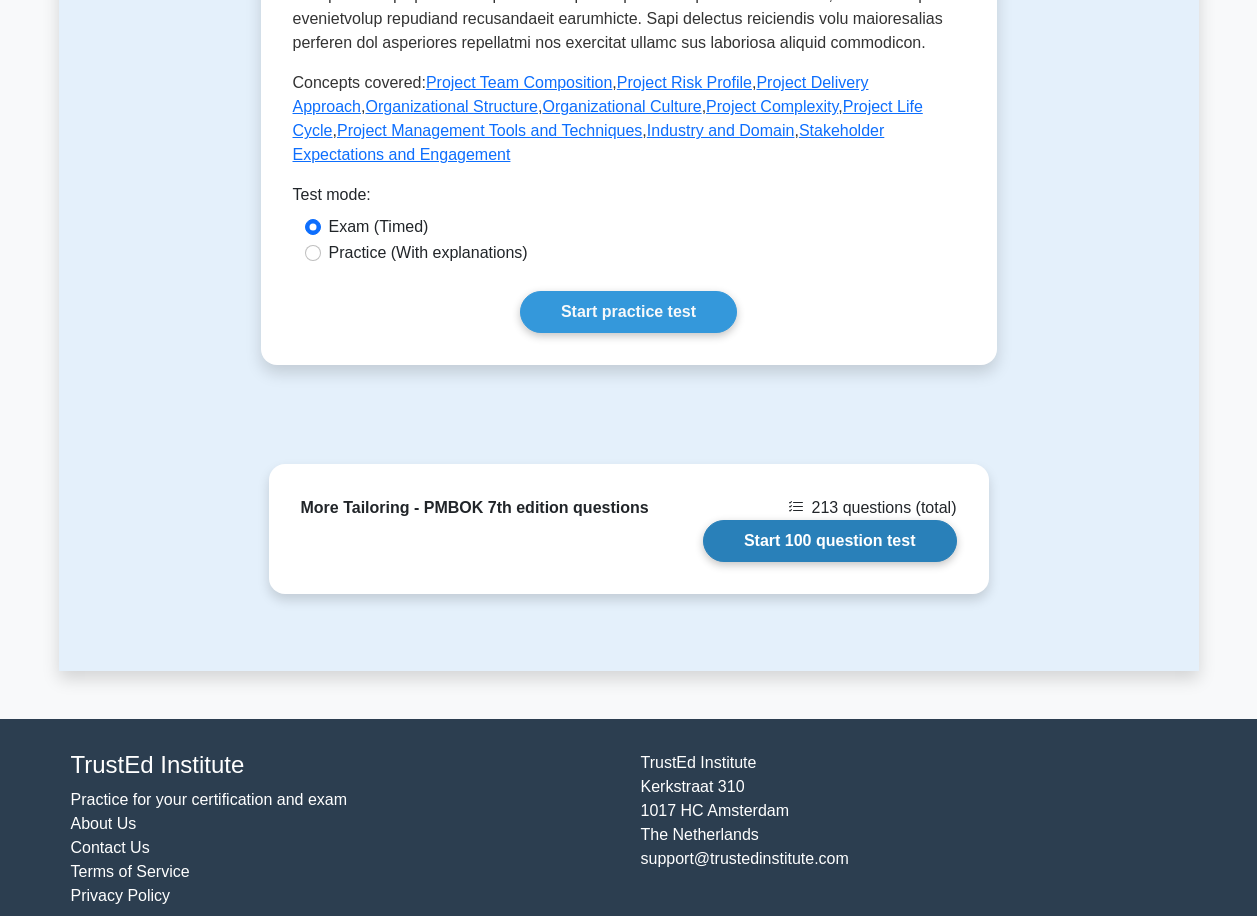 click on "Start 100 question test" at bounding box center (830, 541) 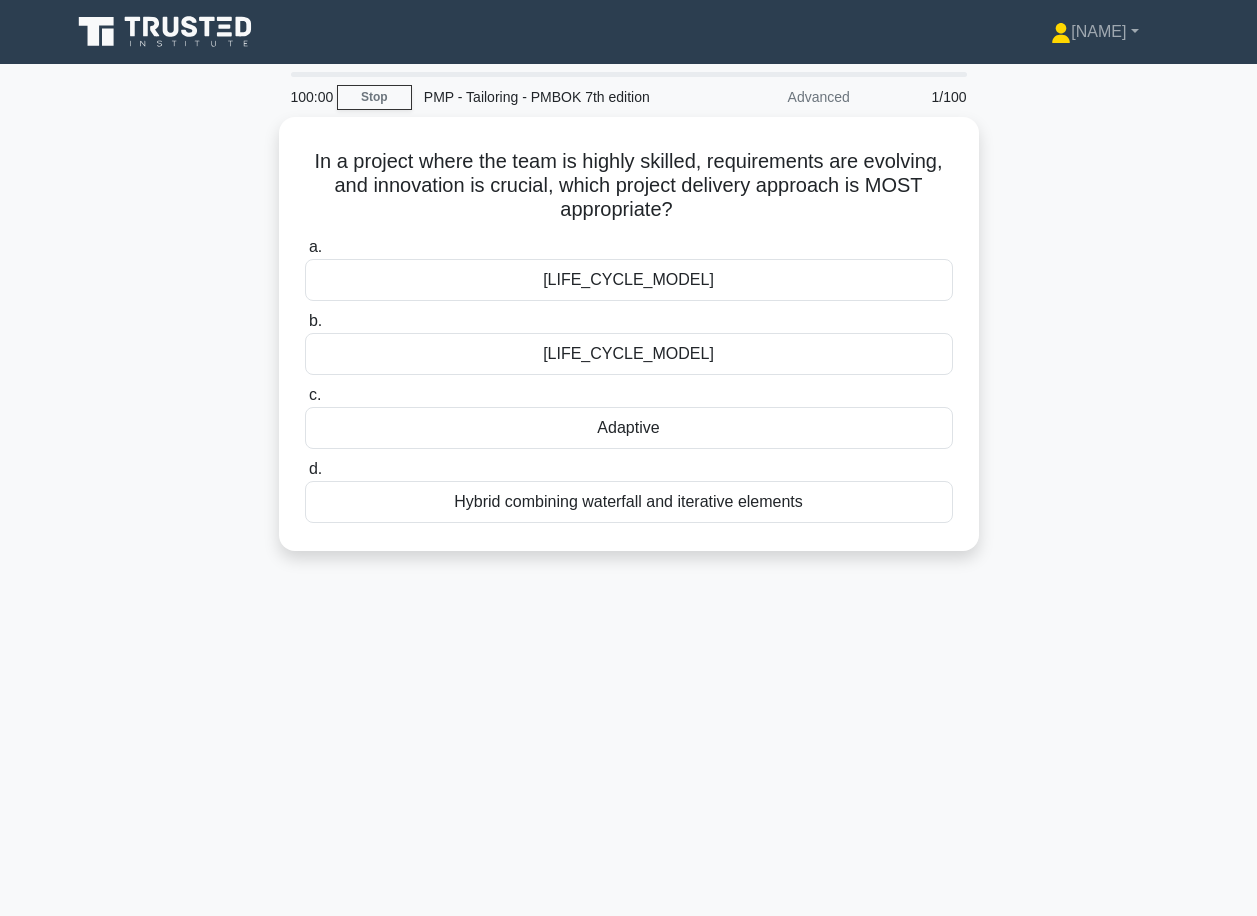 scroll, scrollTop: 0, scrollLeft: 0, axis: both 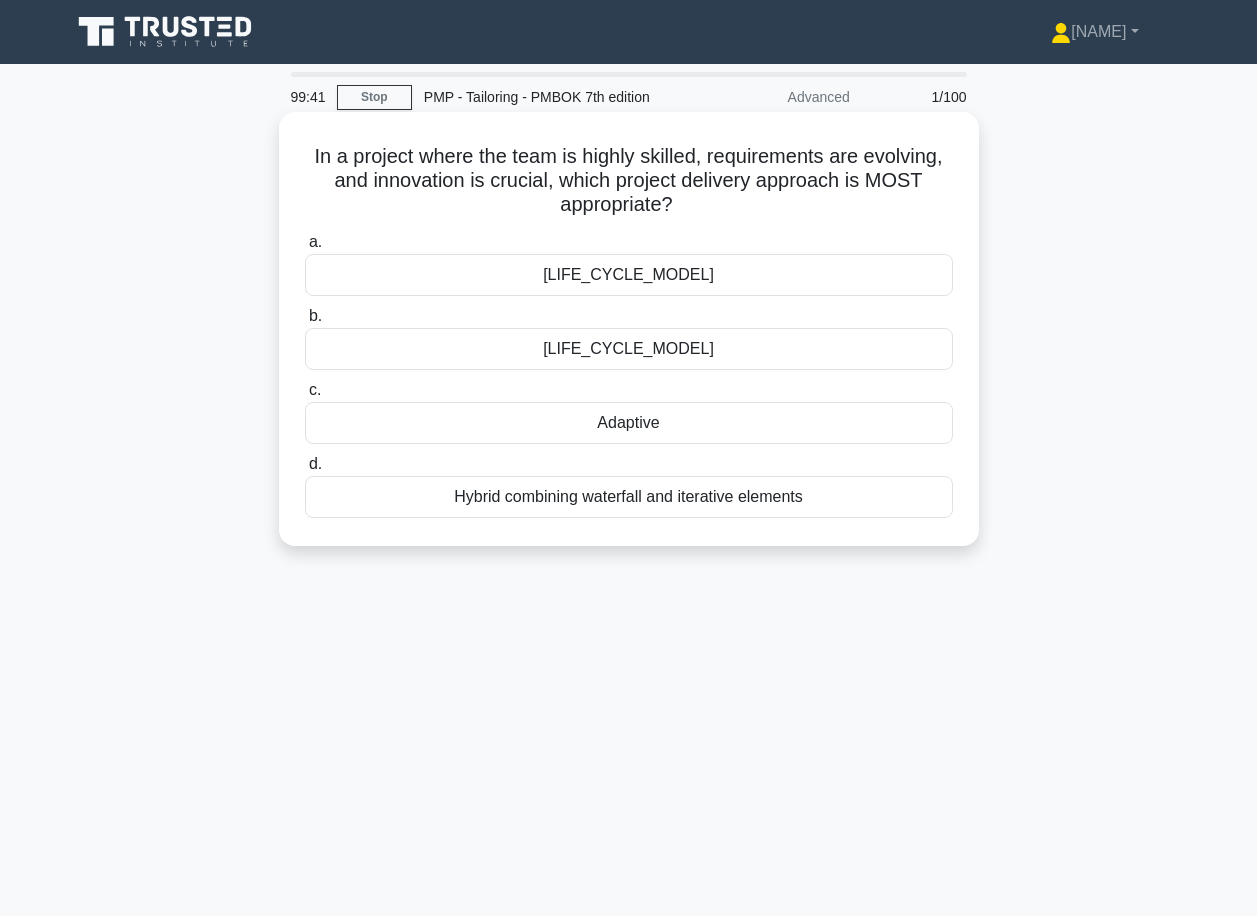 click on "Adaptive" at bounding box center (629, 423) 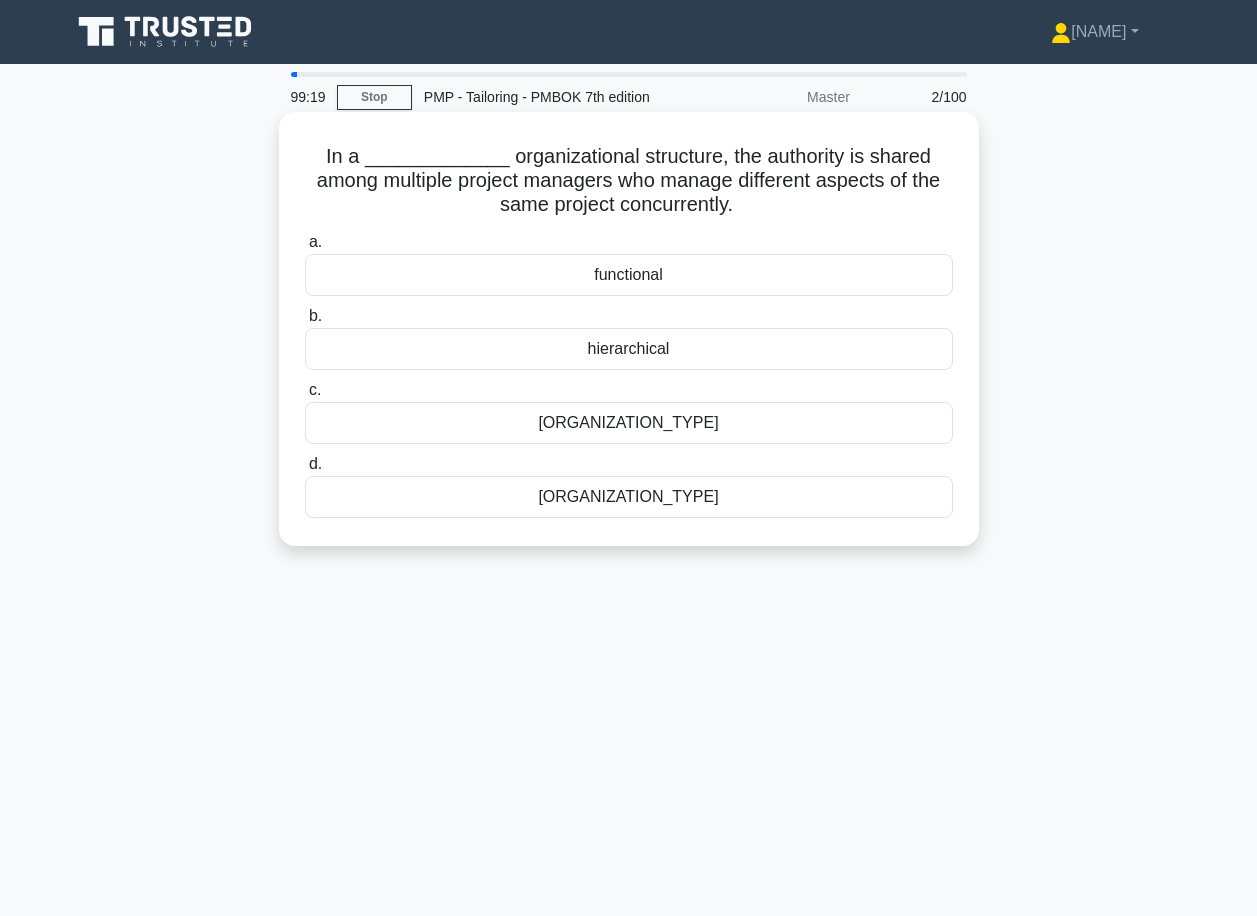click on "[ORGANIZATION_TYPE]" at bounding box center (629, 423) 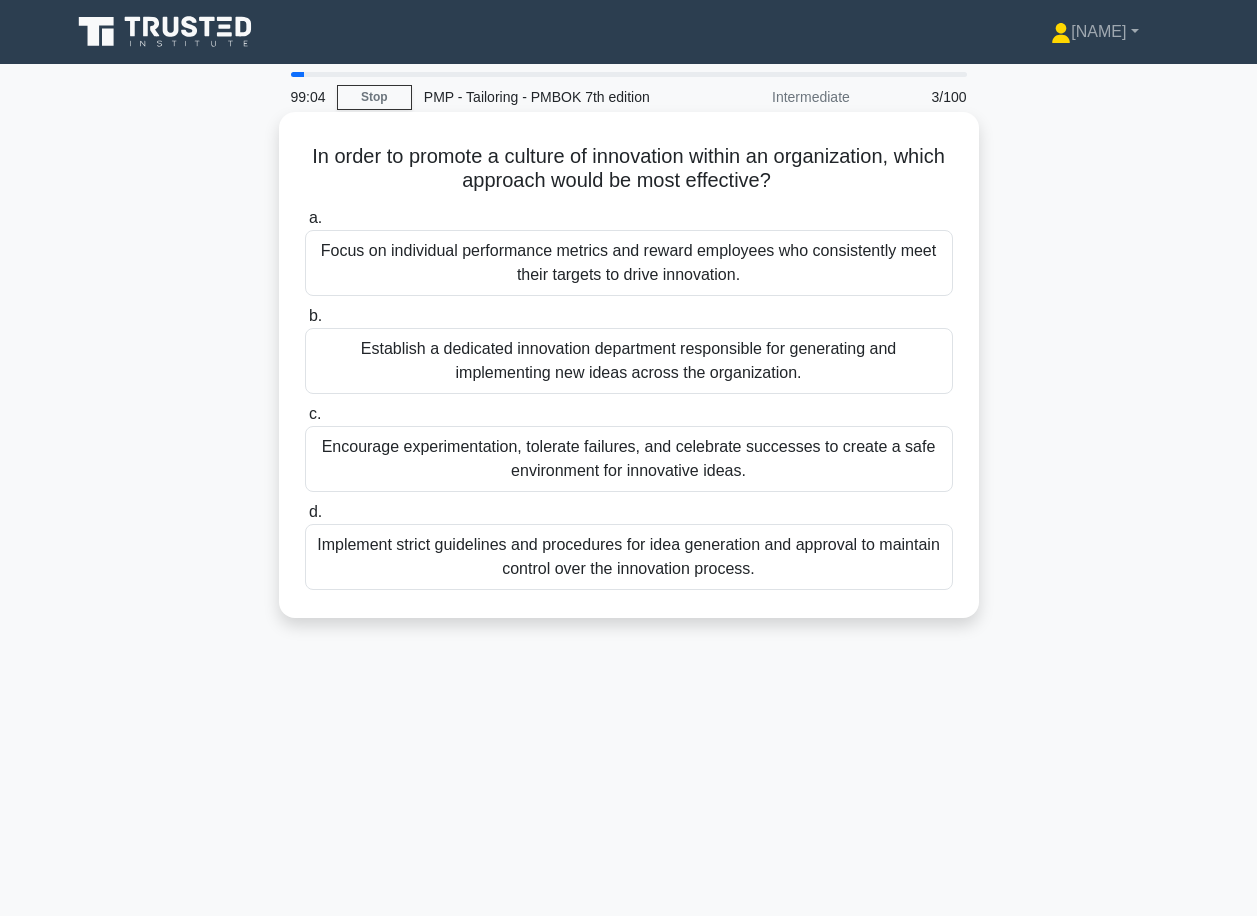 click on "Encourage experimentation, tolerate failures, and celebrate successes to create a safe environment for innovative ideas." at bounding box center [629, 459] 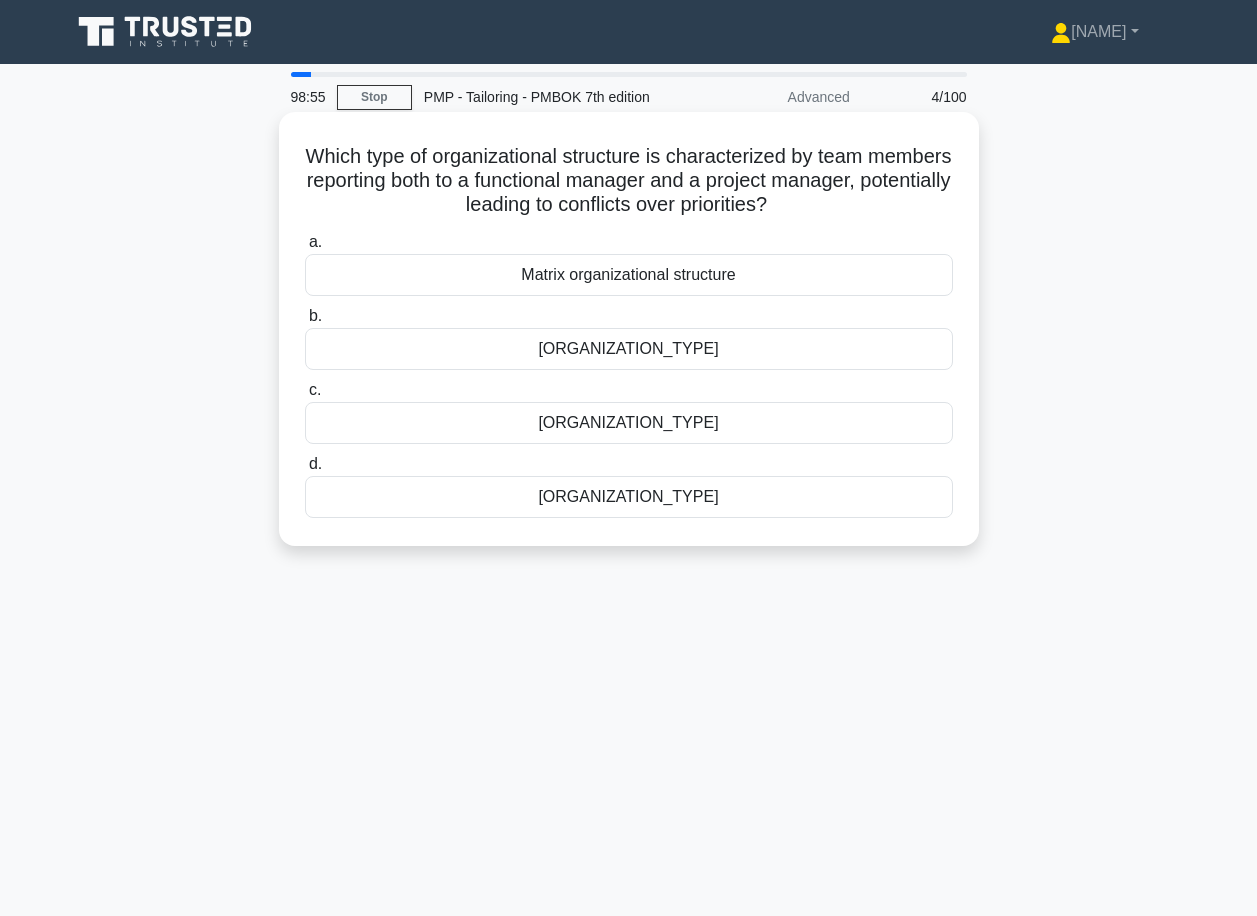 click on "Matrix organizational structure" at bounding box center [629, 275] 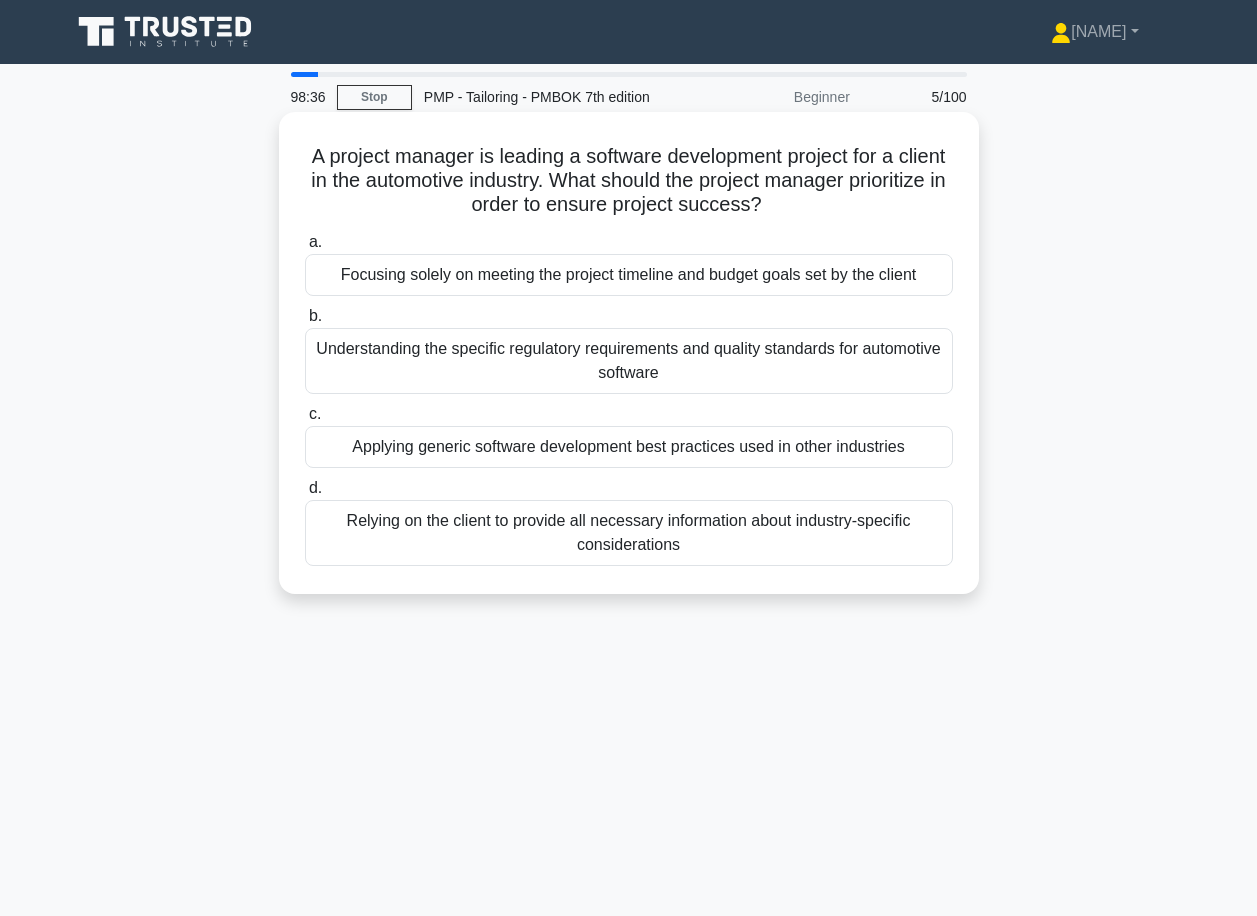 click on "Understanding the specific regulatory requirements and quality standards for automotive software" at bounding box center [629, 361] 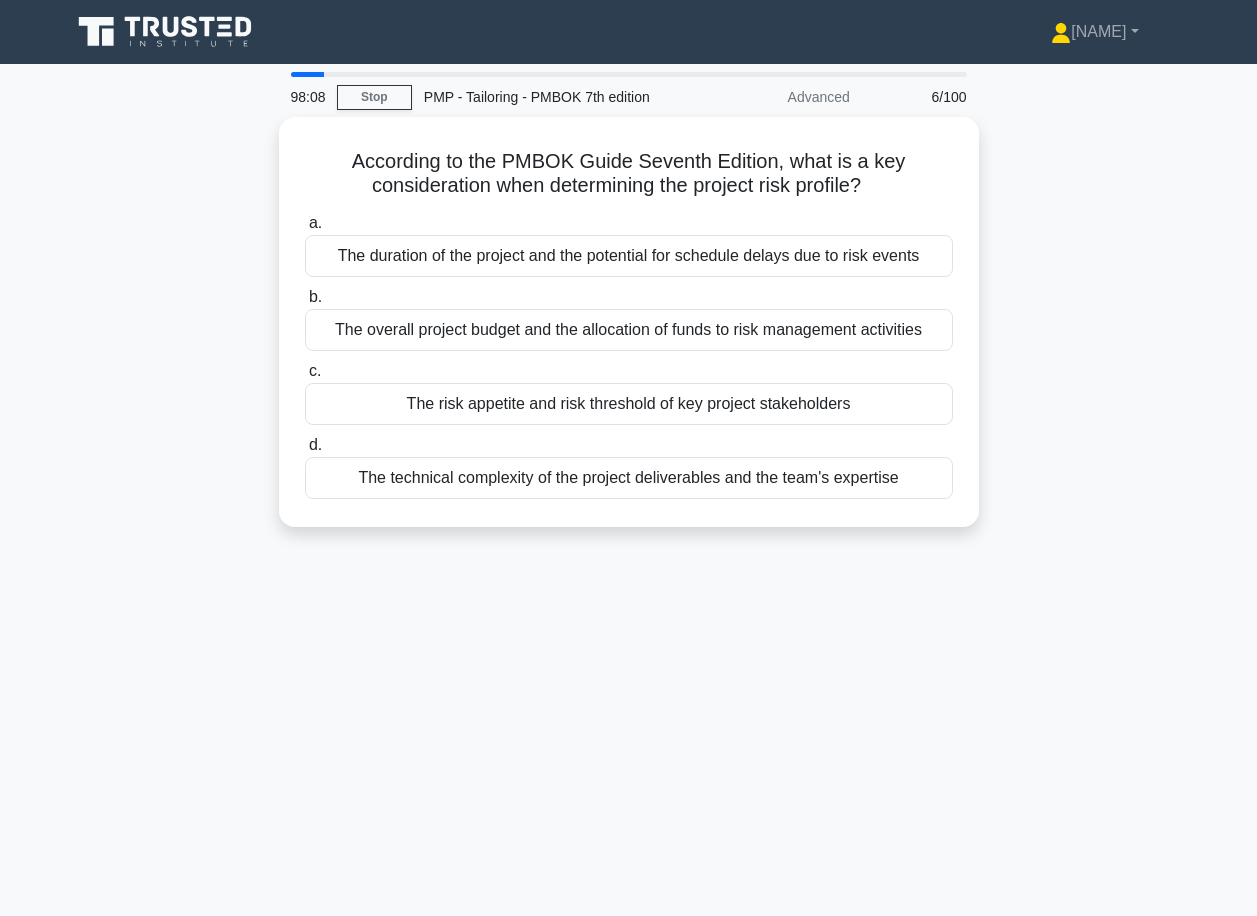 click on "98:08
Stop
PMP  - Tailoring - PMBOK 7th edition
Advanced
6/100
According to the PMBOK Guide Seventh Edition, what is a key consideration when determining the project risk profile?
.spinner_0XTQ{transform-origin:center;animation:spinner_y6GP .75s linear infinite}@keyframes spinner_y6GP{100%{transform:rotate(360deg)}}
a.
b. c. d." at bounding box center (628, 572) 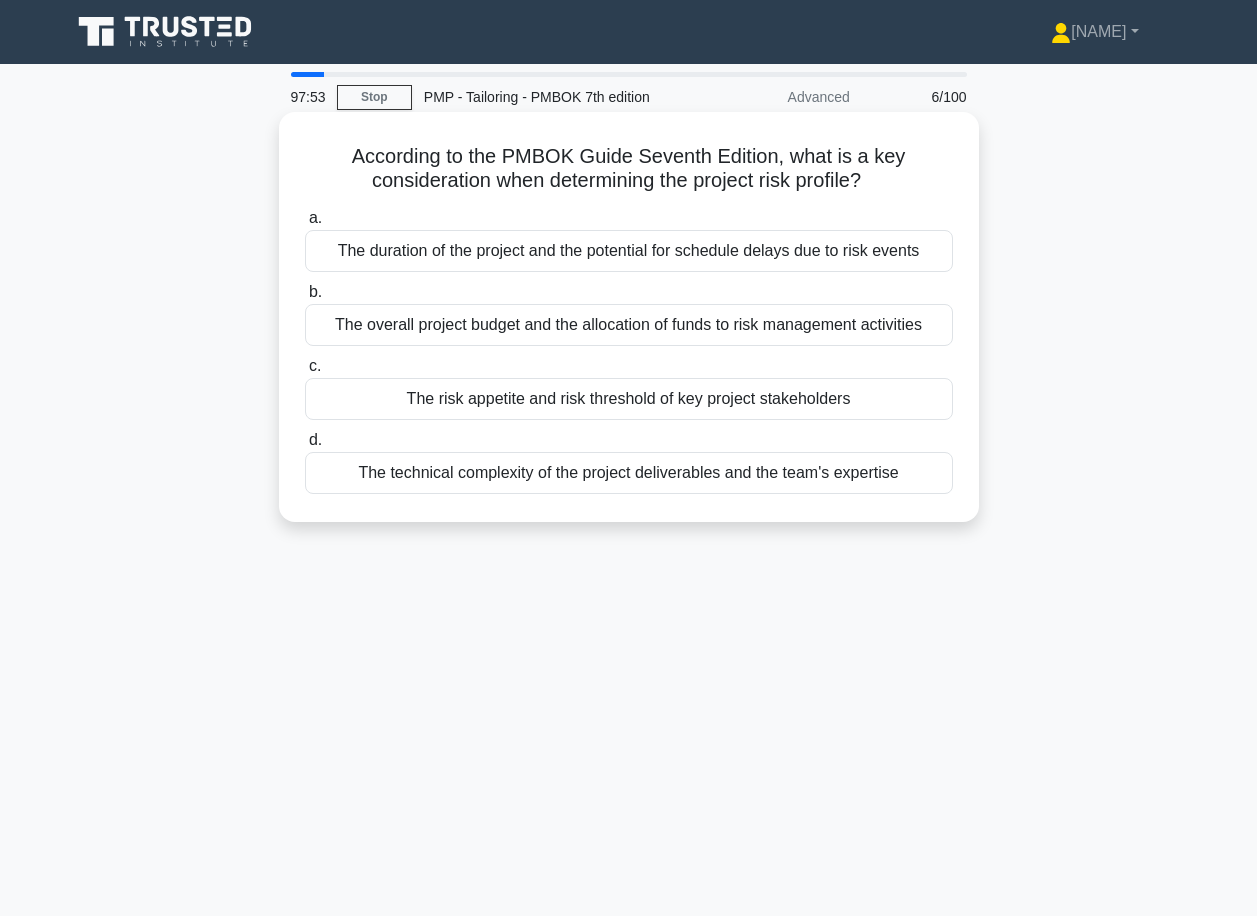 click on "The risk appetite and risk threshold of key project stakeholders" at bounding box center (629, 399) 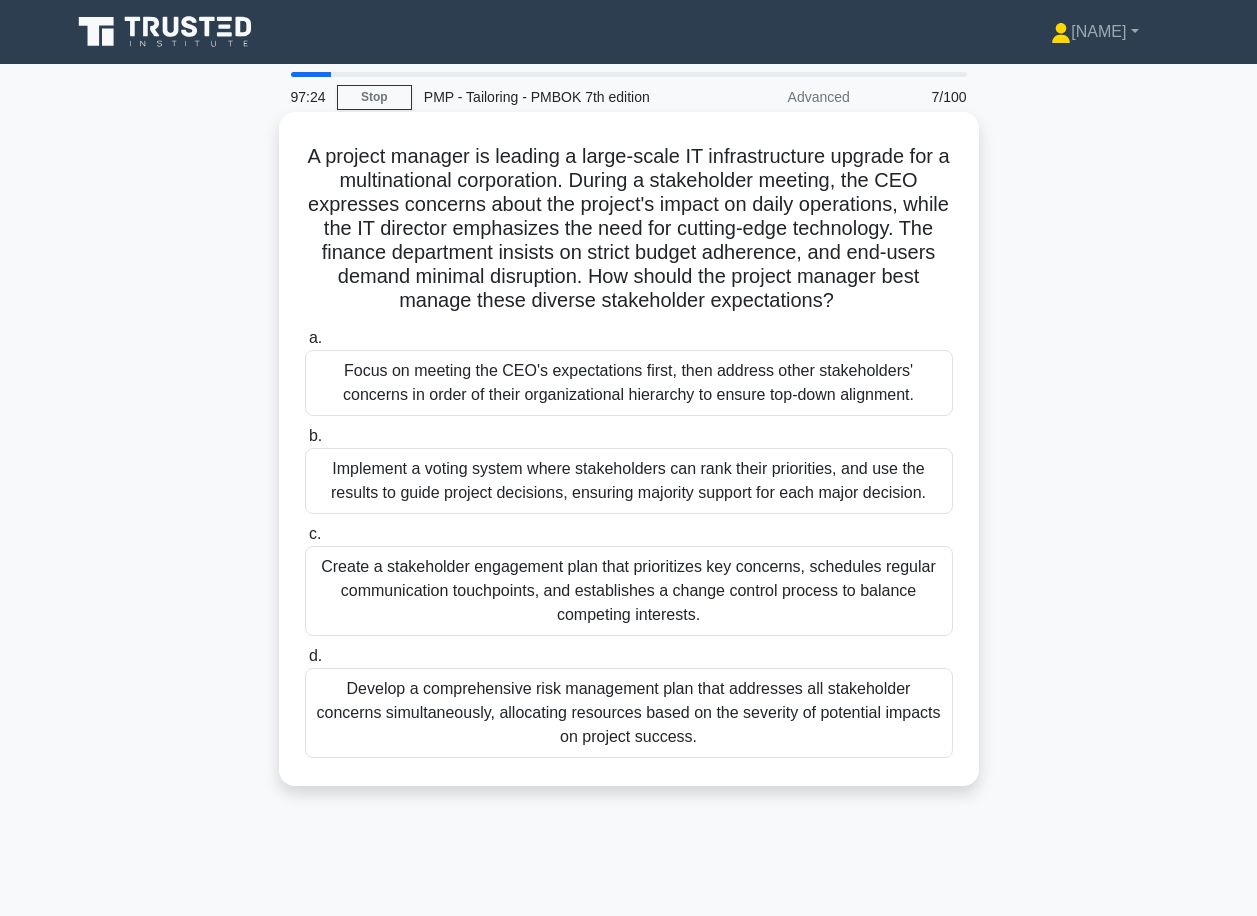click on "Create a stakeholder engagement plan that prioritizes key concerns, schedules regular communication touchpoints, and establishes a change control process to balance competing interests." at bounding box center (629, 591) 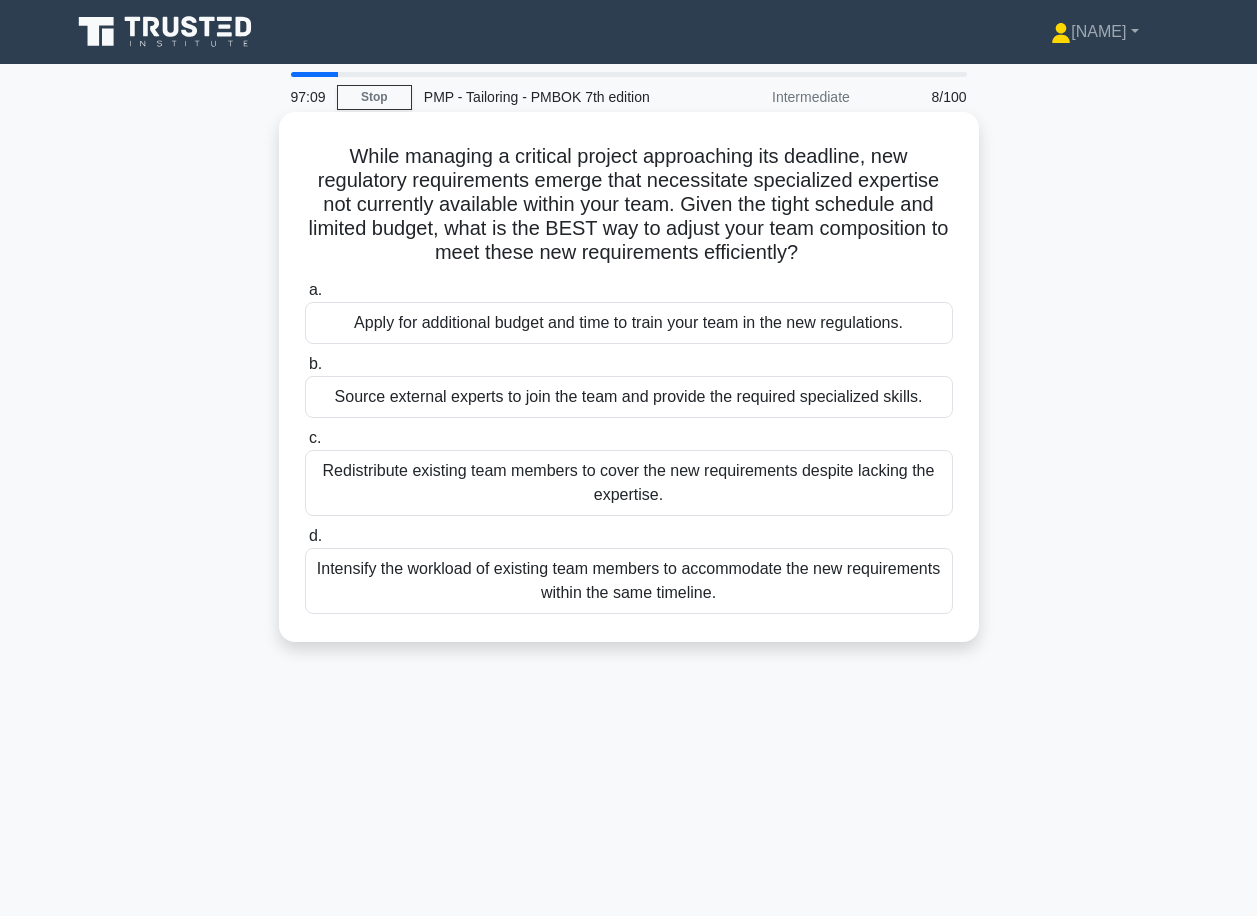 click on "Source external experts to join the team and provide the required specialized skills." at bounding box center (629, 397) 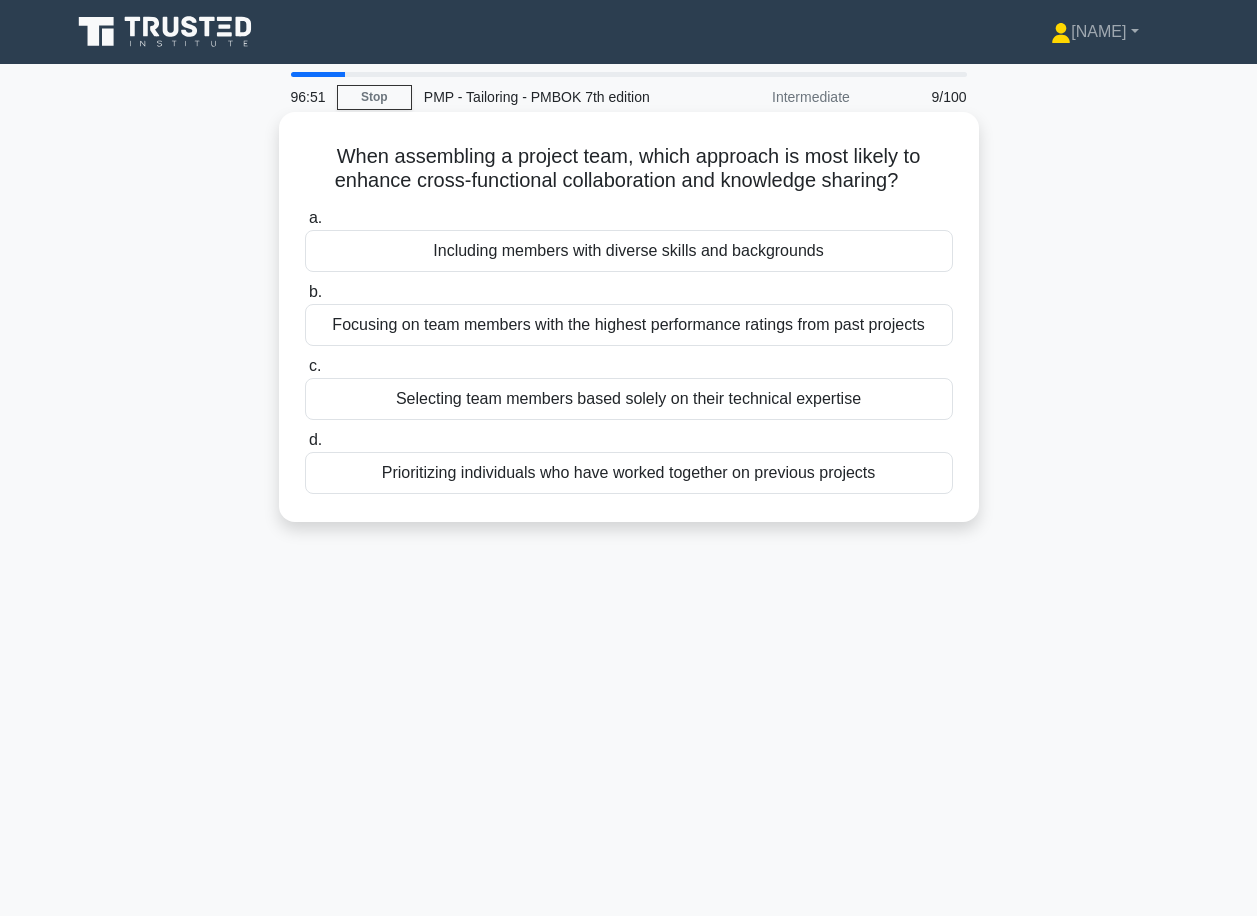 click on "Including members with diverse skills and backgrounds" at bounding box center (629, 251) 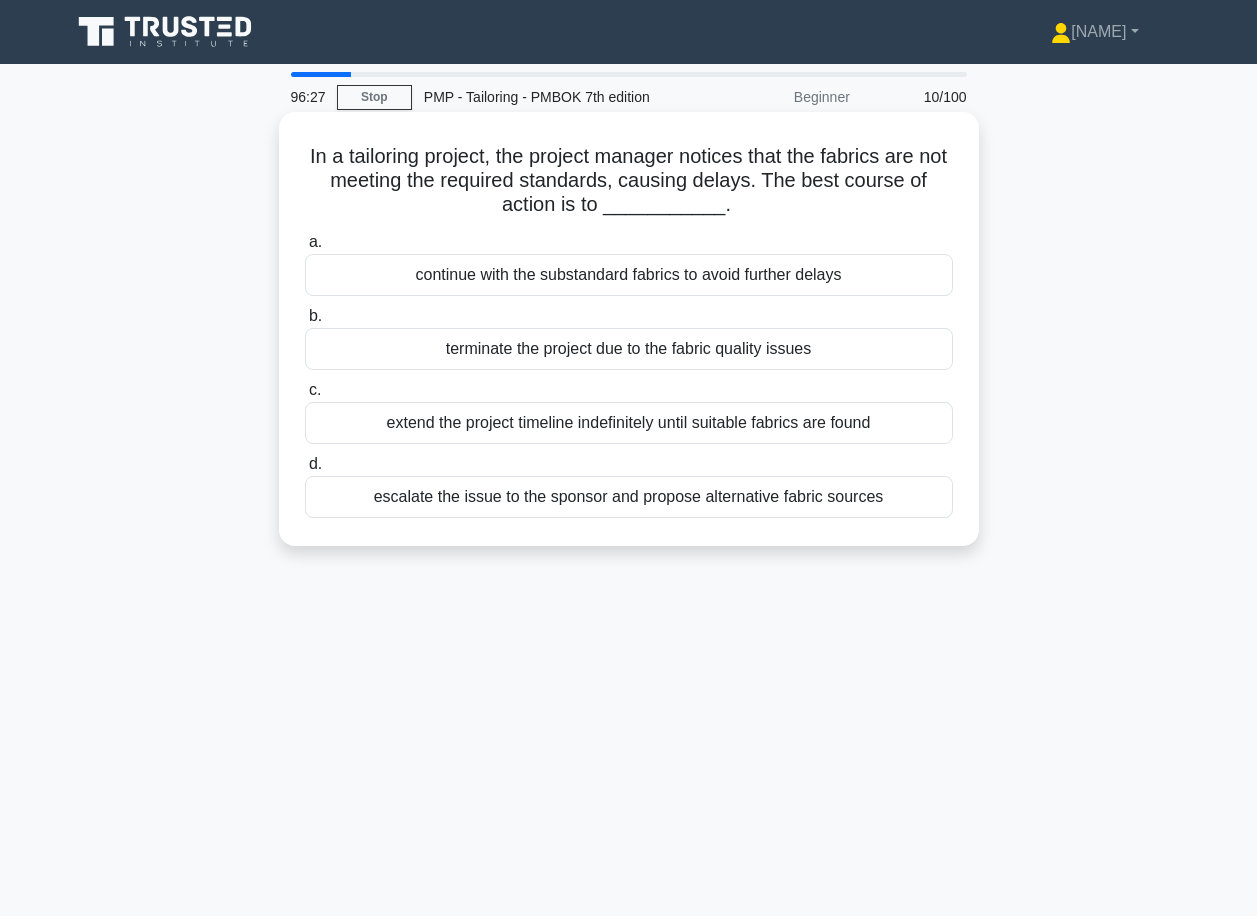 click on "escalate the issue to the sponsor and propose alternative fabric sources" at bounding box center [629, 497] 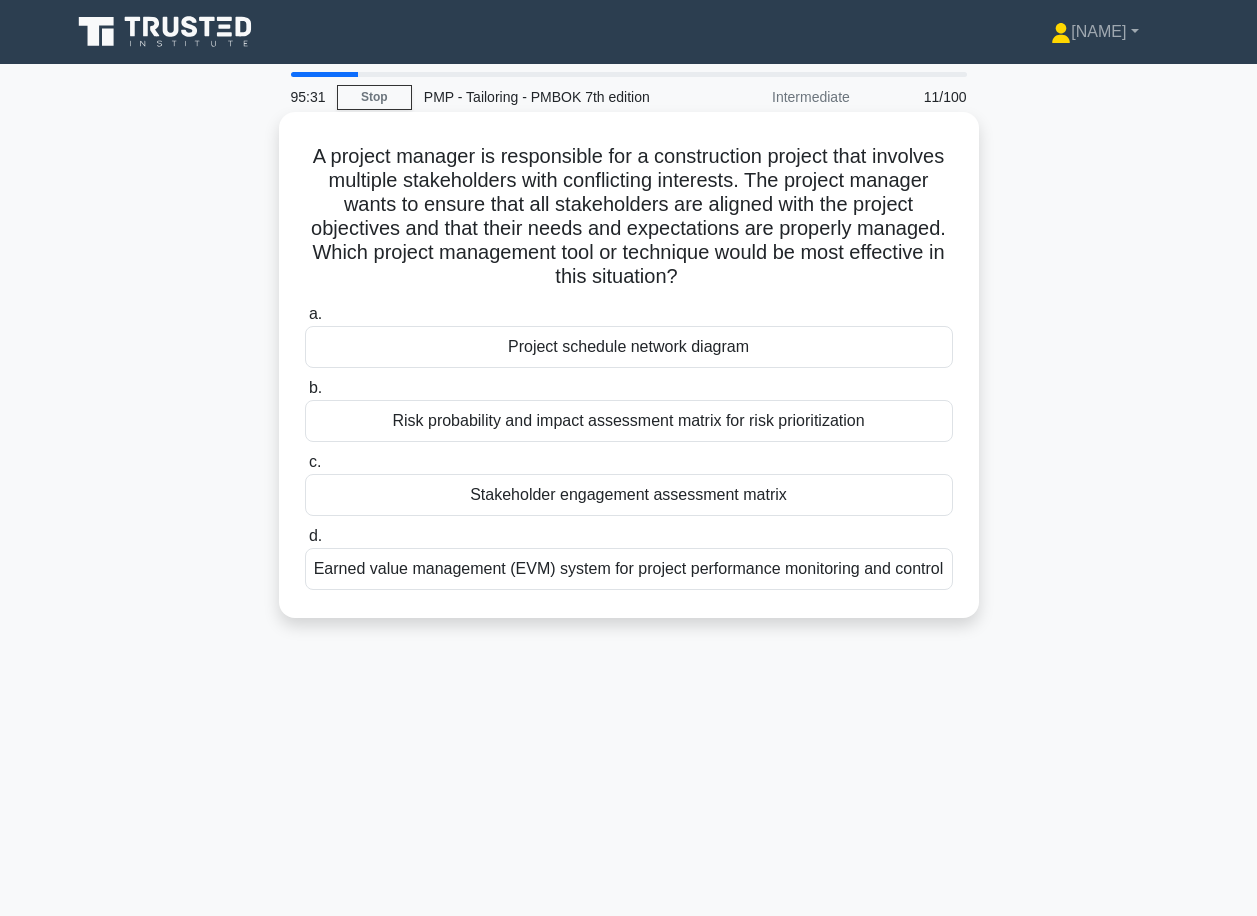 click on "Stakeholder engagement assessment matrix" at bounding box center (629, 495) 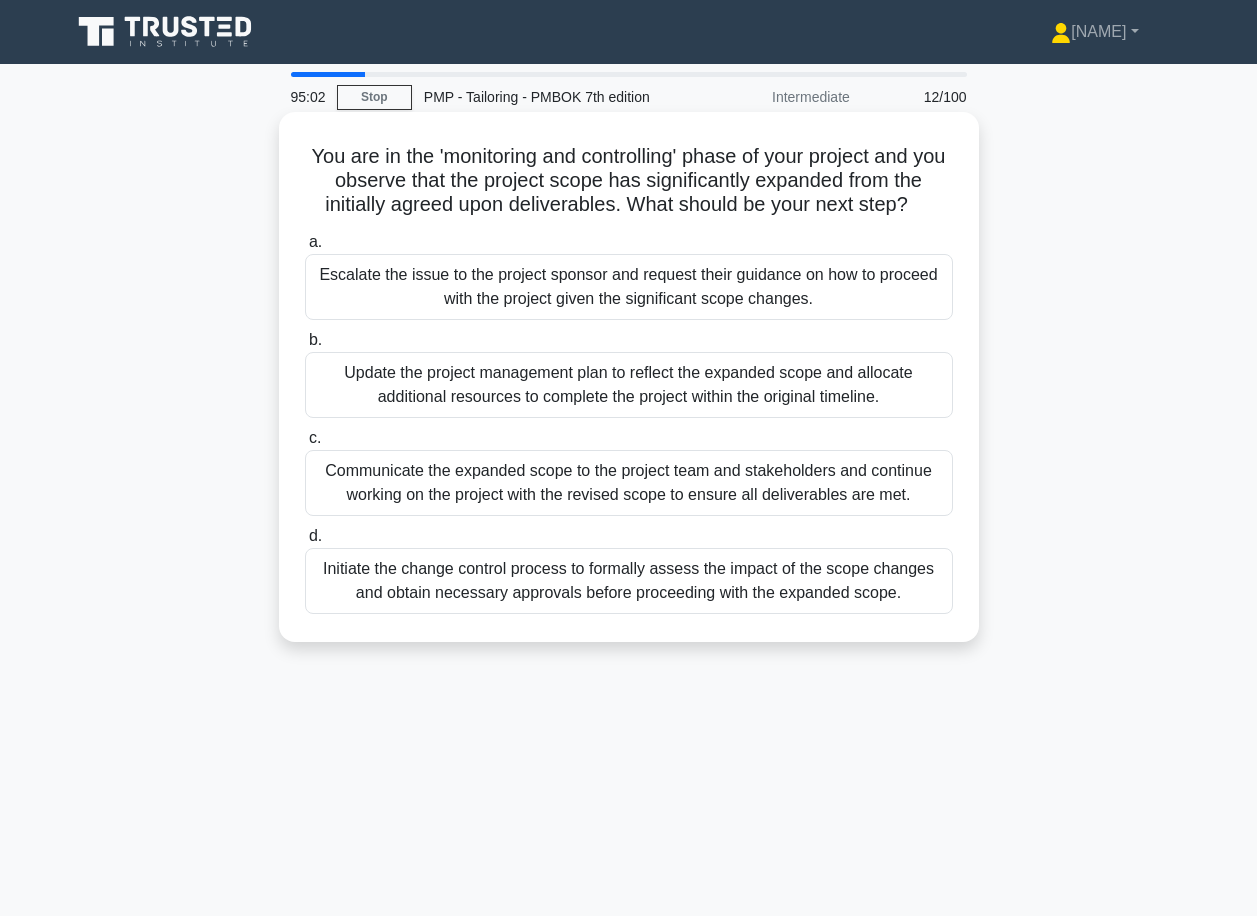 click on "Initiate the change control process to formally assess the impact of the scope changes and obtain necessary approvals before proceeding with the expanded scope." at bounding box center (629, 581) 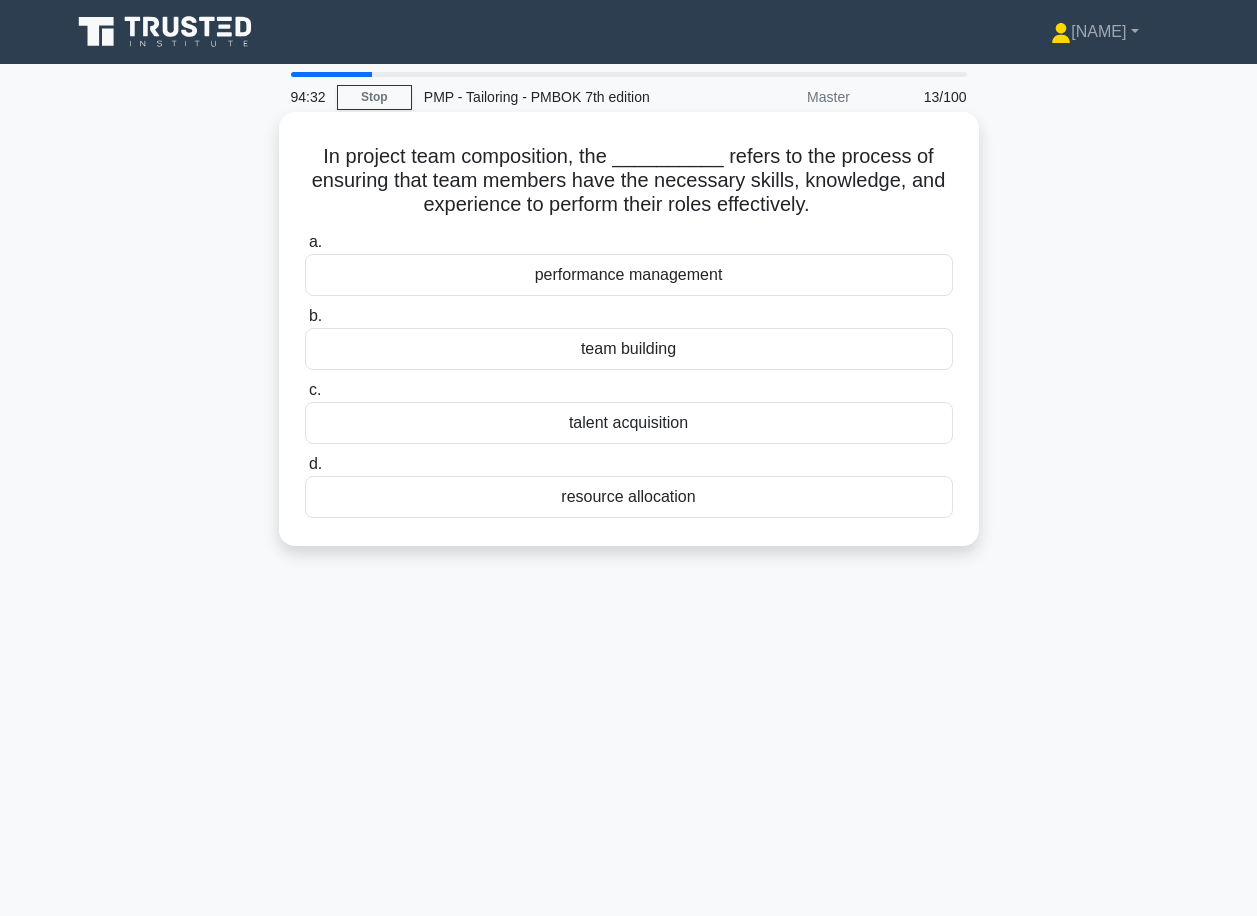click on "talent acquisition" at bounding box center [629, 423] 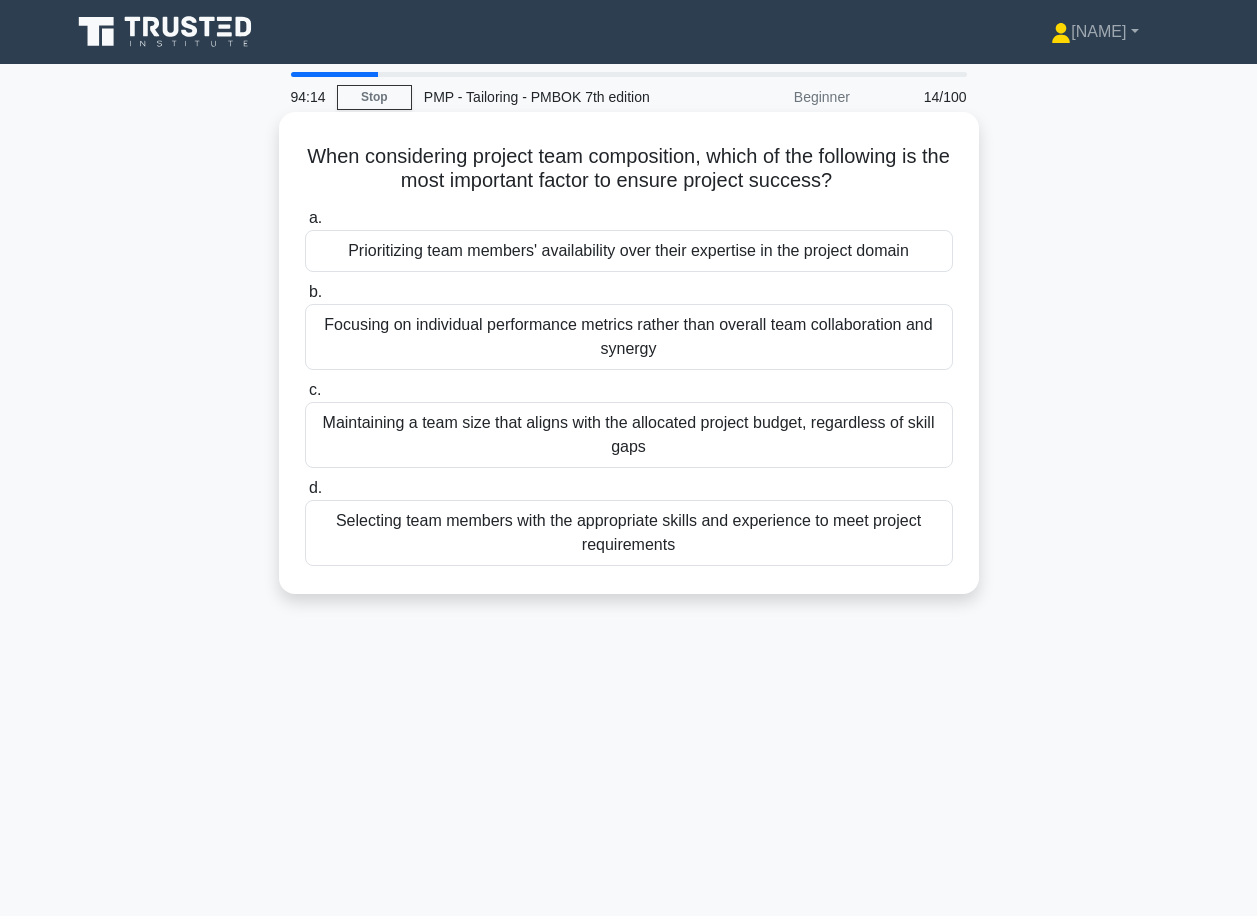 click on "Selecting team members with the appropriate skills and experience to meet project requirements" at bounding box center (629, 533) 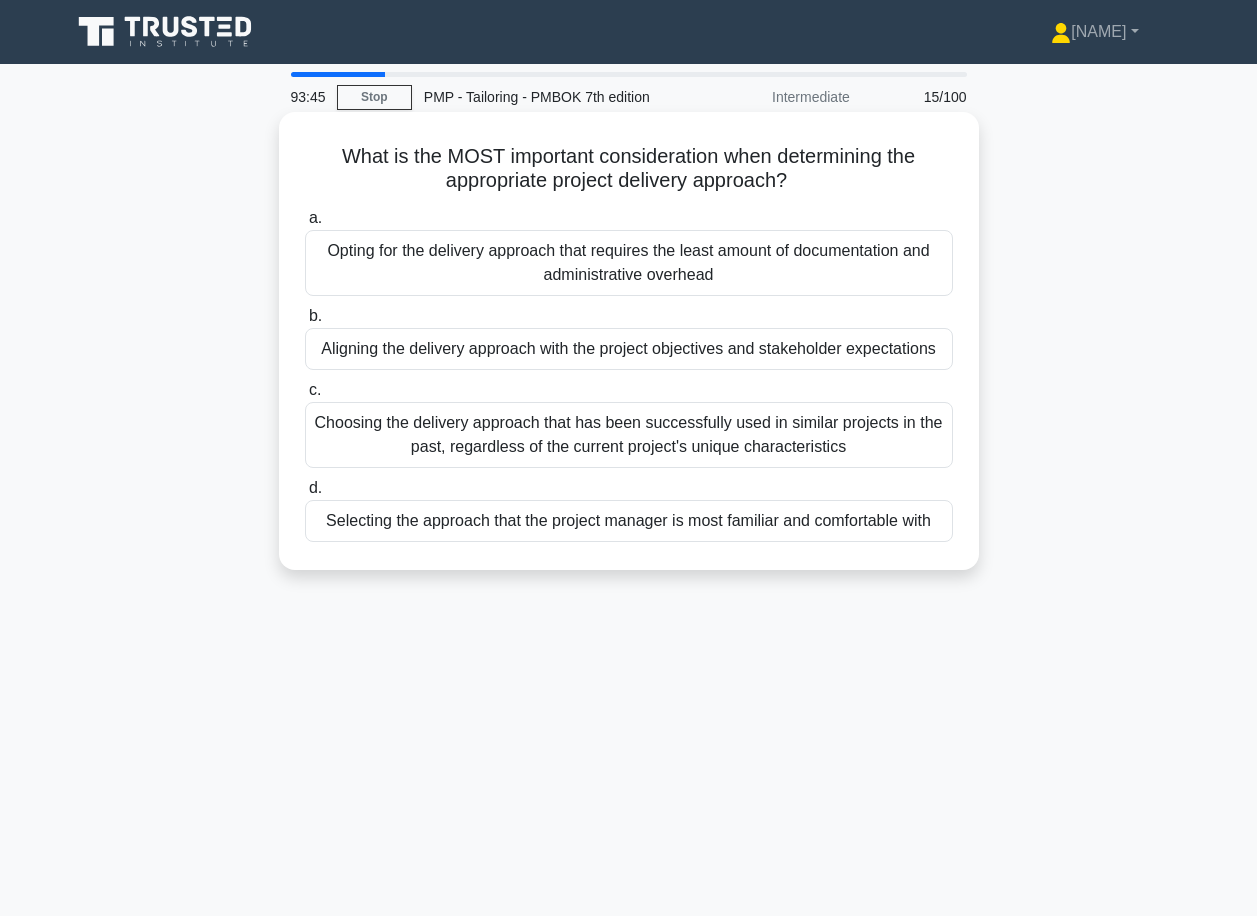 click on "Aligning the delivery approach with the project objectives and stakeholder expectations" at bounding box center [629, 349] 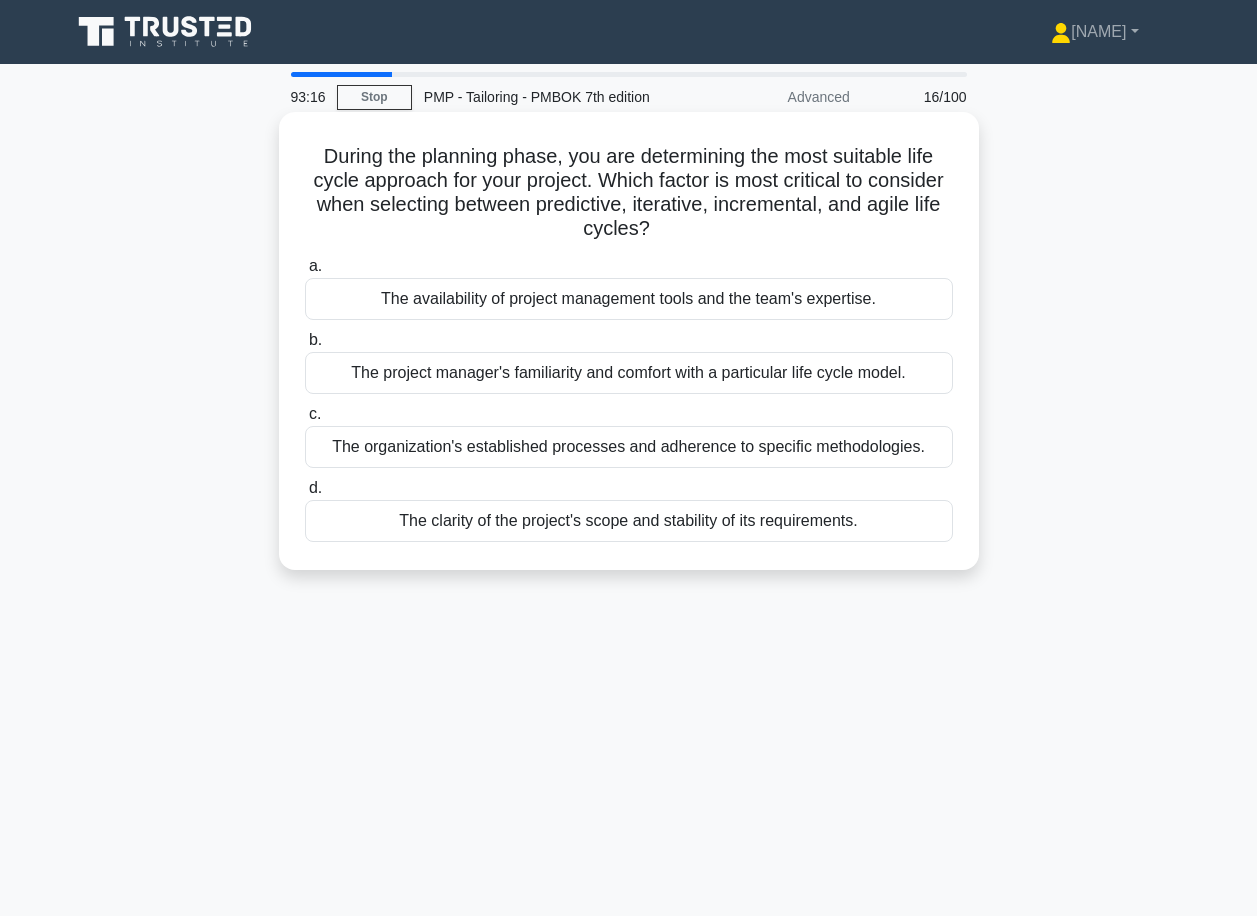click on "The clarity of the project's scope and stability of its requirements." at bounding box center [629, 521] 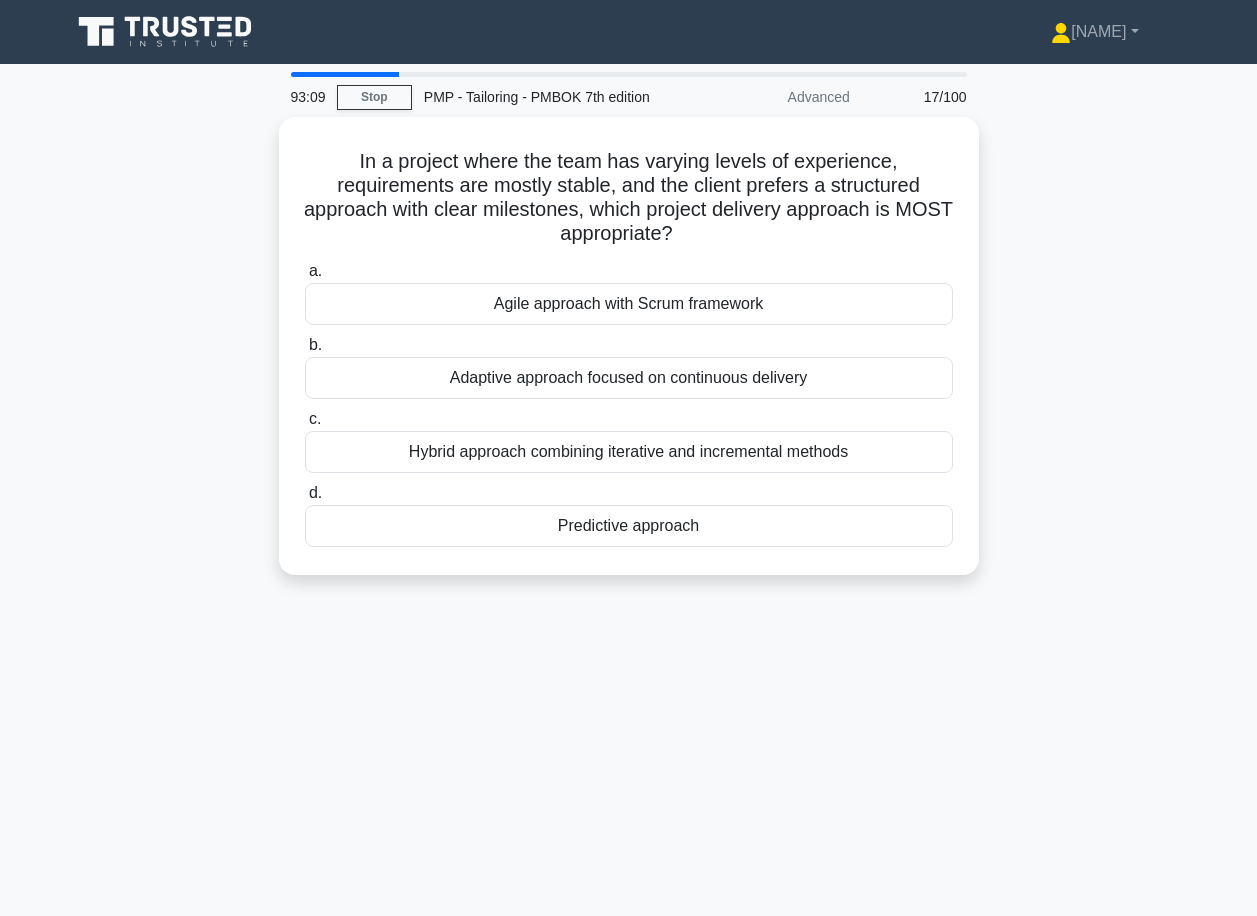 click on "In a project where the team has varying levels of experience, requirements are mostly stable, and the client prefers a structured approach with clear milestones, which project delivery approach is MOST appropriate?
.spinner_0XTQ{transform-origin:center;animation:spinner_y6GP .75s linear infinite}@keyframes spinner_y6GP{100%{transform:rotate(360deg)}}
a.
Agile approach with Scrum framework
b. c. d." at bounding box center (629, 358) 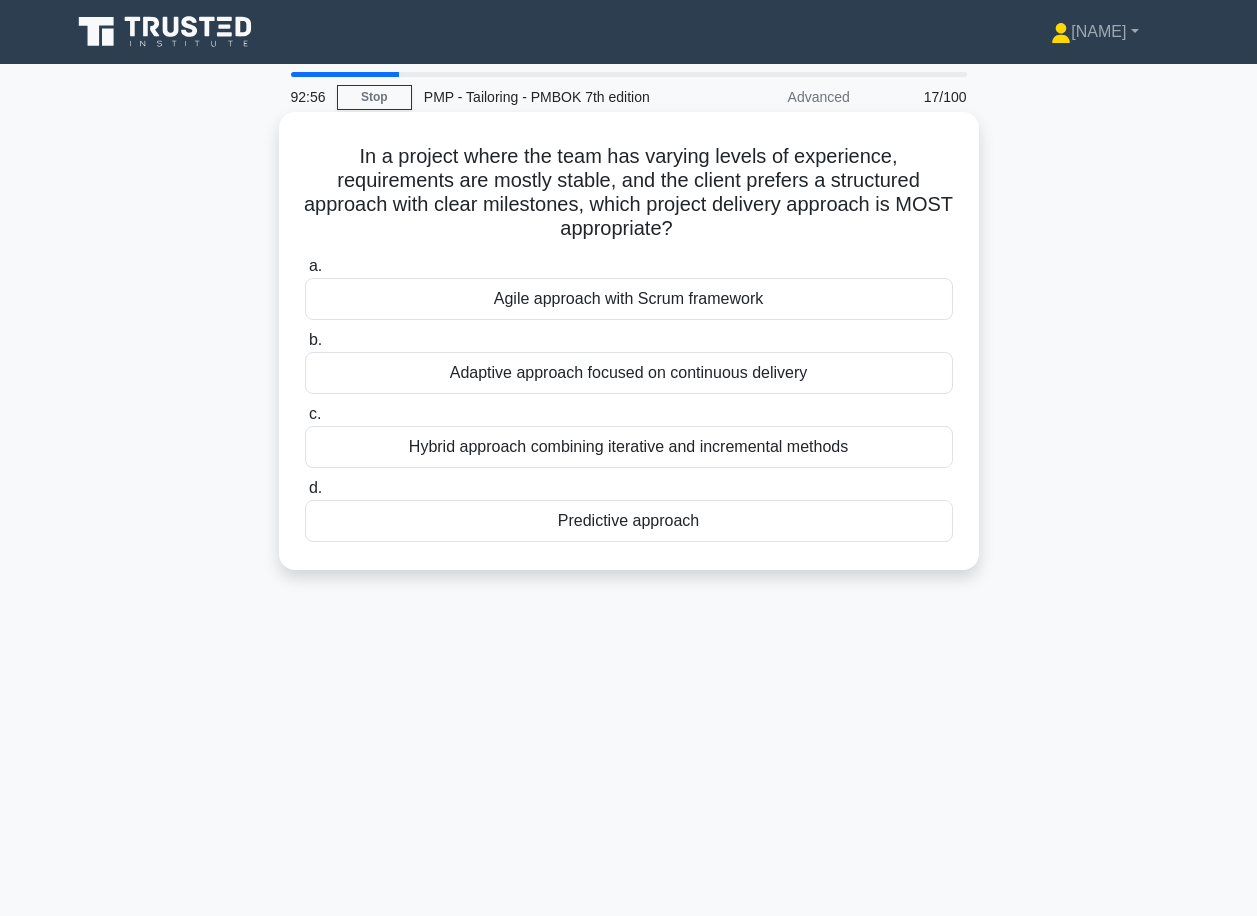 click on "Predictive approach" at bounding box center (629, 521) 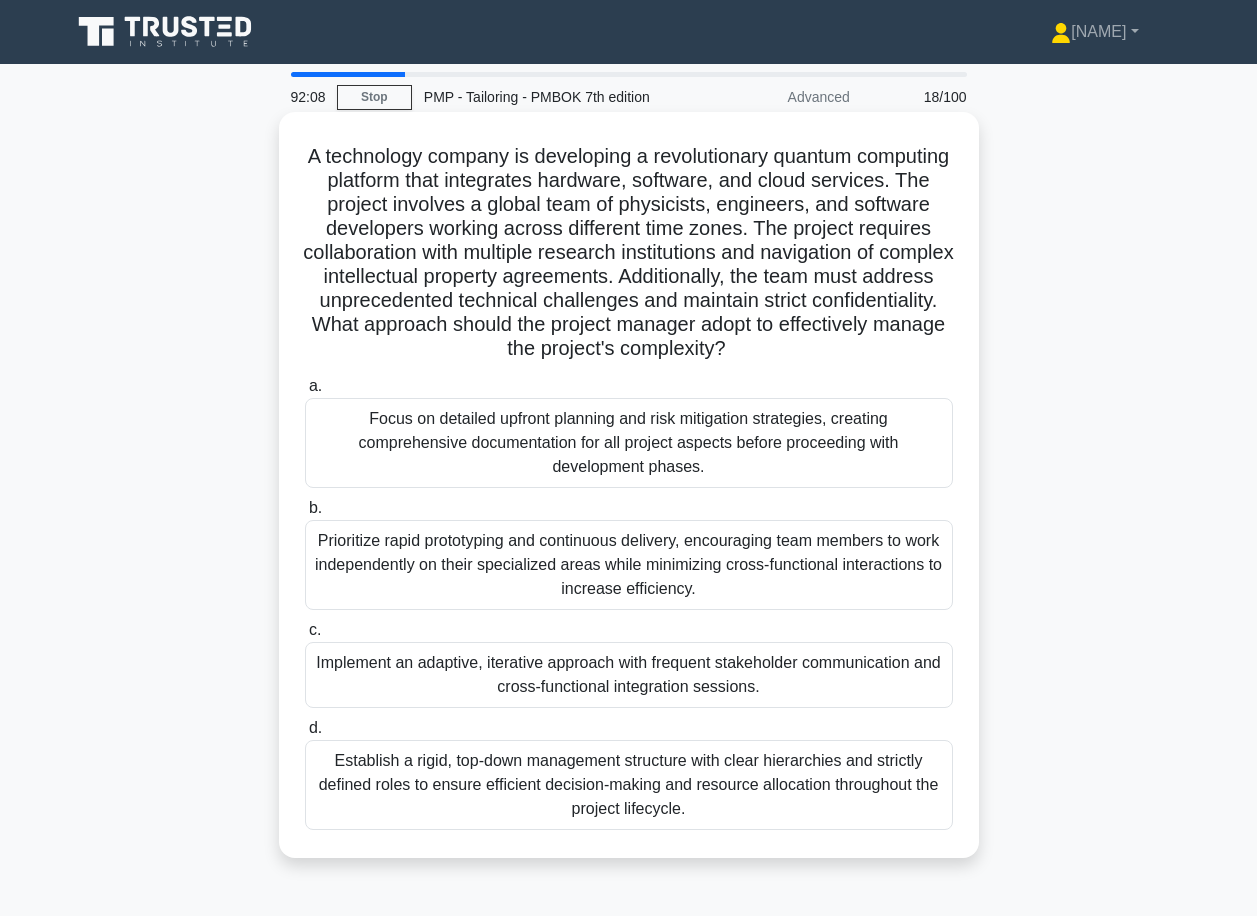 click on "Implement an adaptive, iterative approach with frequent stakeholder communication and cross-functional integration sessions." at bounding box center (629, 675) 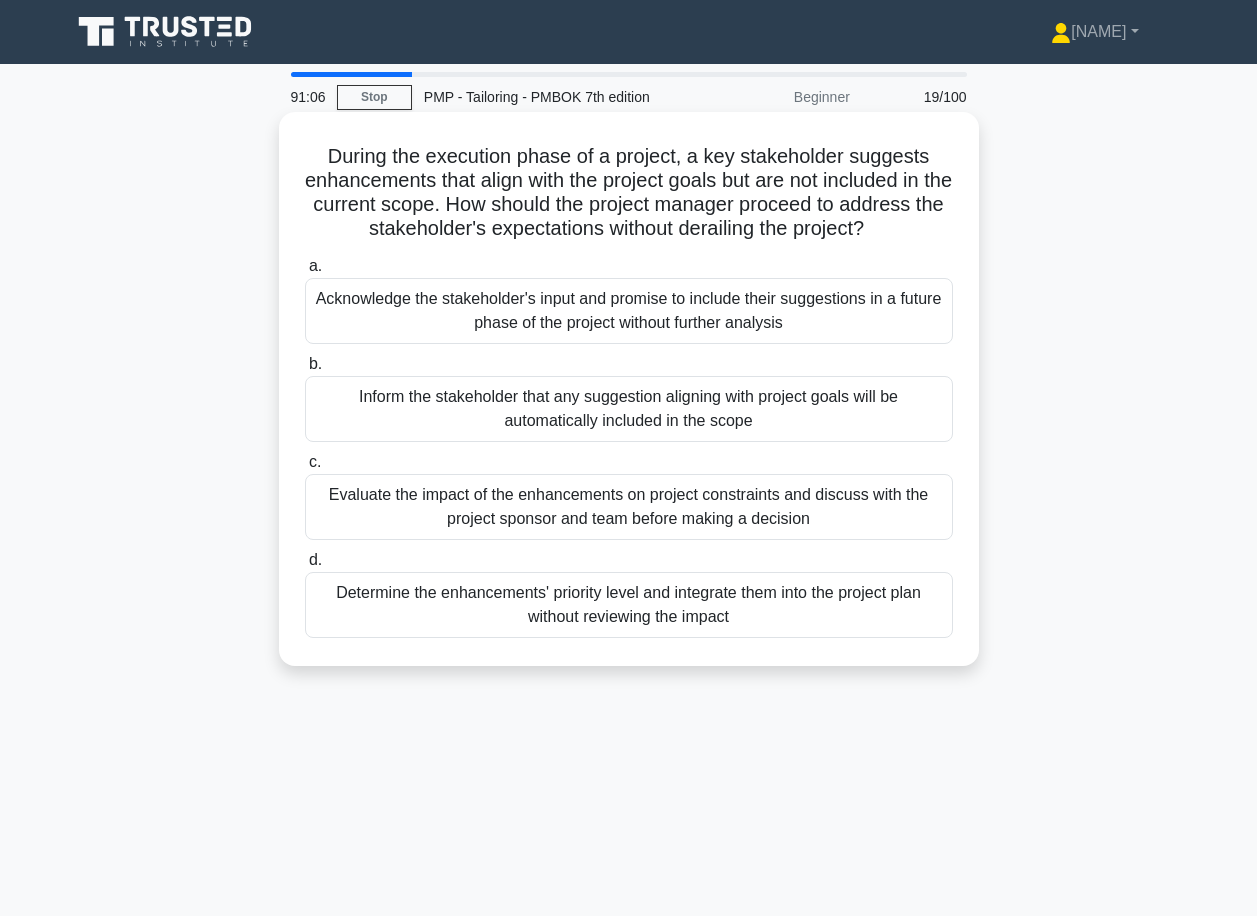 click on "Evaluate the impact of the enhancements on project constraints and discuss with the project sponsor and team before making a decision" at bounding box center (629, 507) 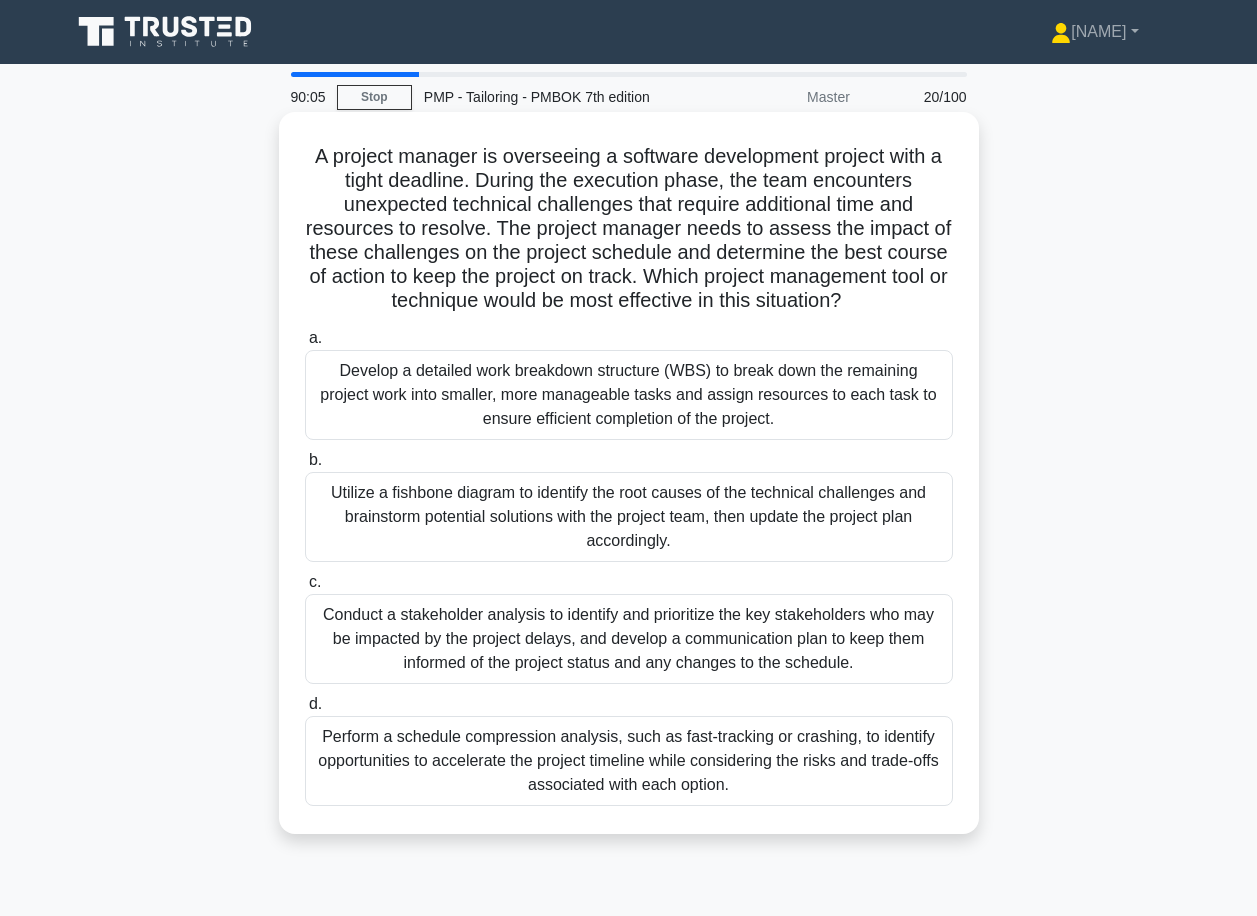 click on "Perform a schedule compression analysis, such as fast-tracking or crashing, to identify opportunities to accelerate the project timeline while considering the risks and trade-offs associated with each option." at bounding box center (629, 761) 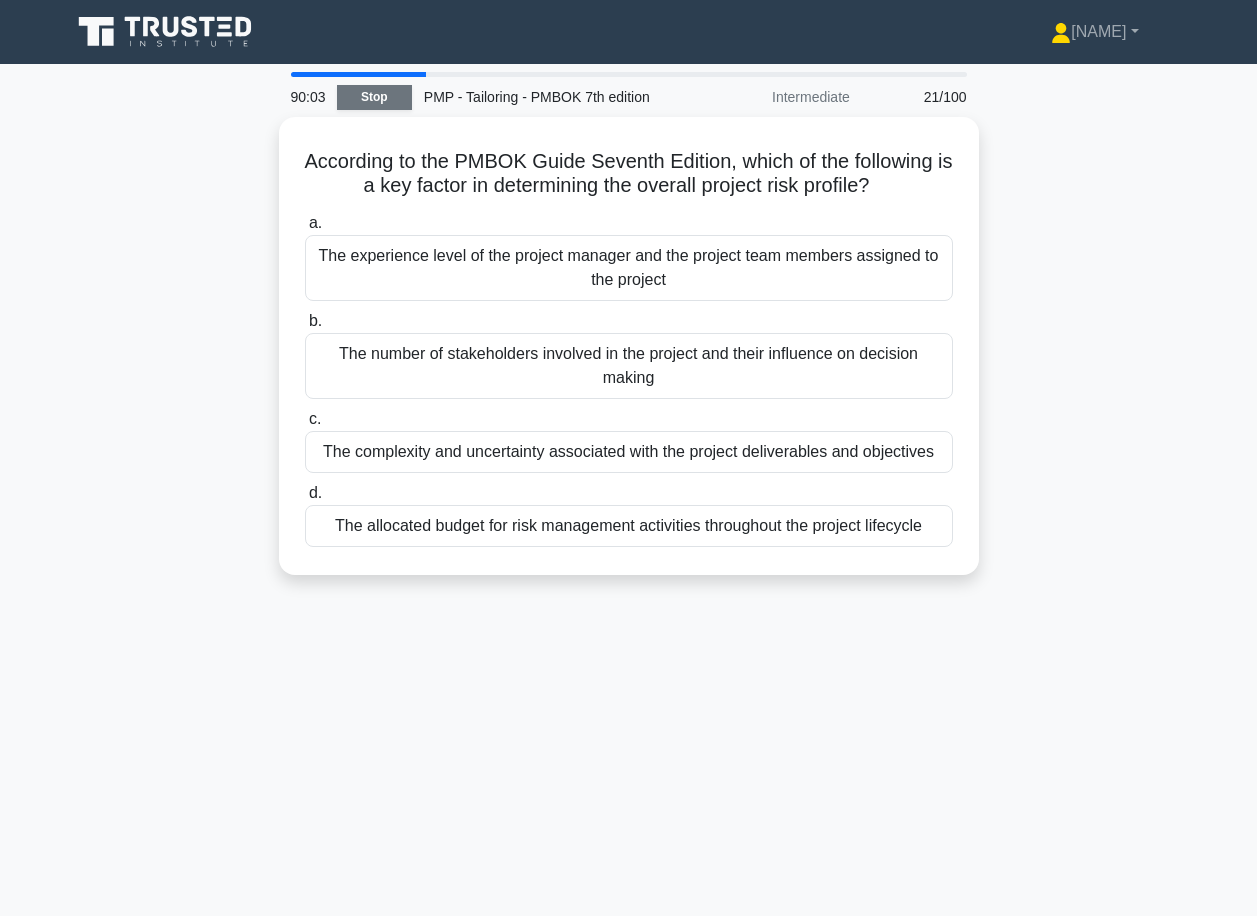 click on "Stop" at bounding box center [374, 97] 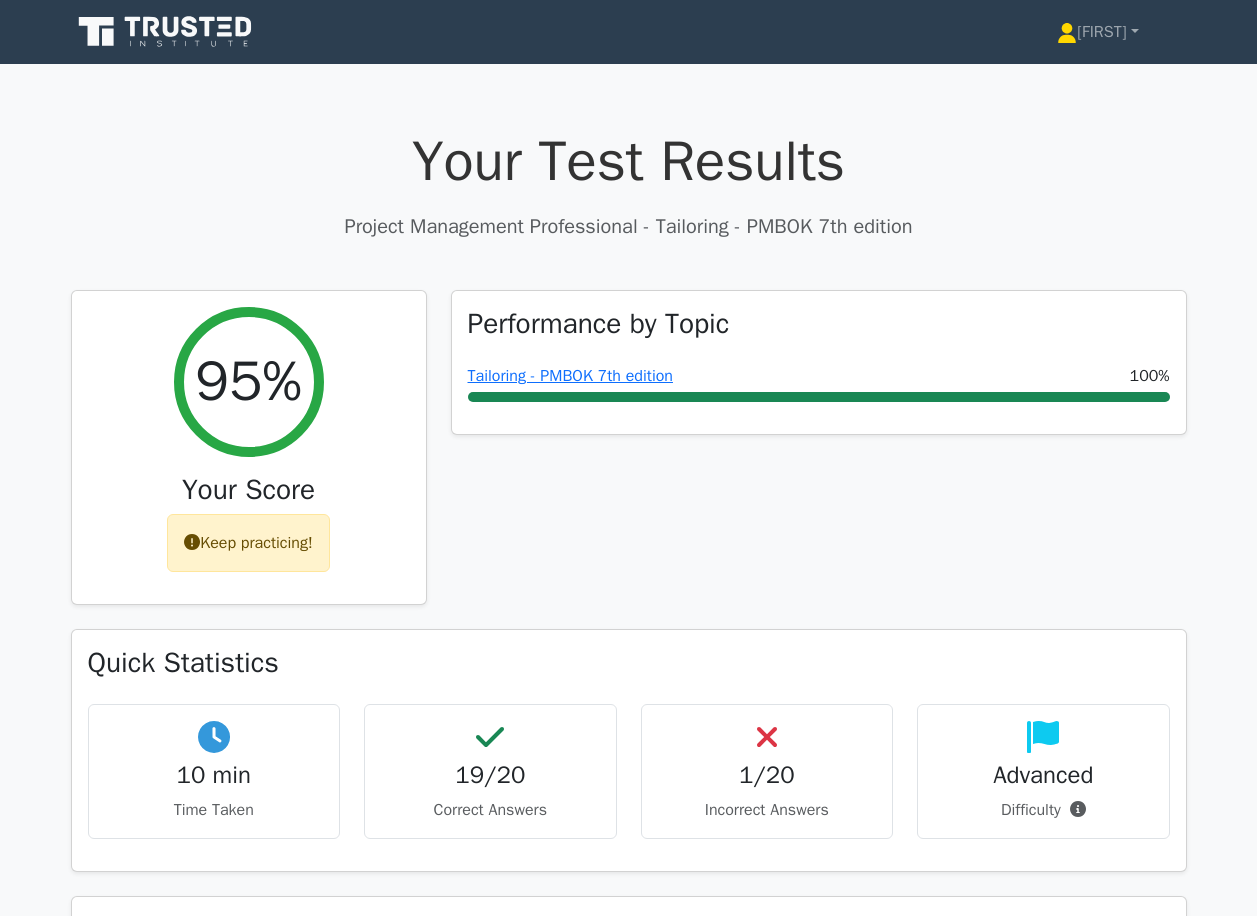 scroll, scrollTop: 0, scrollLeft: 0, axis: both 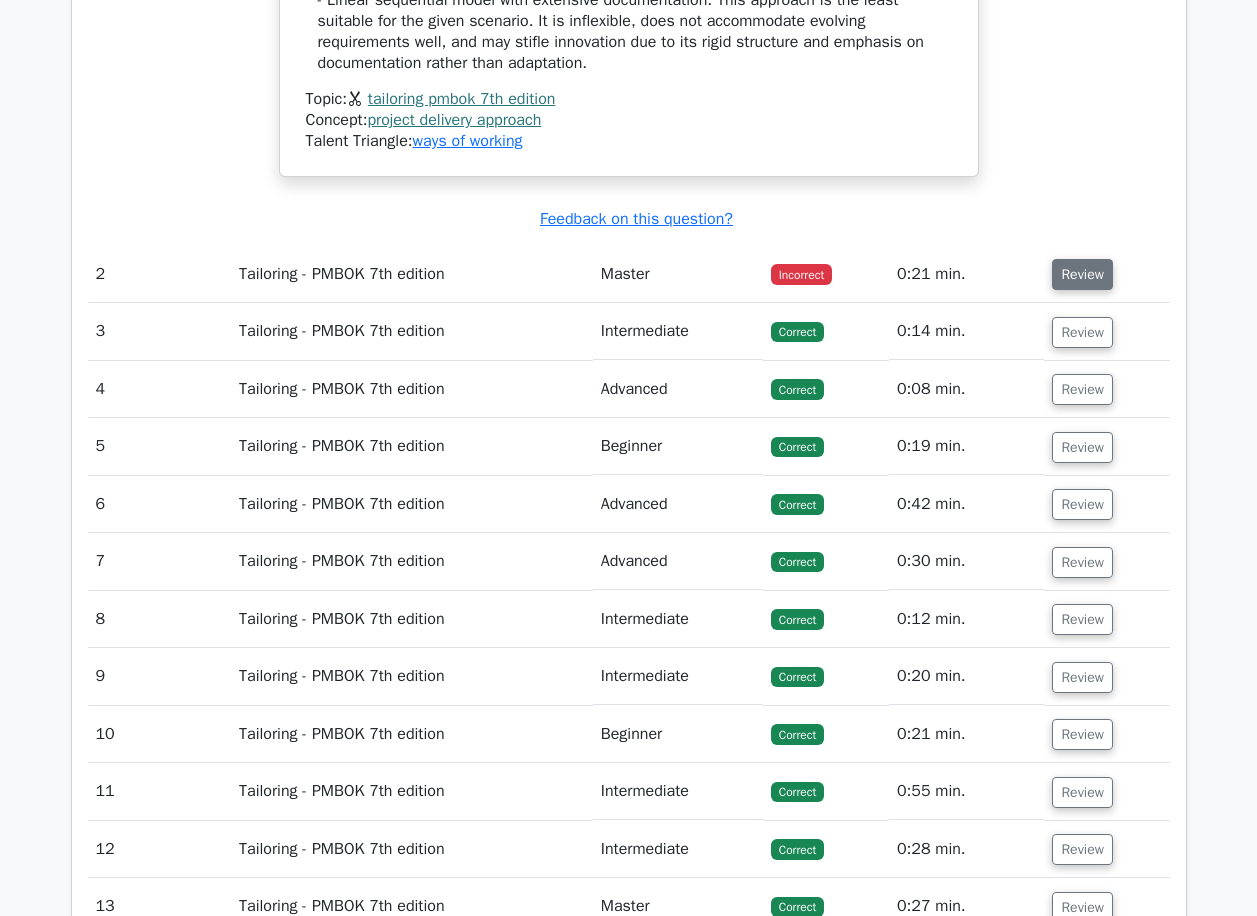 click on "Review" at bounding box center [1082, 274] 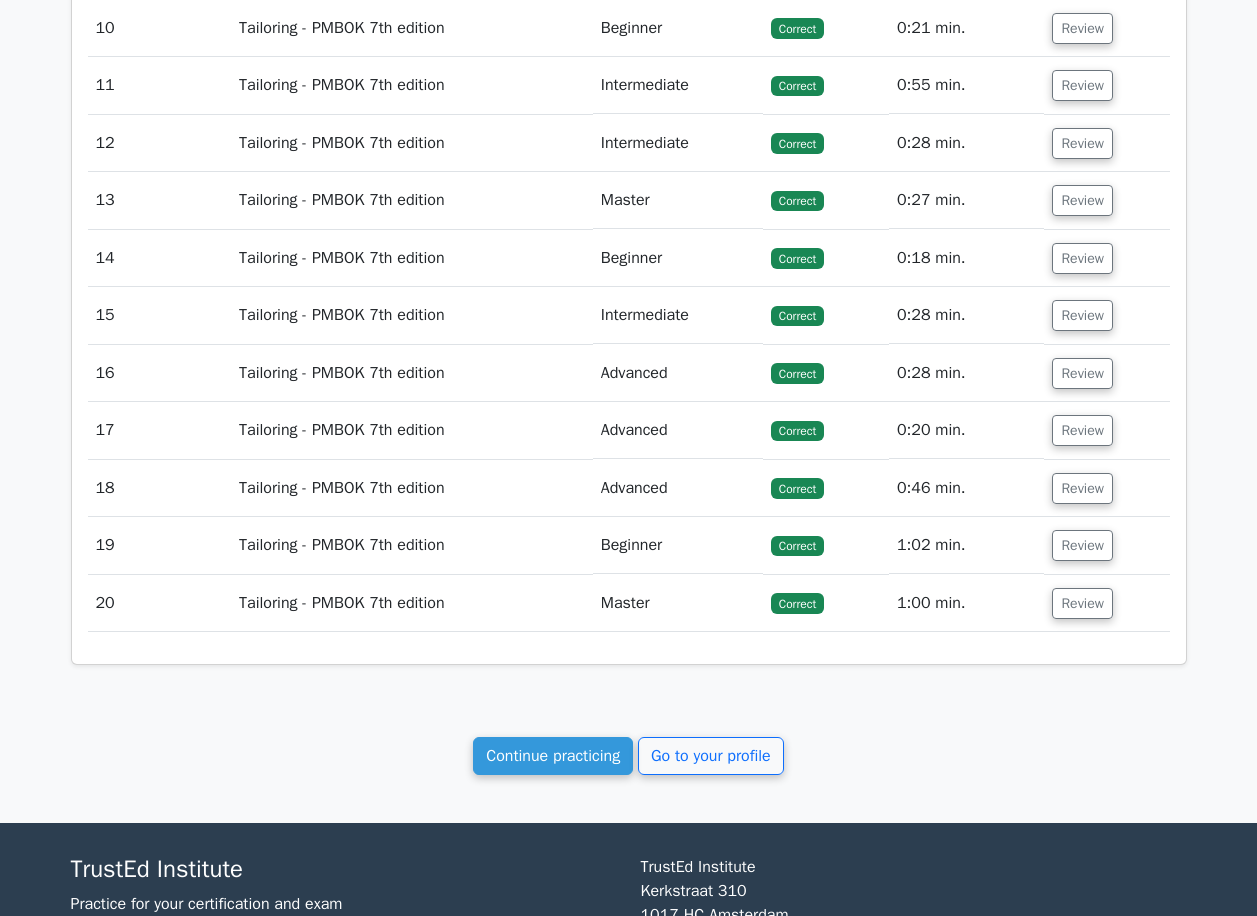 scroll, scrollTop: 3836, scrollLeft: 0, axis: vertical 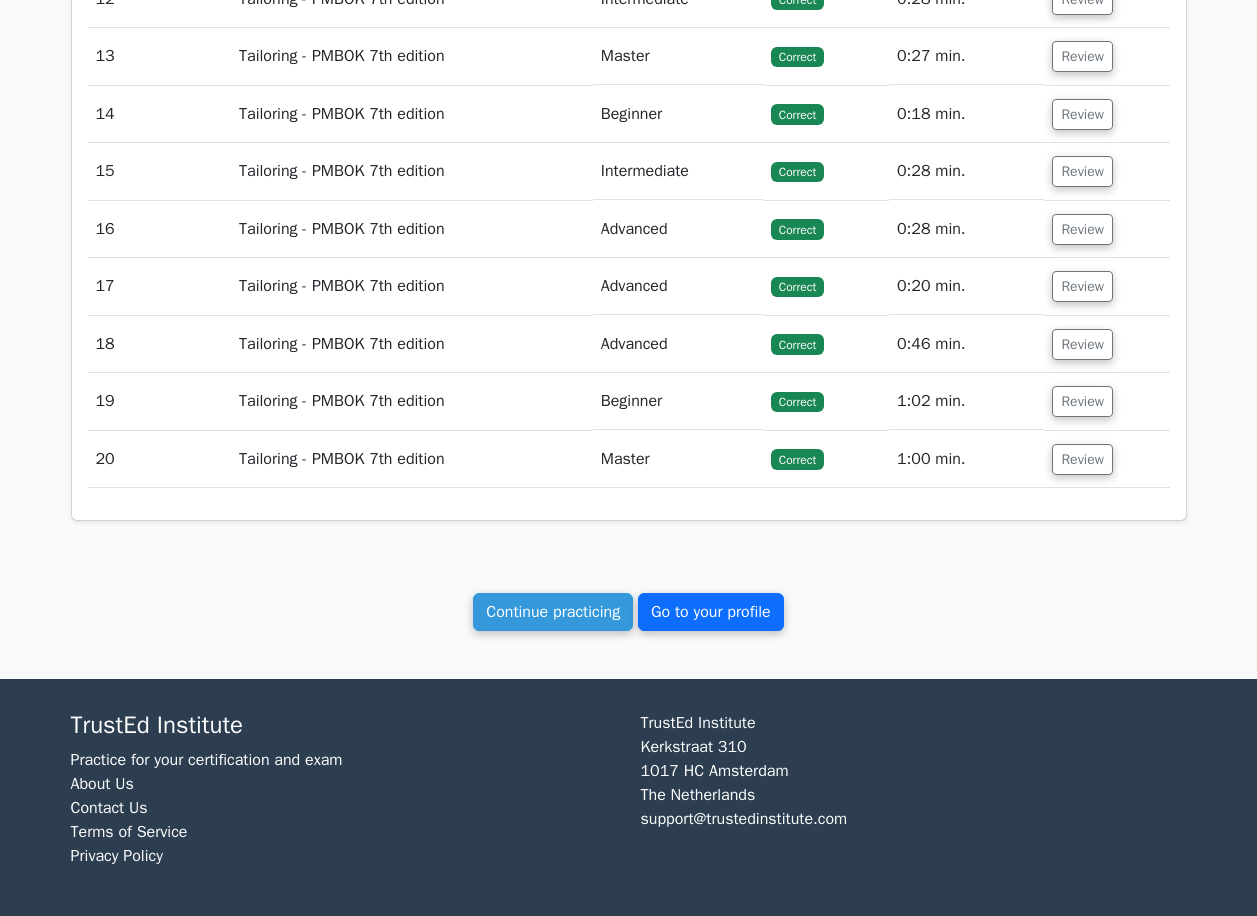 drag, startPoint x: 715, startPoint y: 614, endPoint x: 745, endPoint y: 629, distance: 33.54102 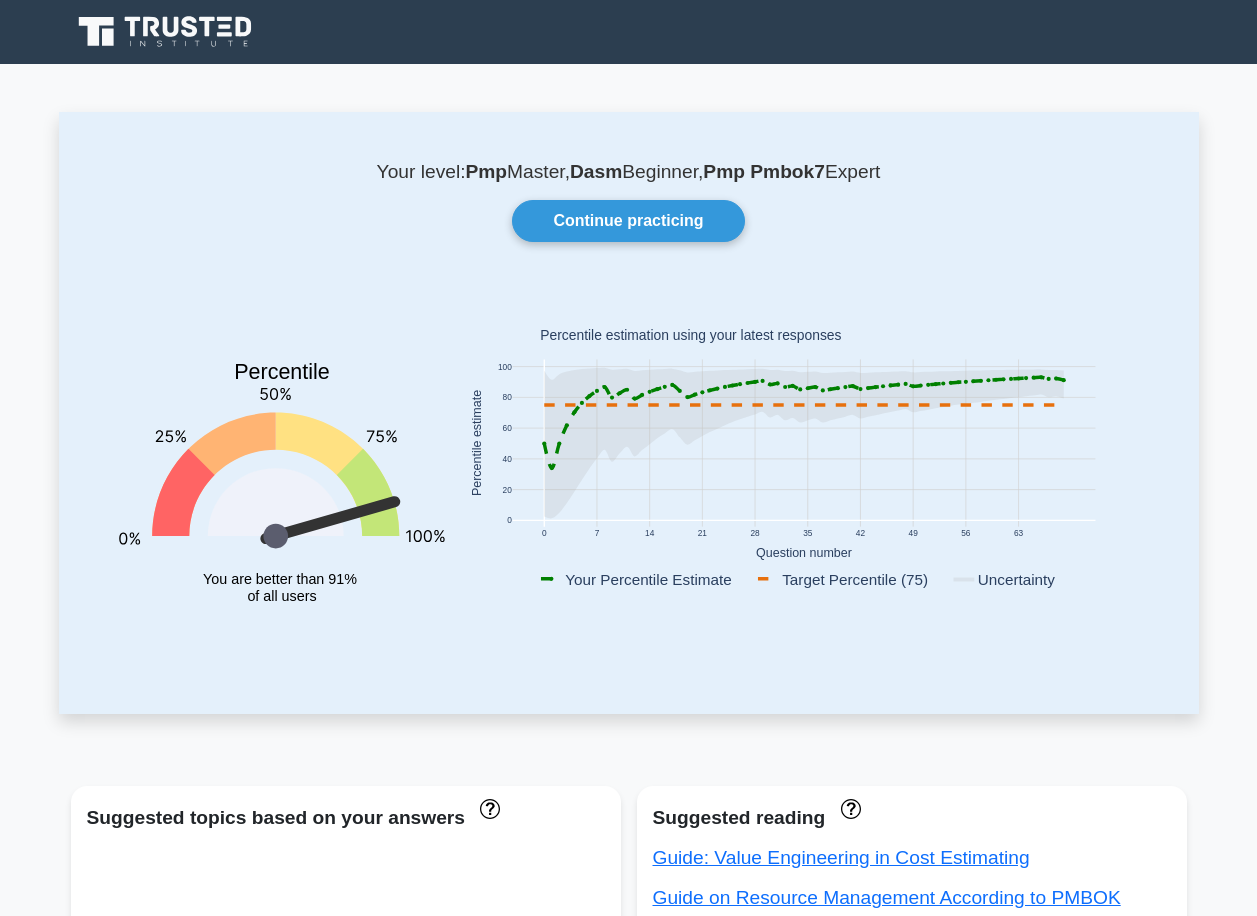 scroll, scrollTop: 0, scrollLeft: 0, axis: both 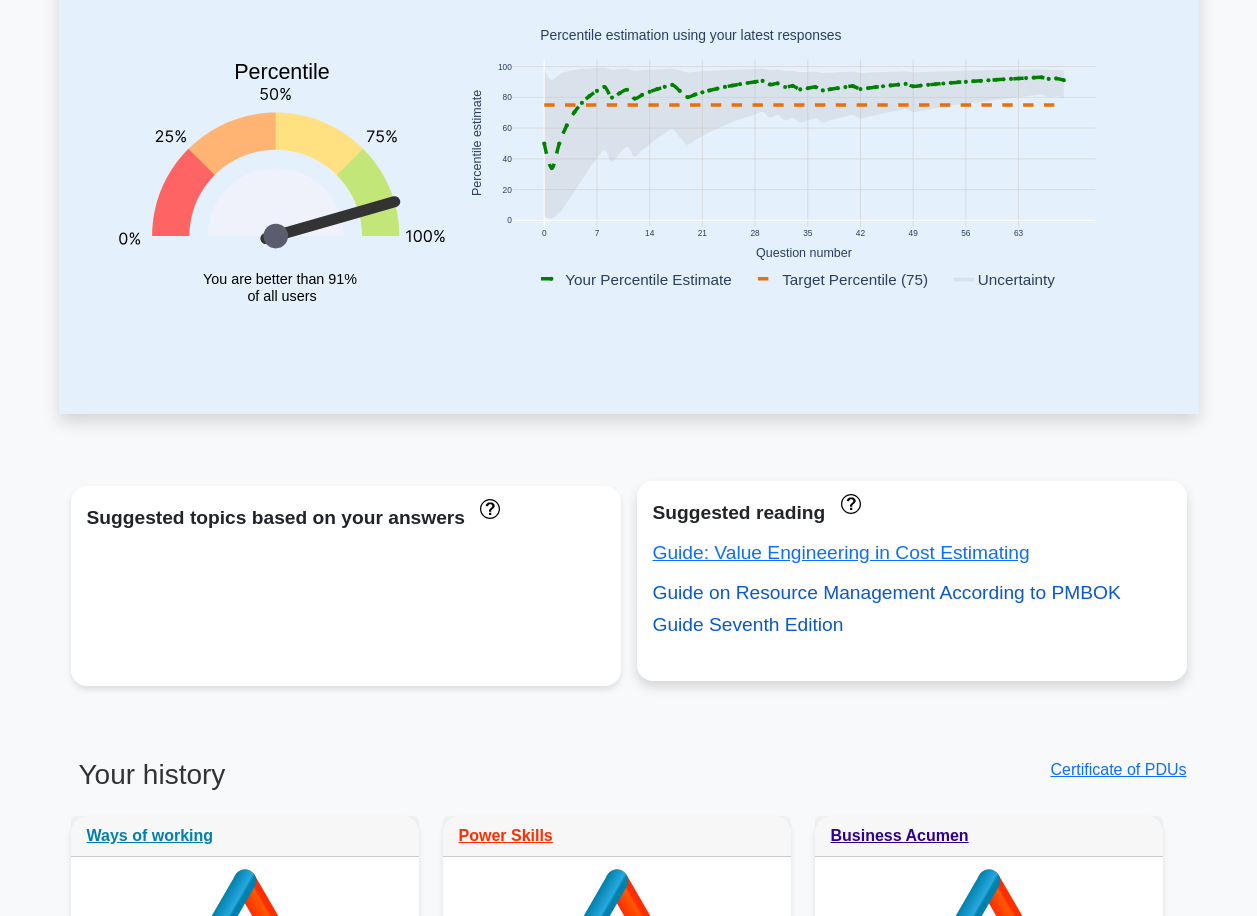 click on "Guide on Resource Management According to PMBOK Guide Seventh Edition" at bounding box center [887, 608] 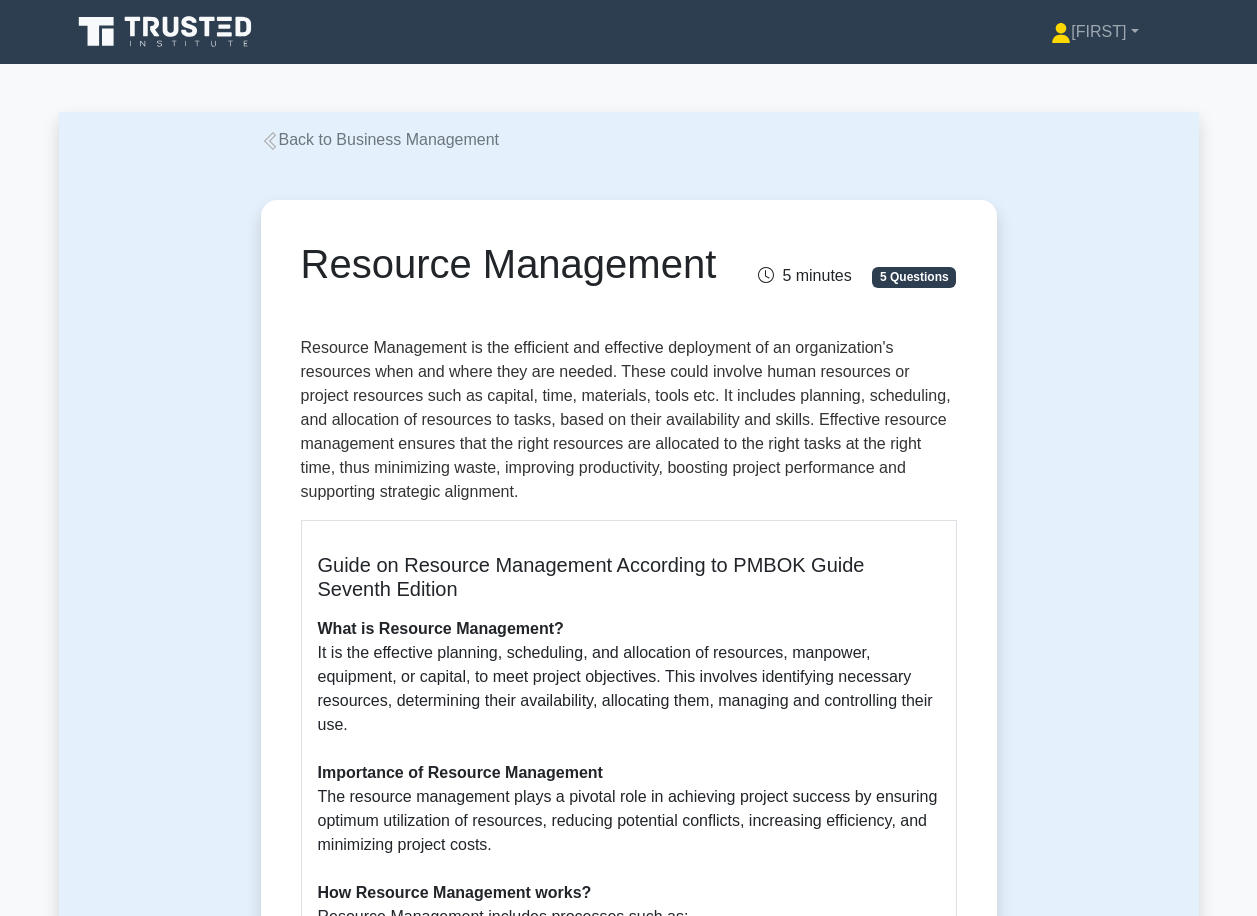 scroll, scrollTop: 100, scrollLeft: 0, axis: vertical 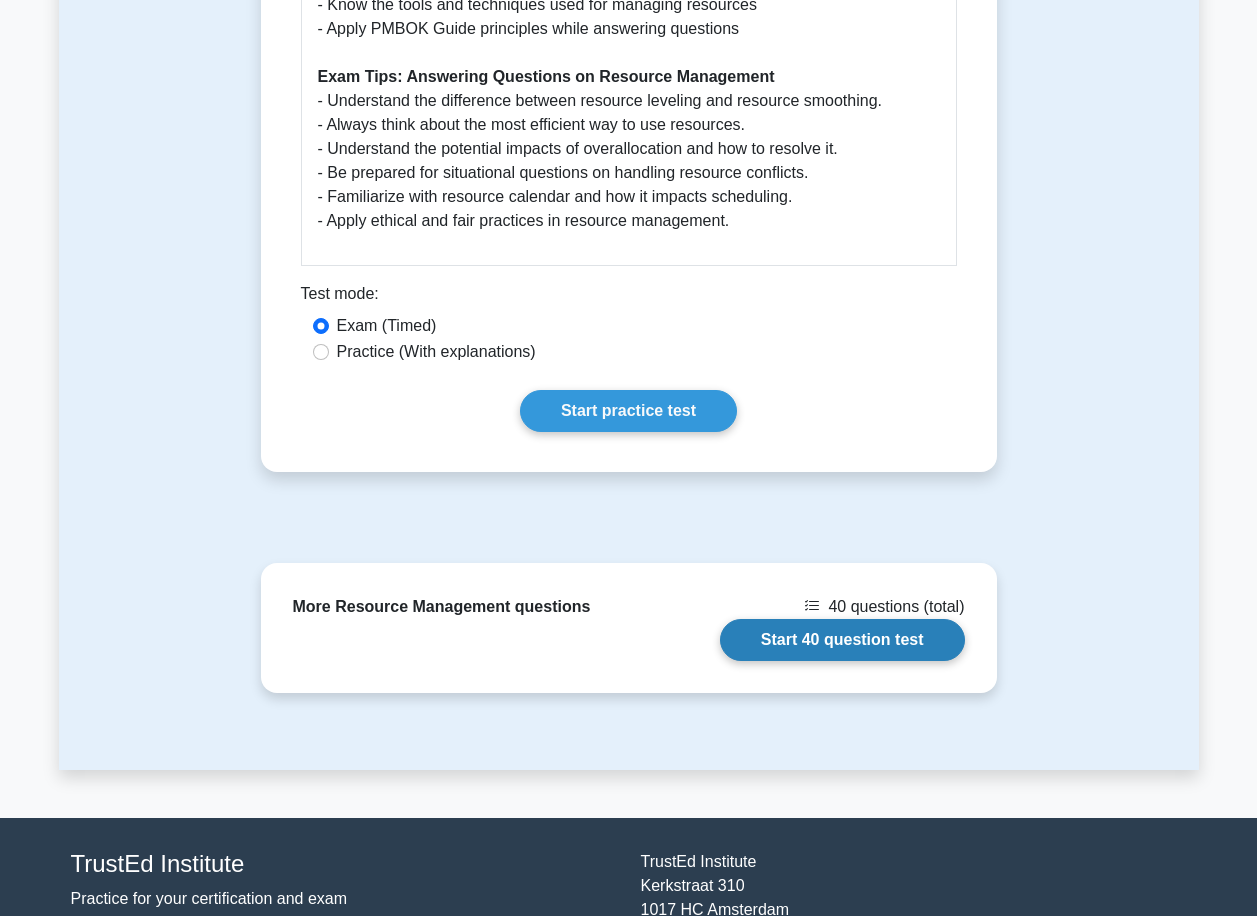 click on "Start 40 question test" at bounding box center [842, 640] 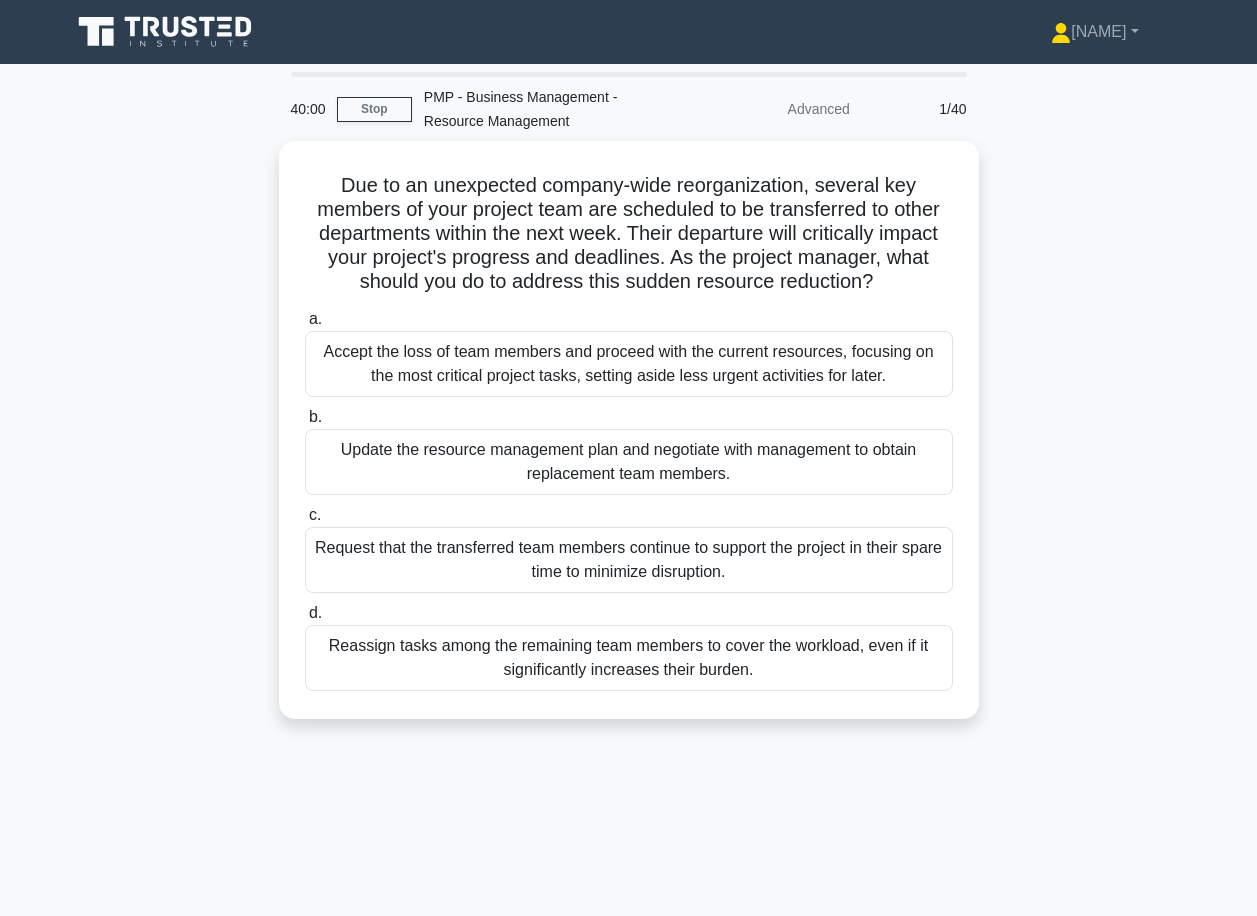 scroll, scrollTop: 0, scrollLeft: 0, axis: both 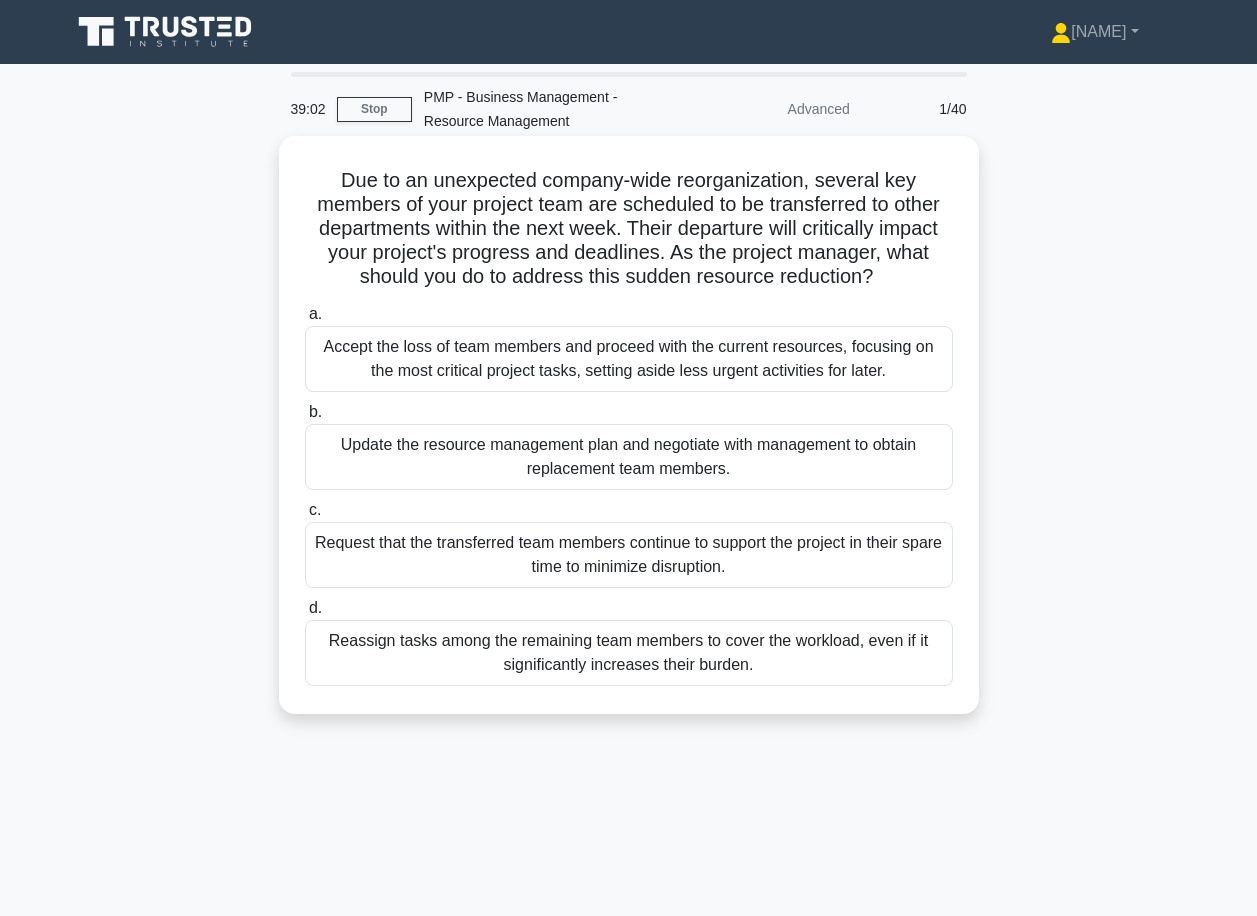 click on "Update the resource management plan and negotiate with management to obtain replacement team members." at bounding box center (629, 457) 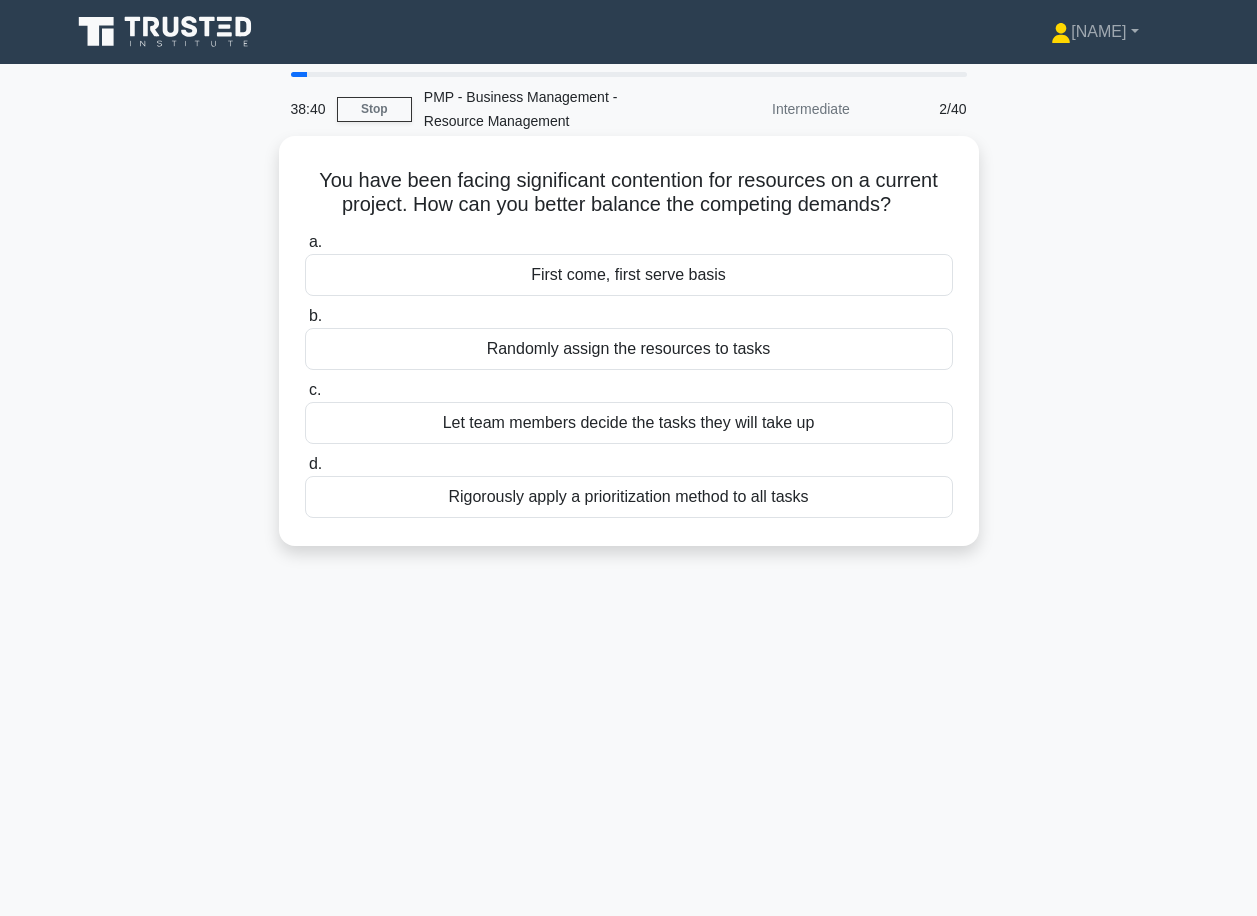 click on "Rigorously apply a prioritization method to all tasks" at bounding box center [629, 497] 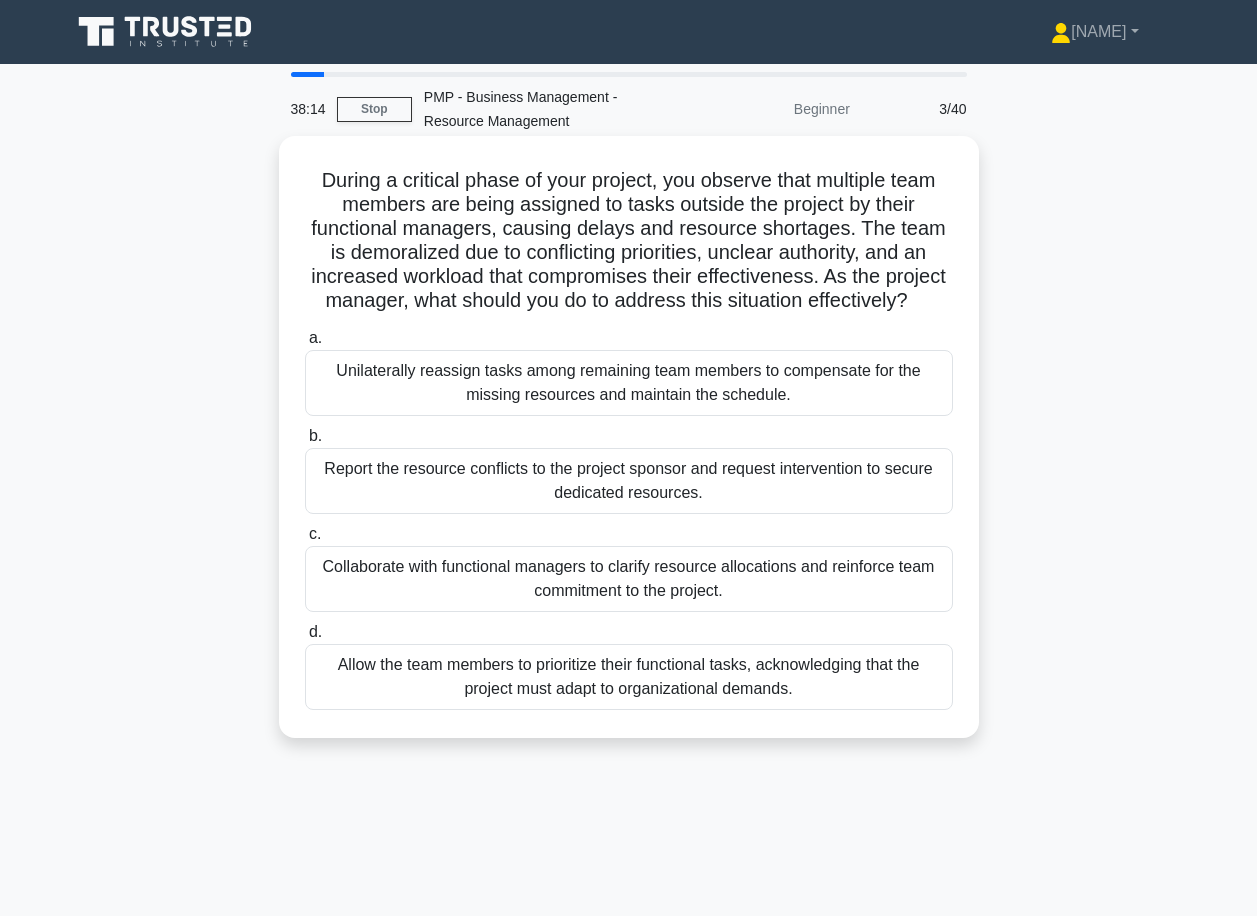 click on "Collaborate with functional managers to clarify resource allocations and reinforce team commitment to the project." at bounding box center (629, 579) 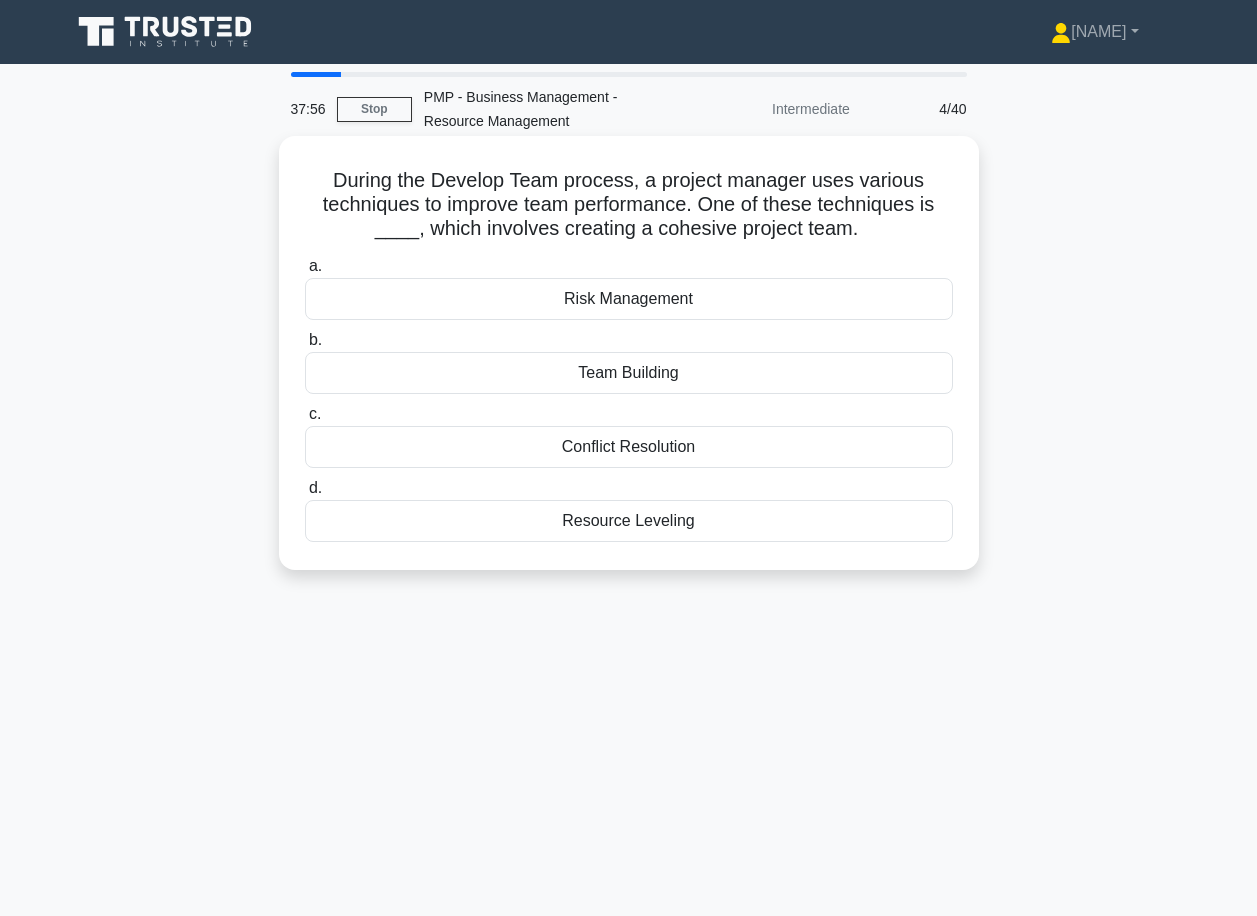 click on "Team Building" at bounding box center (629, 373) 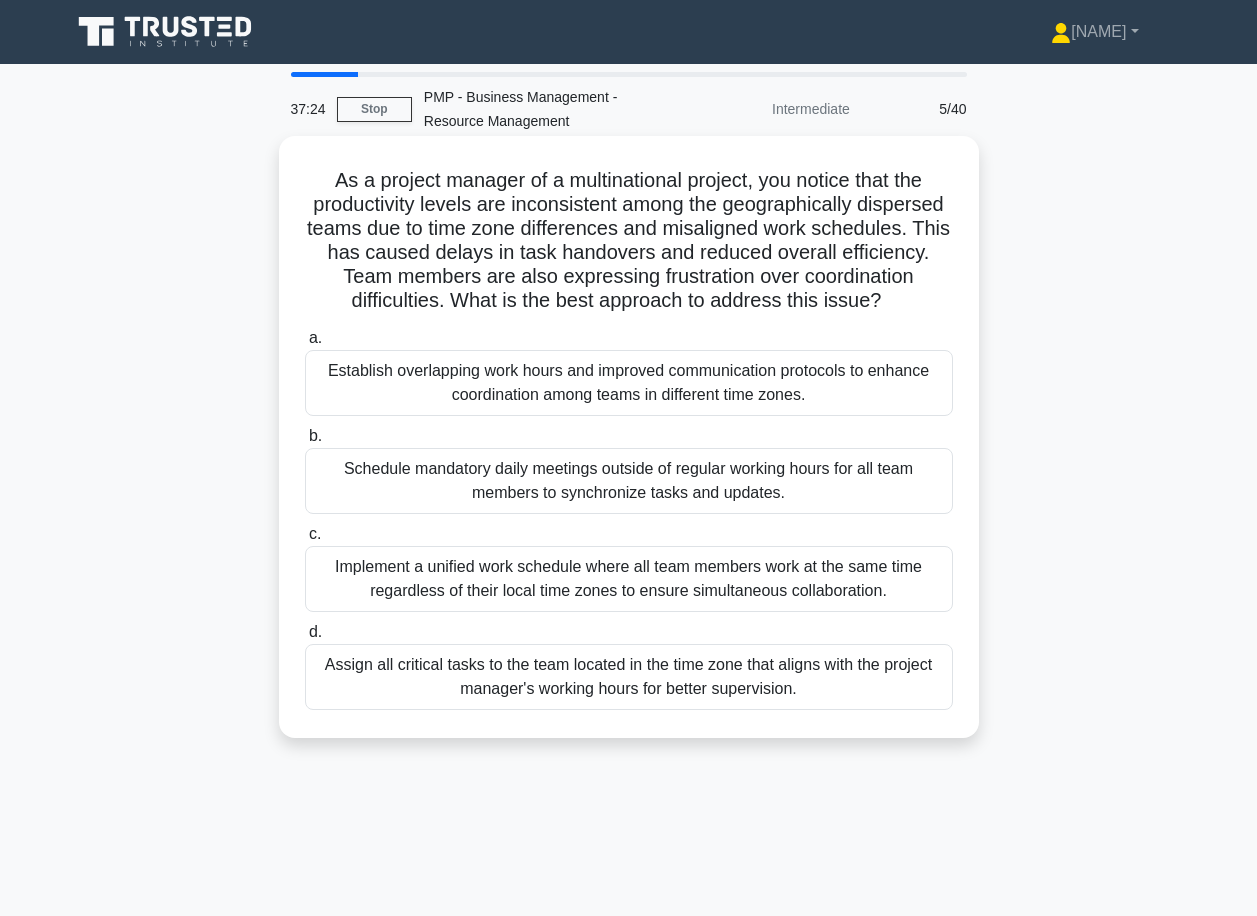 click on "Establish overlapping work hours and improved communication protocols to enhance coordination among teams in different time zones." at bounding box center (629, 383) 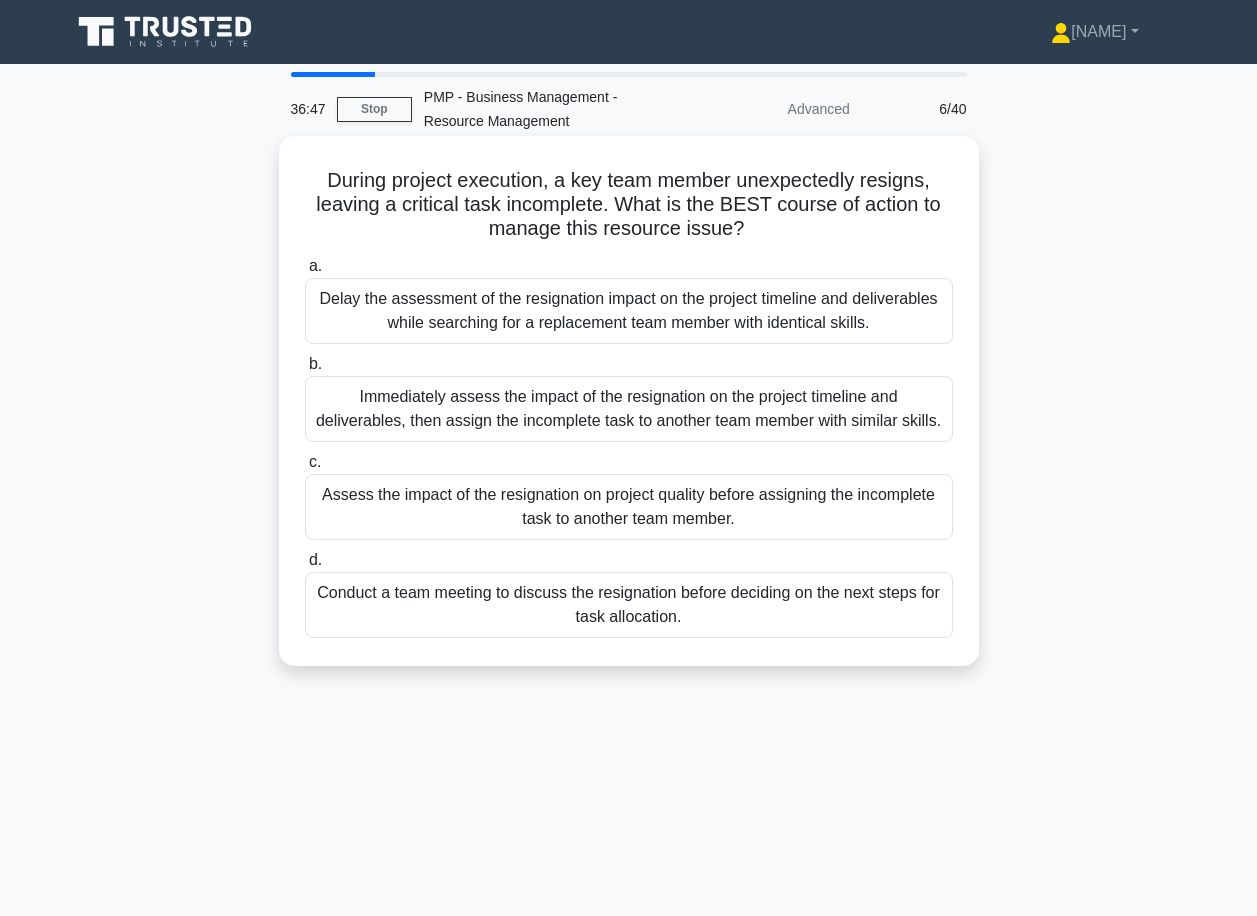click on "Immediately assess the impact of the resignation on the project timeline and deliverables, then assign the incomplete task to another team member with similar skills." at bounding box center (629, 409) 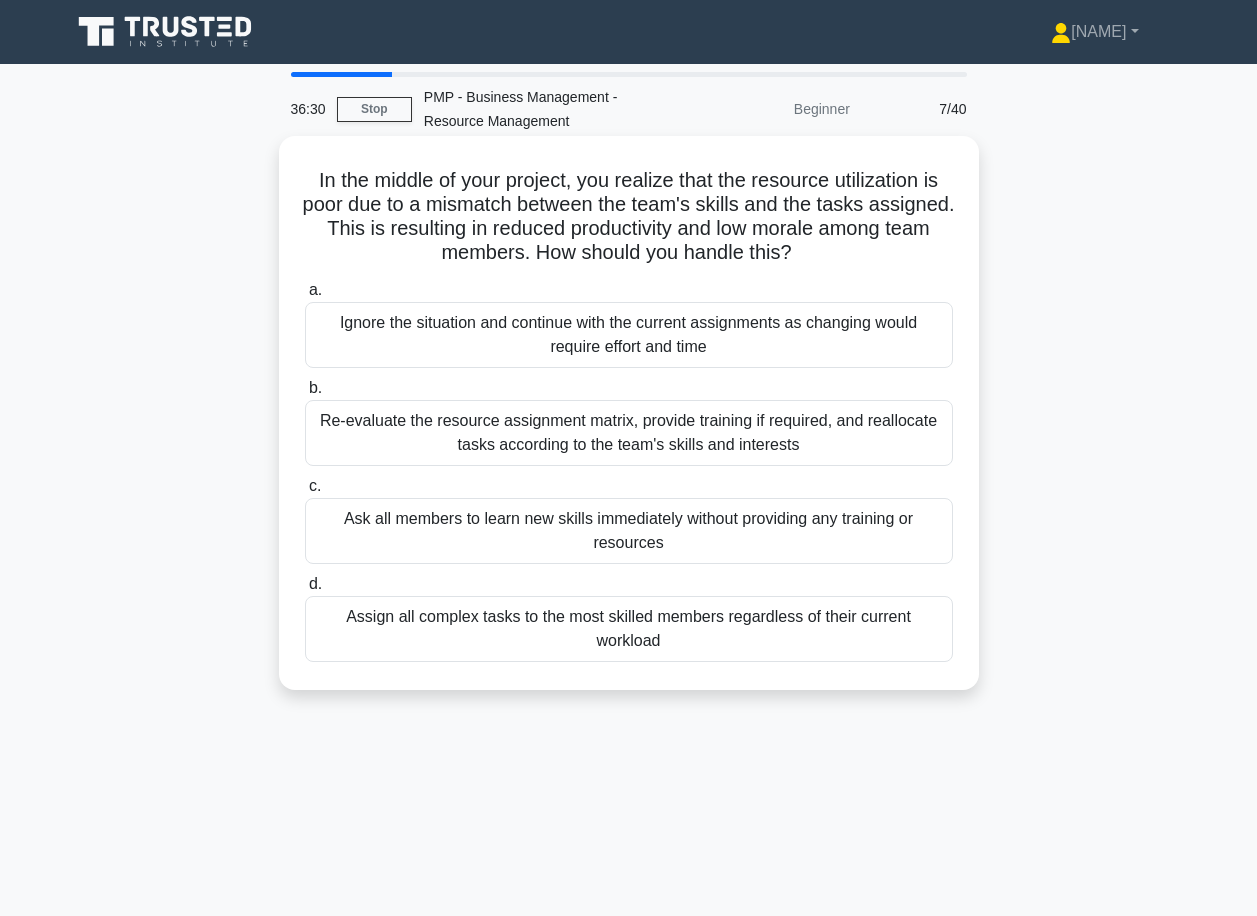 click on "Re-evaluate the resource assignment matrix, provide training if required, and reallocate tasks according to the team's skills and interests" at bounding box center (629, 433) 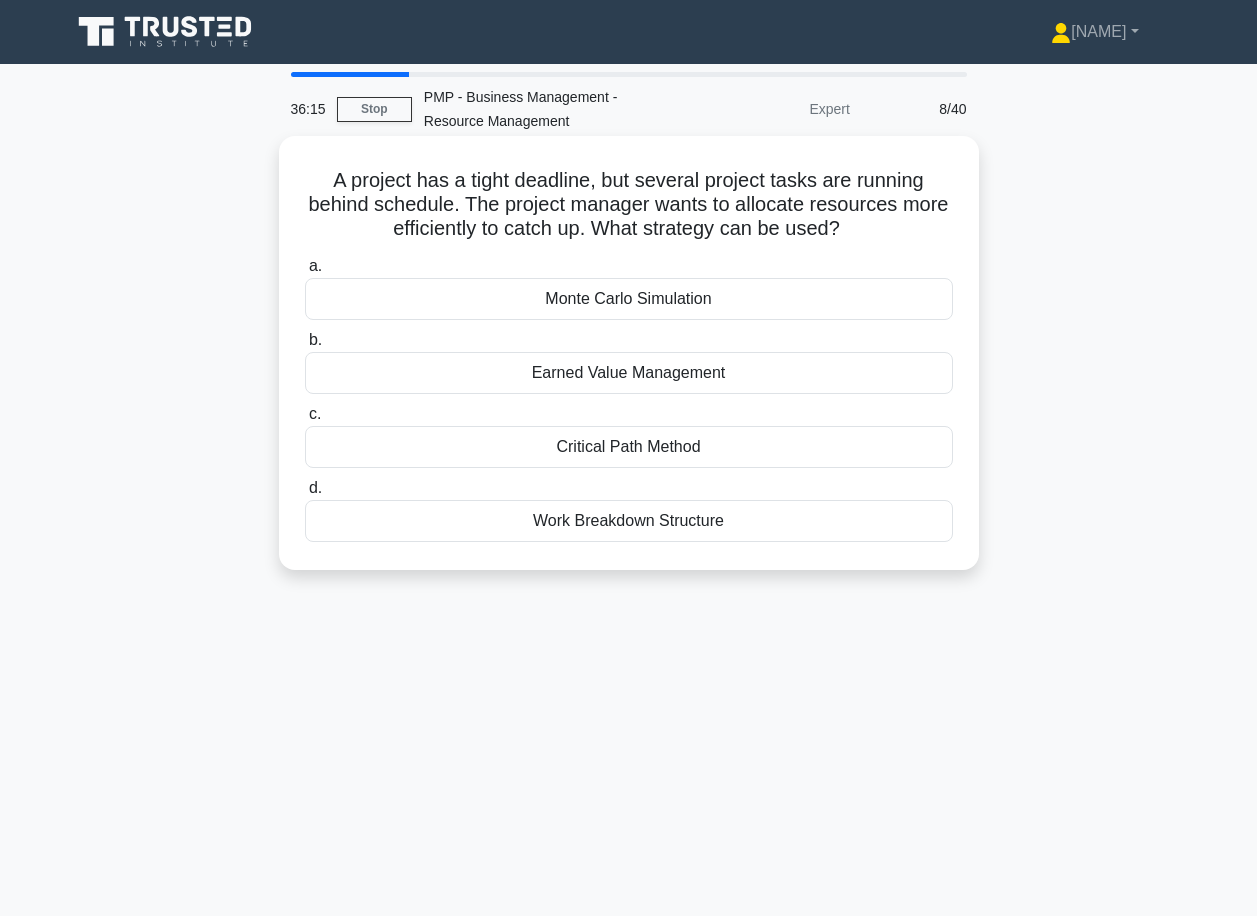 click on "Critical Path Method" at bounding box center [629, 447] 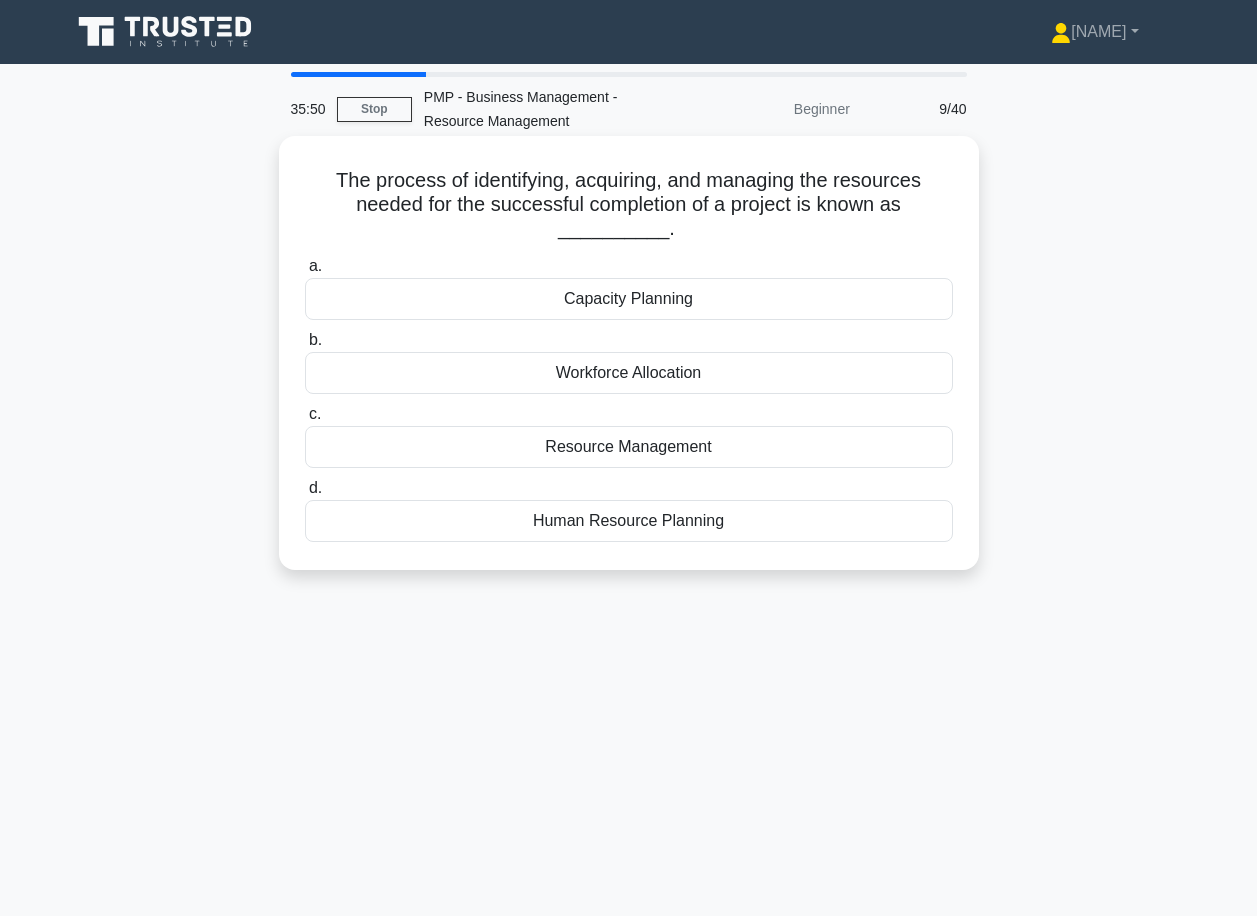 click on "Resource Management" at bounding box center (629, 447) 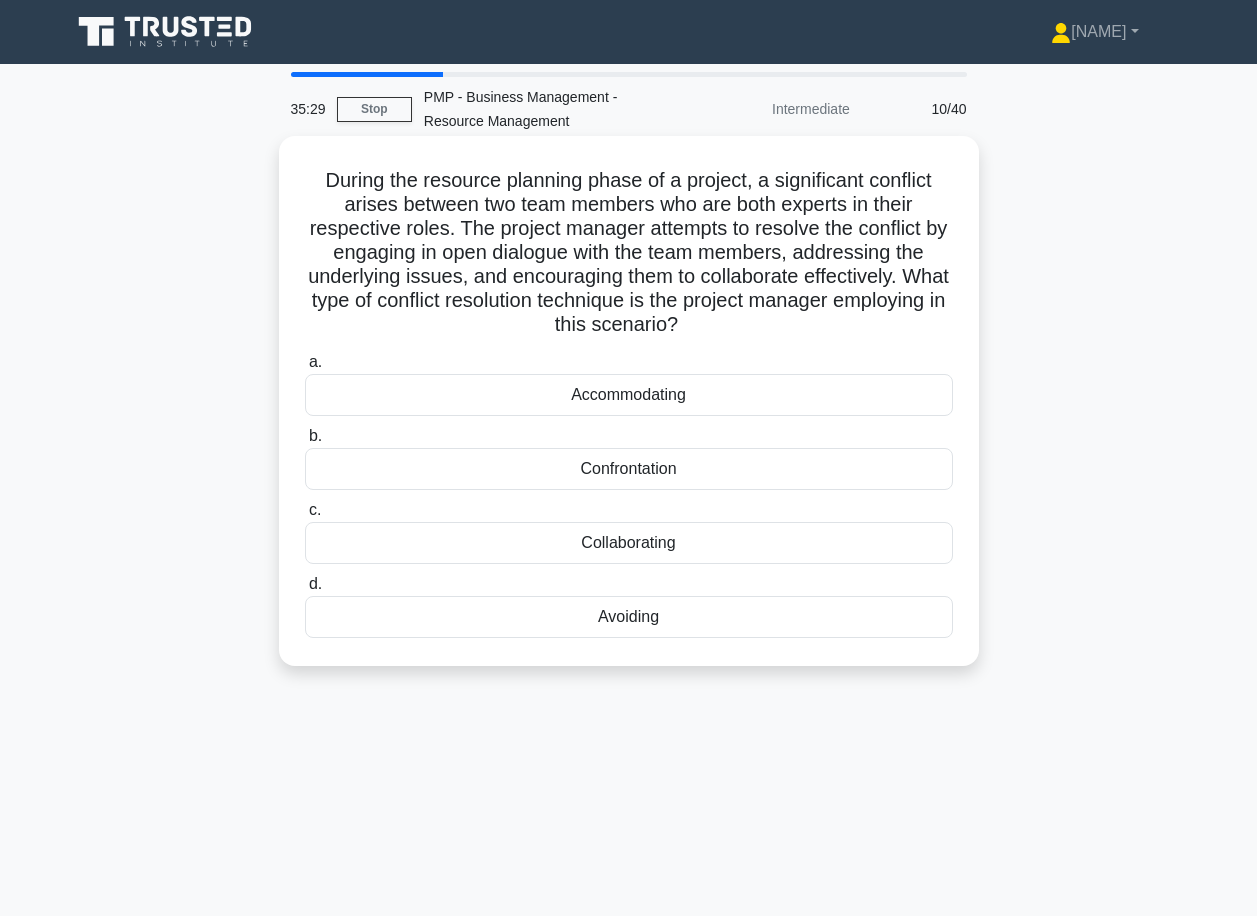 click on "Collaborating" at bounding box center [629, 543] 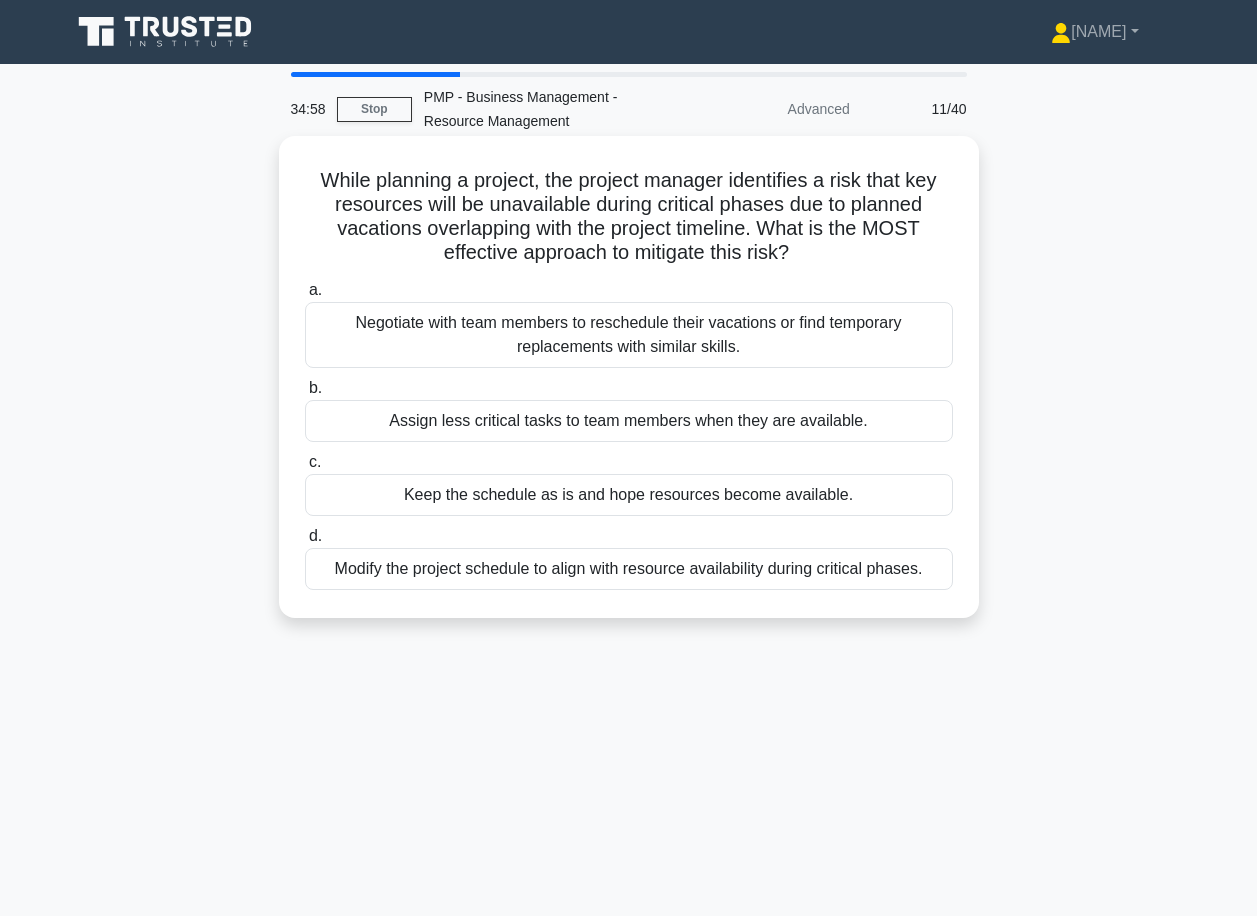 click on "Negotiate with team members to reschedule their vacations or find temporary replacements with similar skills." at bounding box center [629, 335] 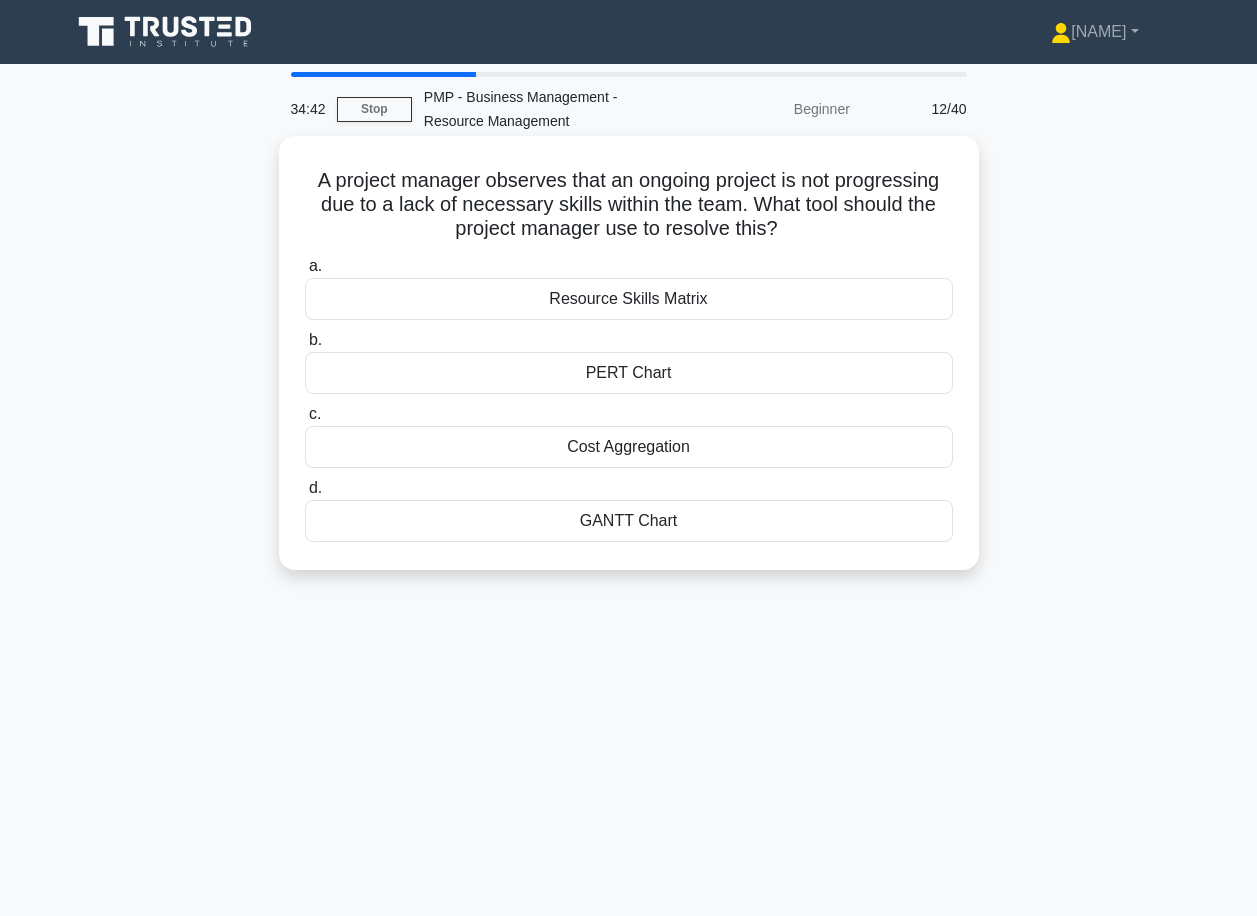 click on "Resource Skills Matrix" at bounding box center [629, 299] 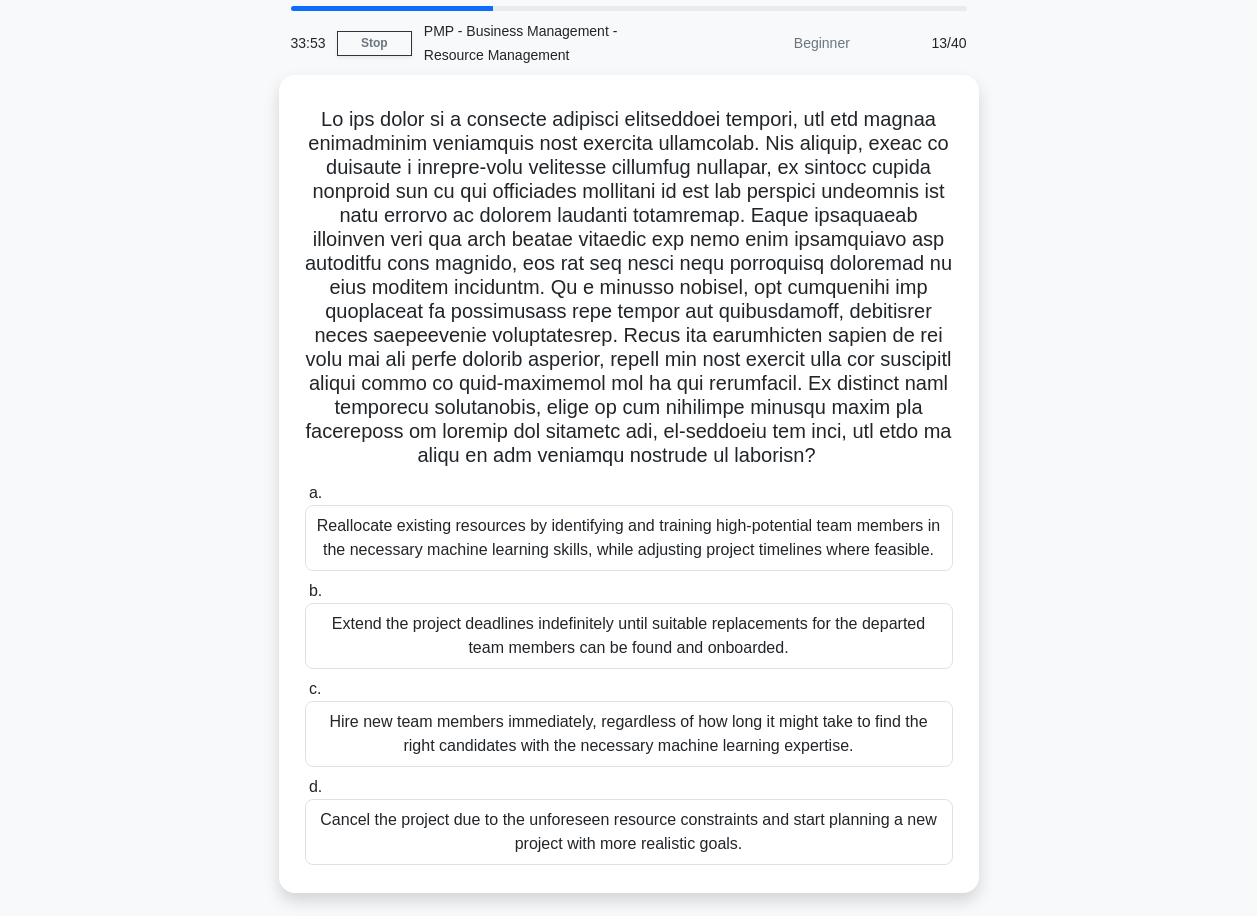 scroll, scrollTop: 100, scrollLeft: 0, axis: vertical 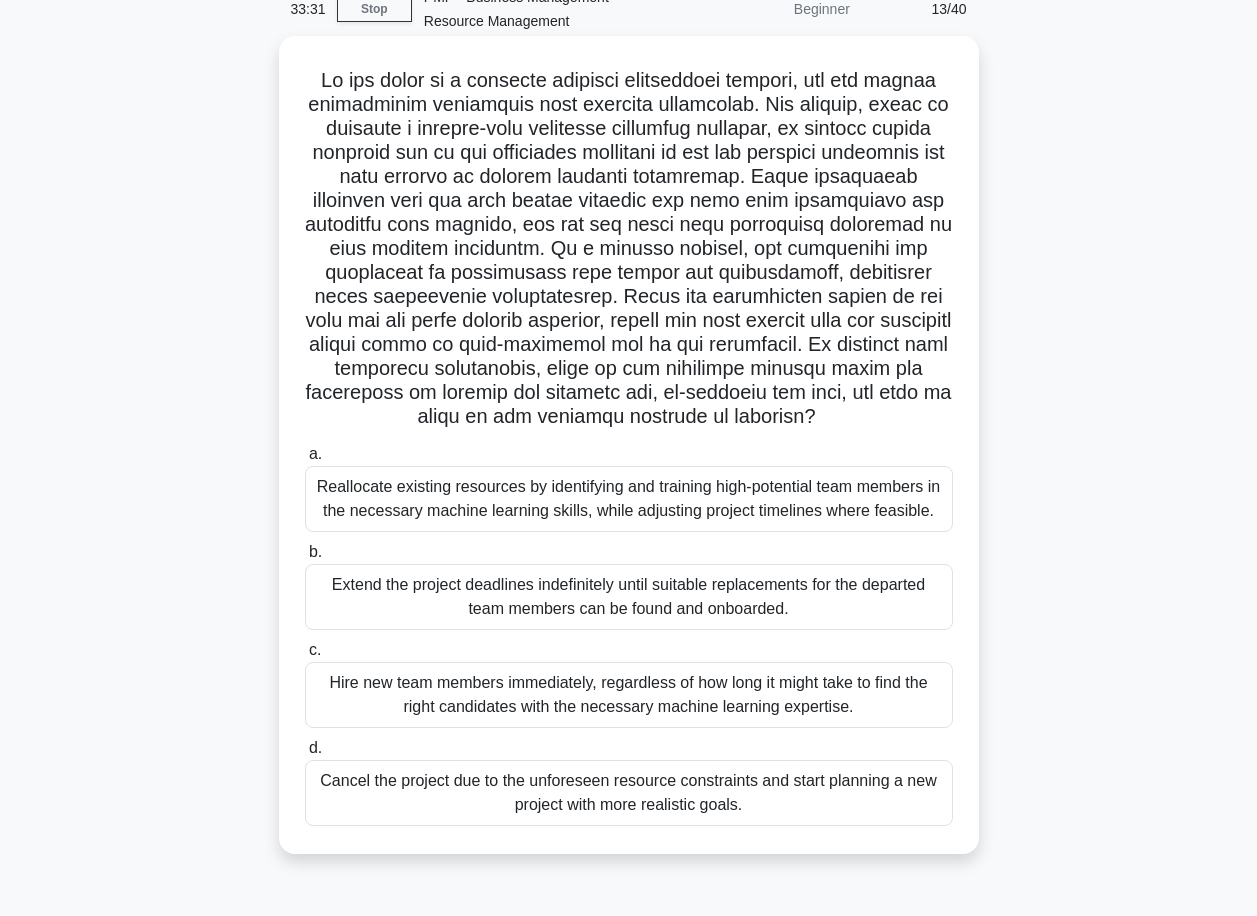 click on "Reallocate existing resources by identifying and training high-potential team members in the necessary machine learning skills, while adjusting project timelines where feasible." at bounding box center [629, 499] 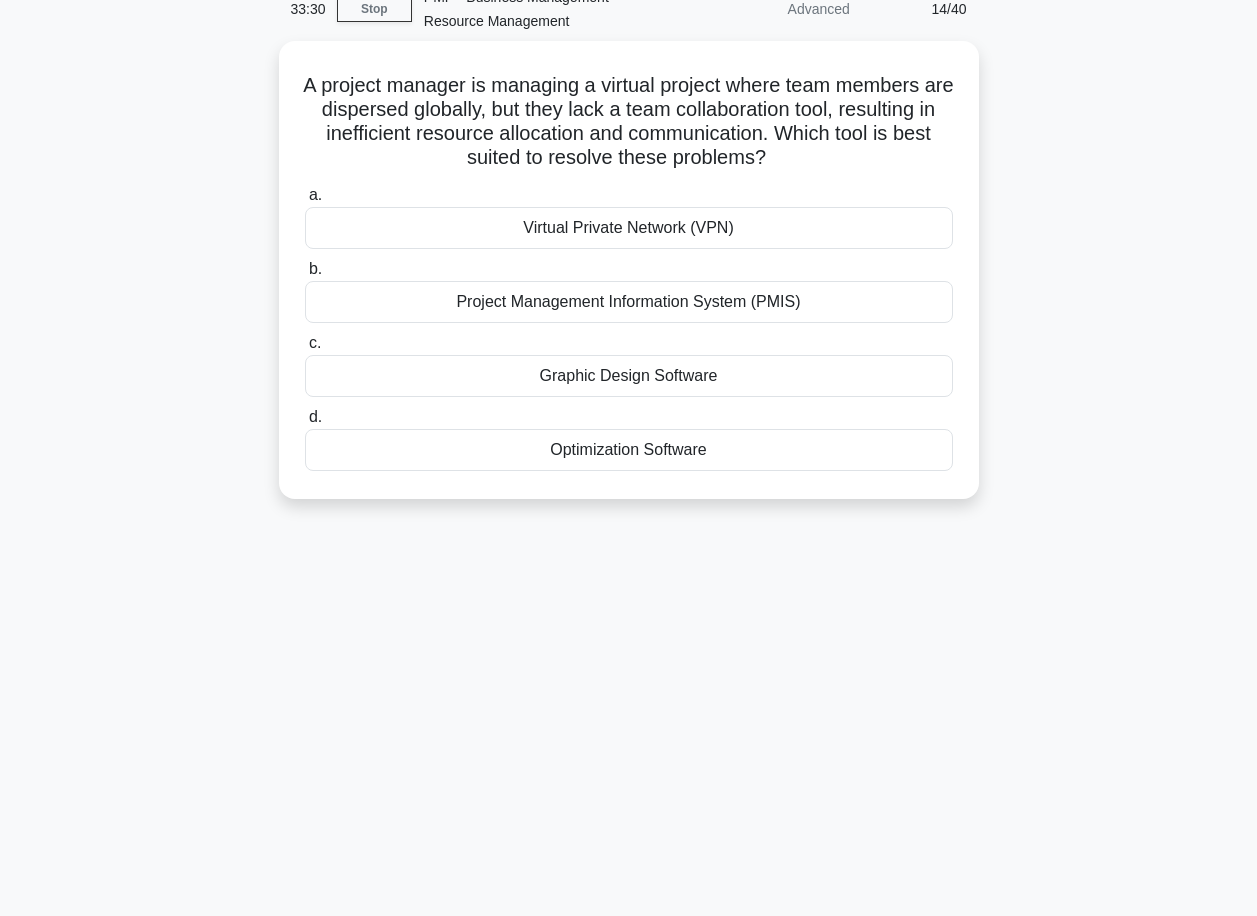 scroll, scrollTop: 0, scrollLeft: 0, axis: both 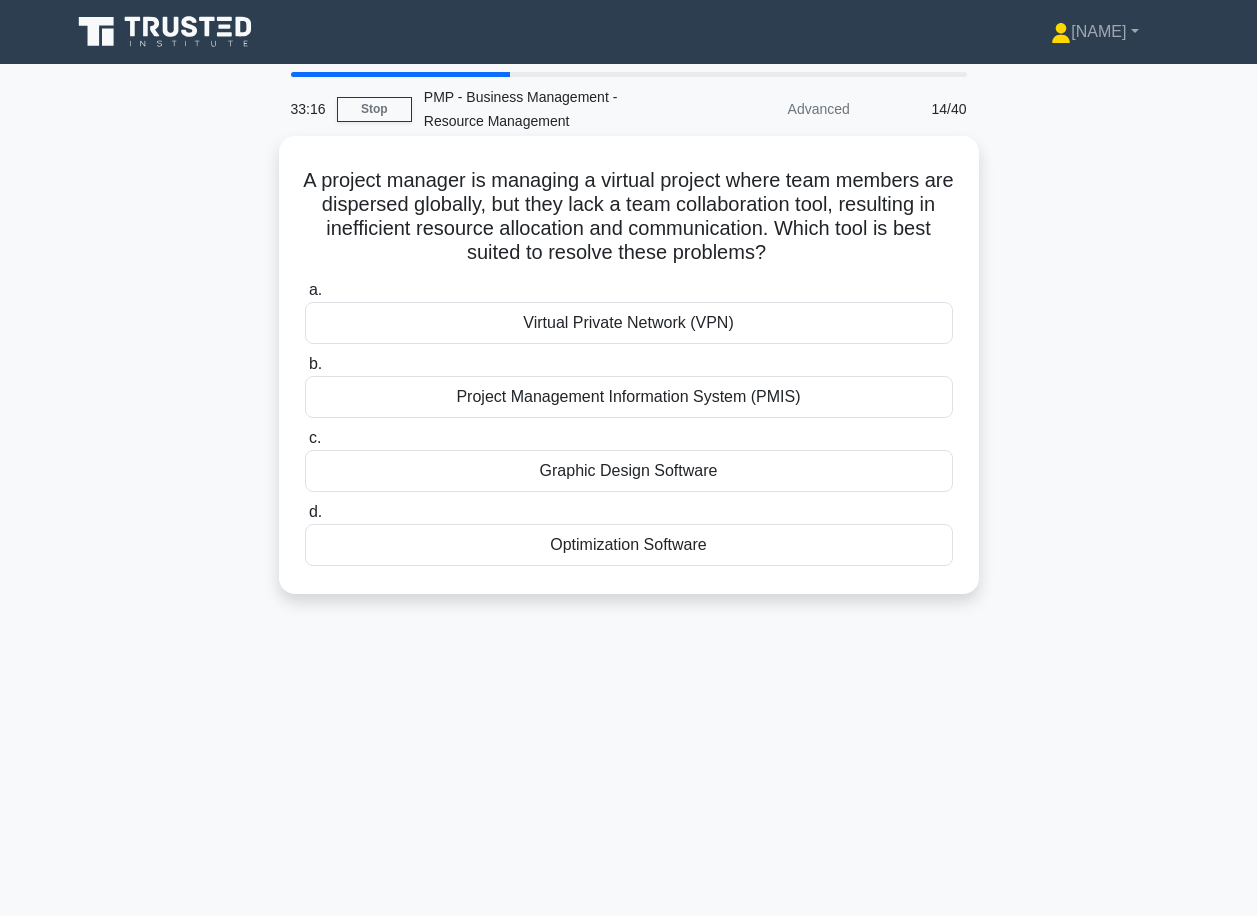 click on "Project Management Information System (PMIS)" at bounding box center (629, 397) 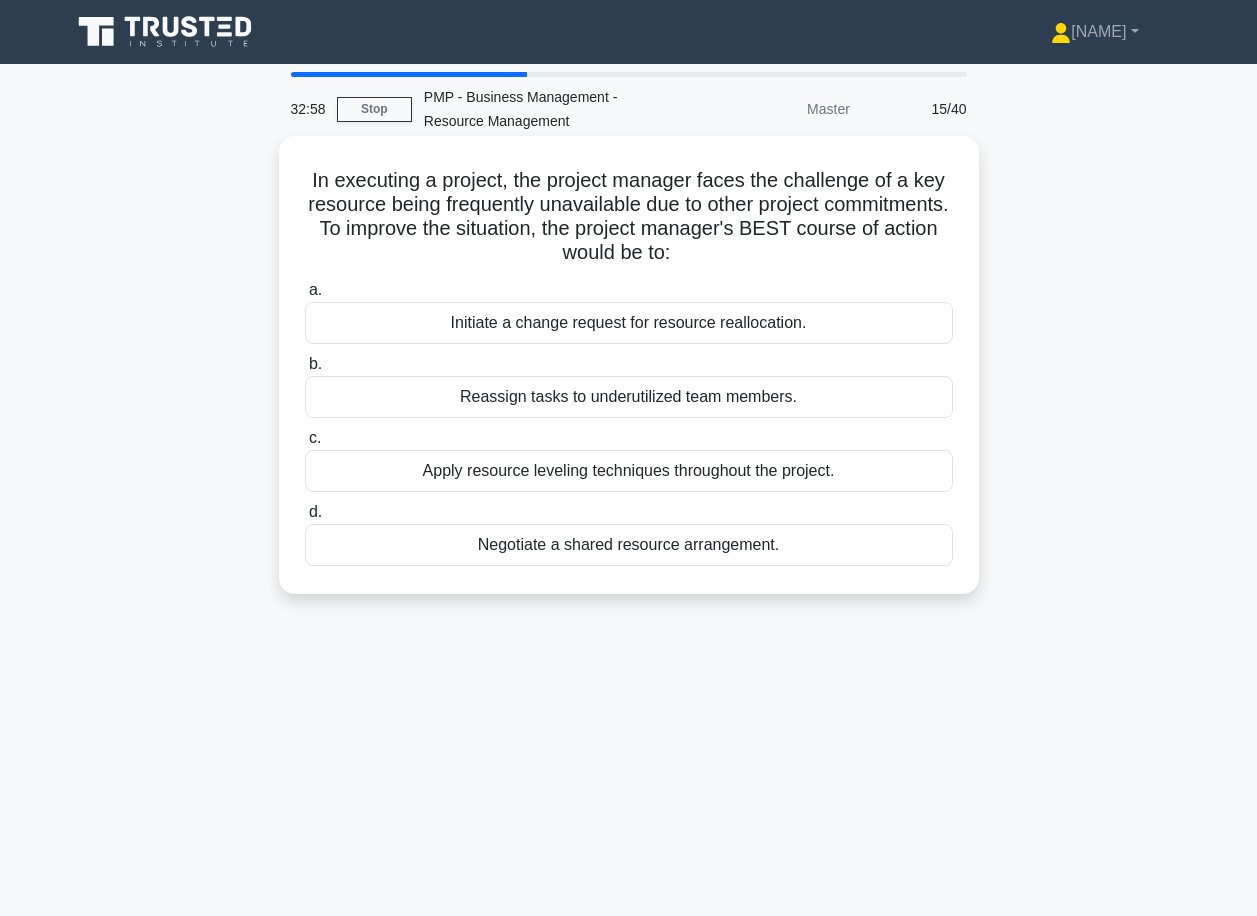 click on "Apply resource leveling techniques throughout the project." at bounding box center [629, 471] 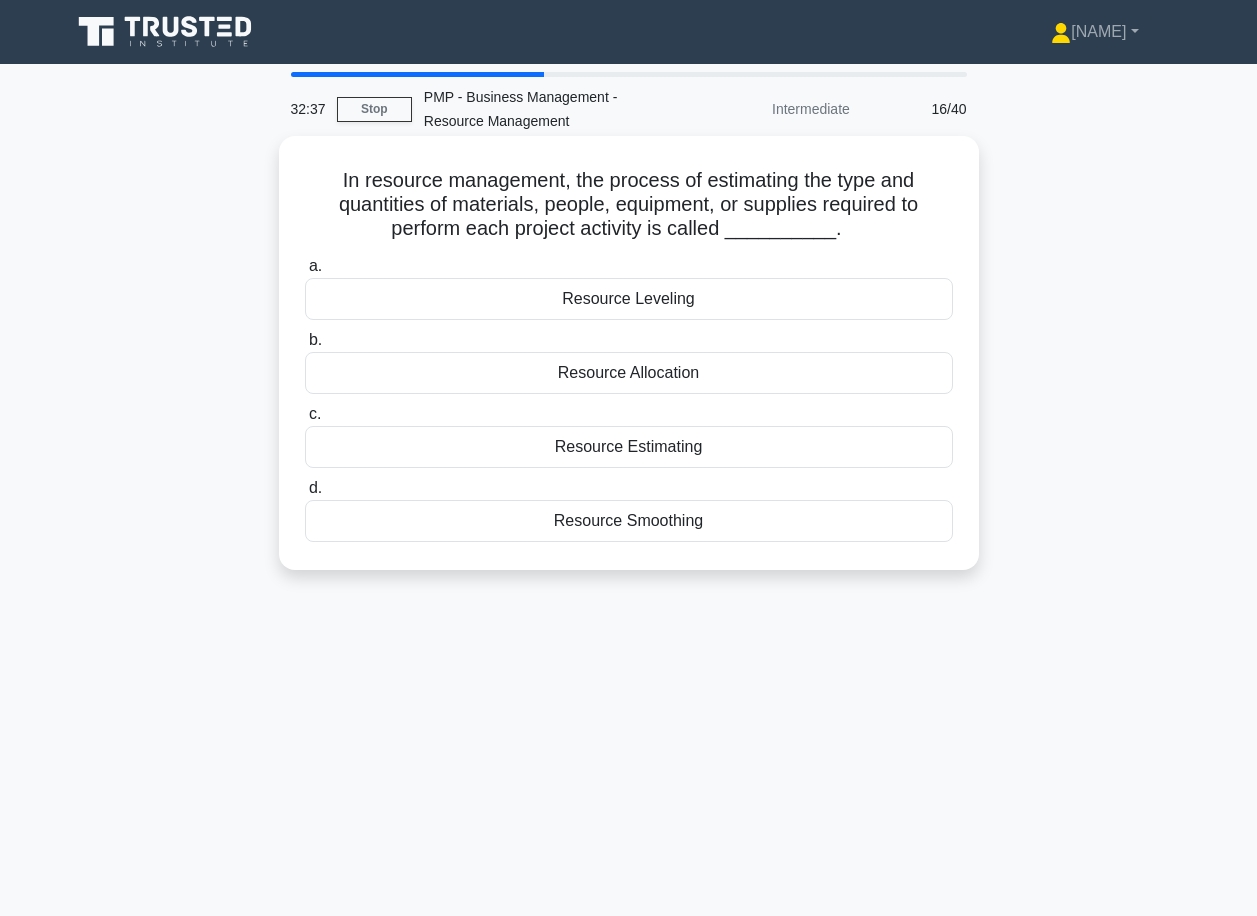 click on "Resource Estimating" at bounding box center (629, 447) 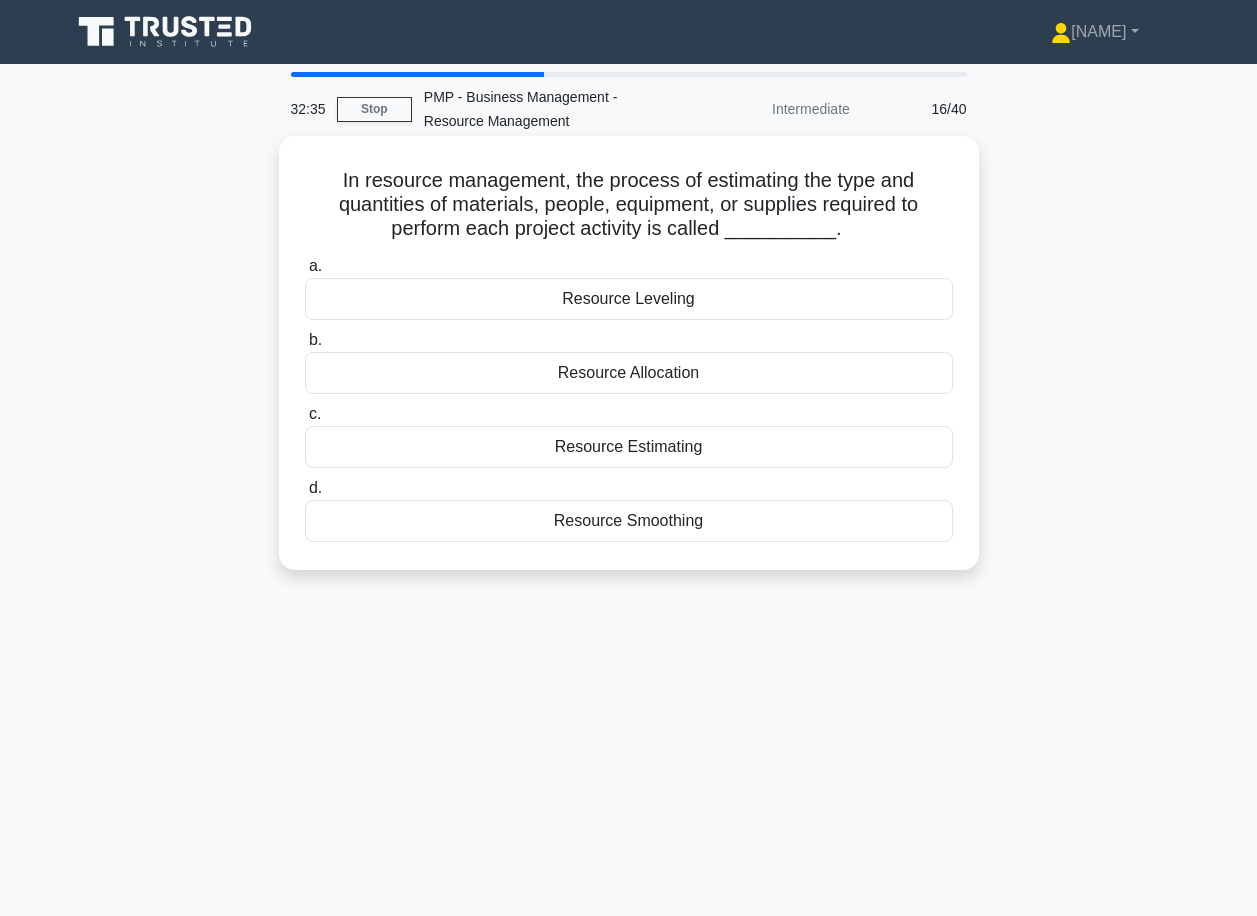click on "Resource Estimating" at bounding box center (629, 447) 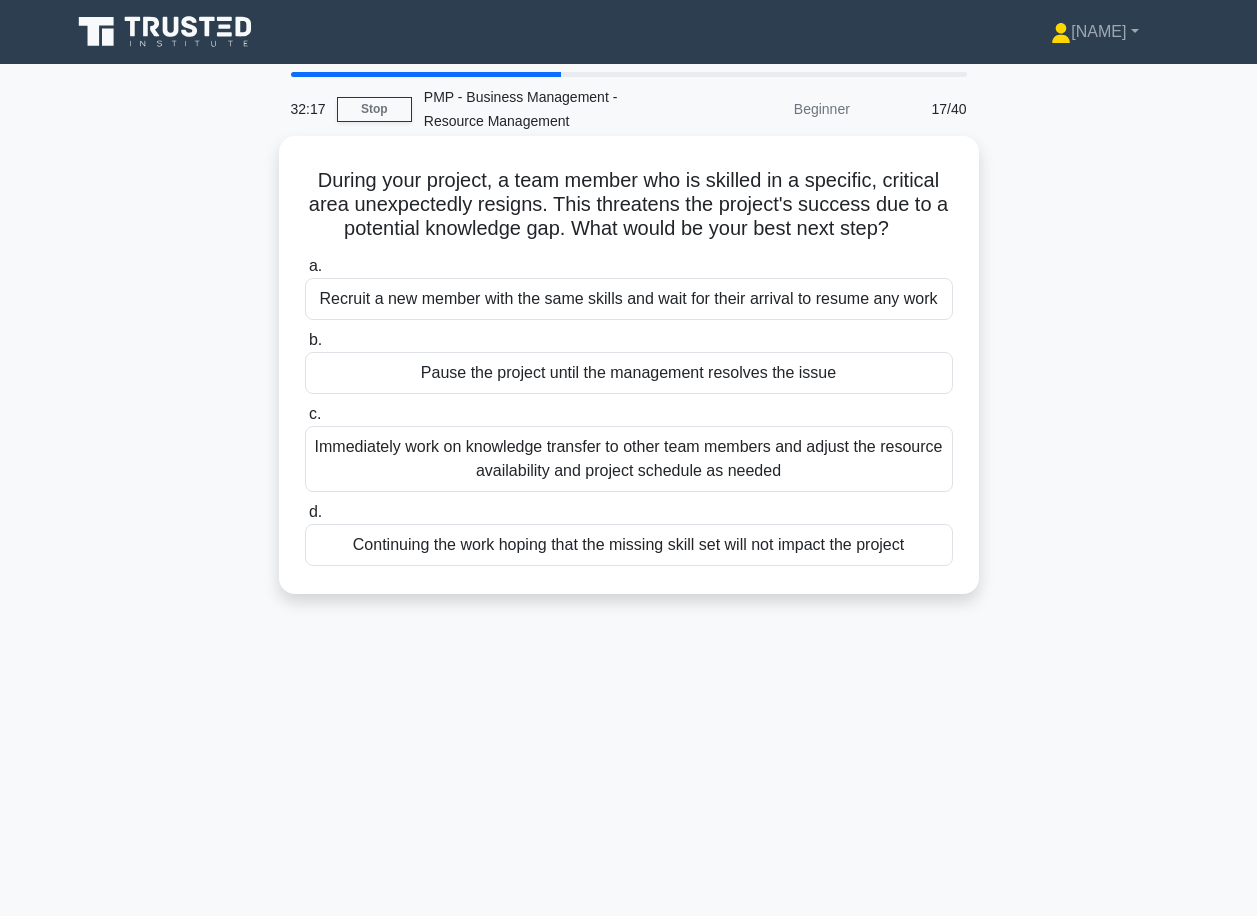 click on "Immediately work on knowledge transfer to other team members and adjust the resource availability and project schedule as needed" at bounding box center (629, 459) 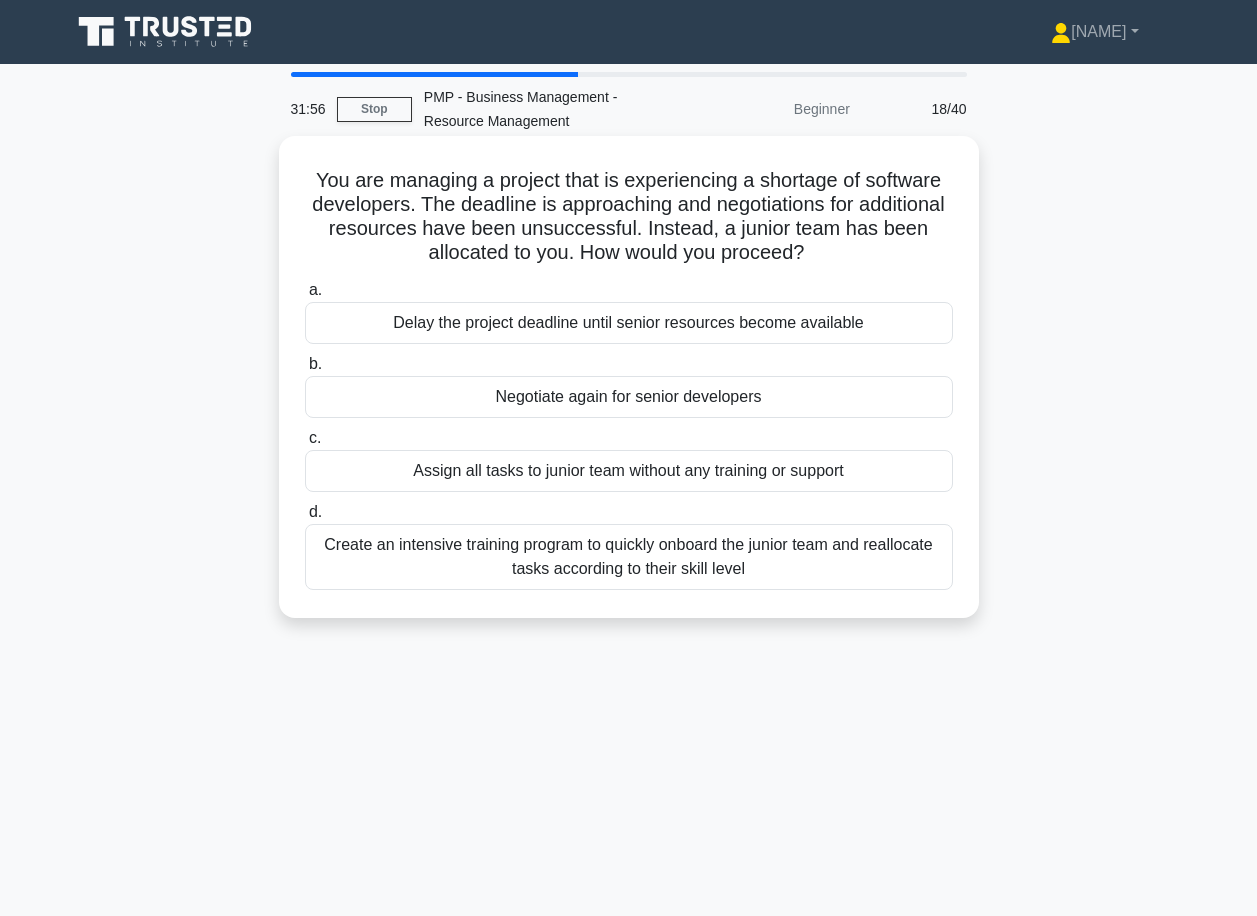click on "Create an intensive training program to quickly onboard the junior team and reallocate tasks according to their skill level" at bounding box center (629, 557) 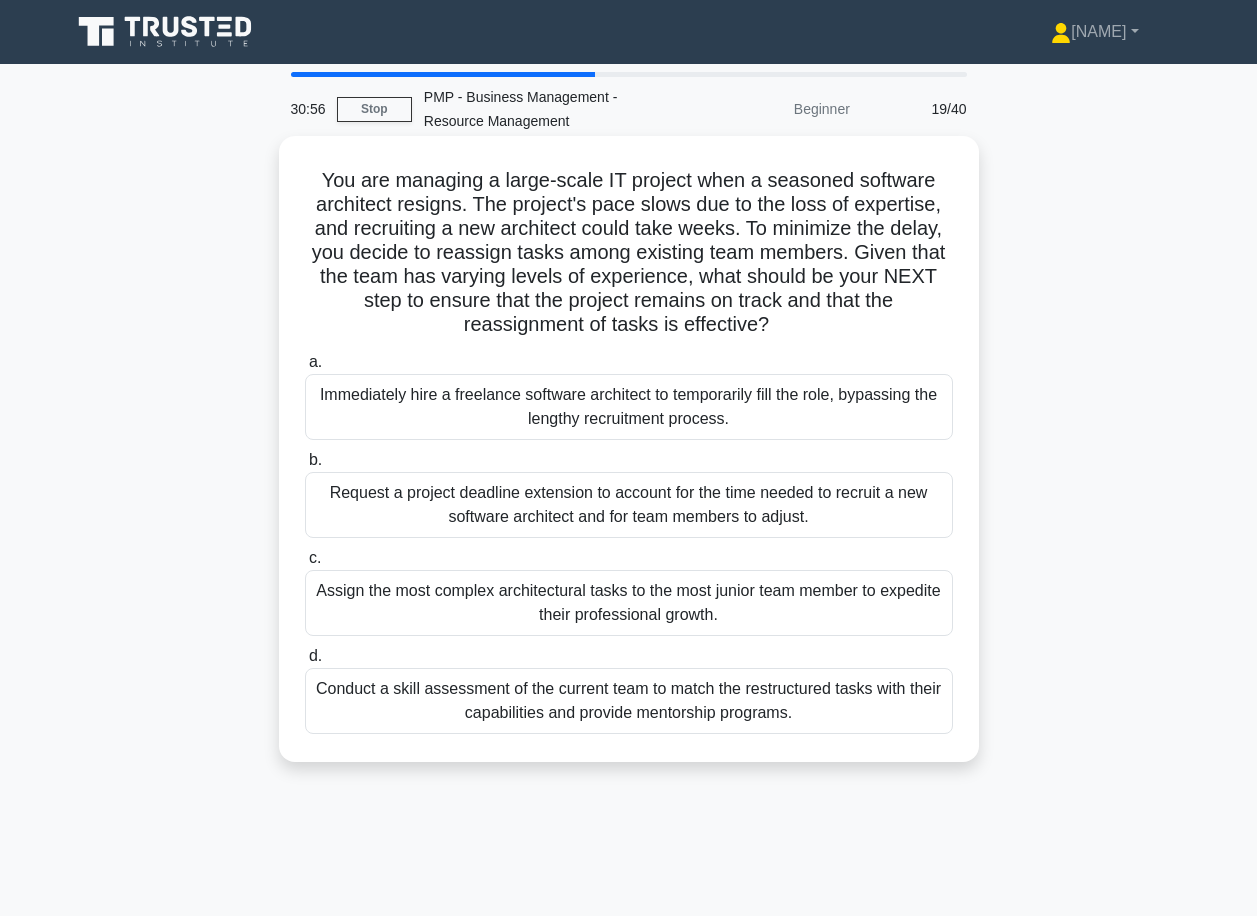 click on "Conduct a skill assessment of the current team to match the restructured tasks with their capabilities and provide mentorship programs." at bounding box center (629, 701) 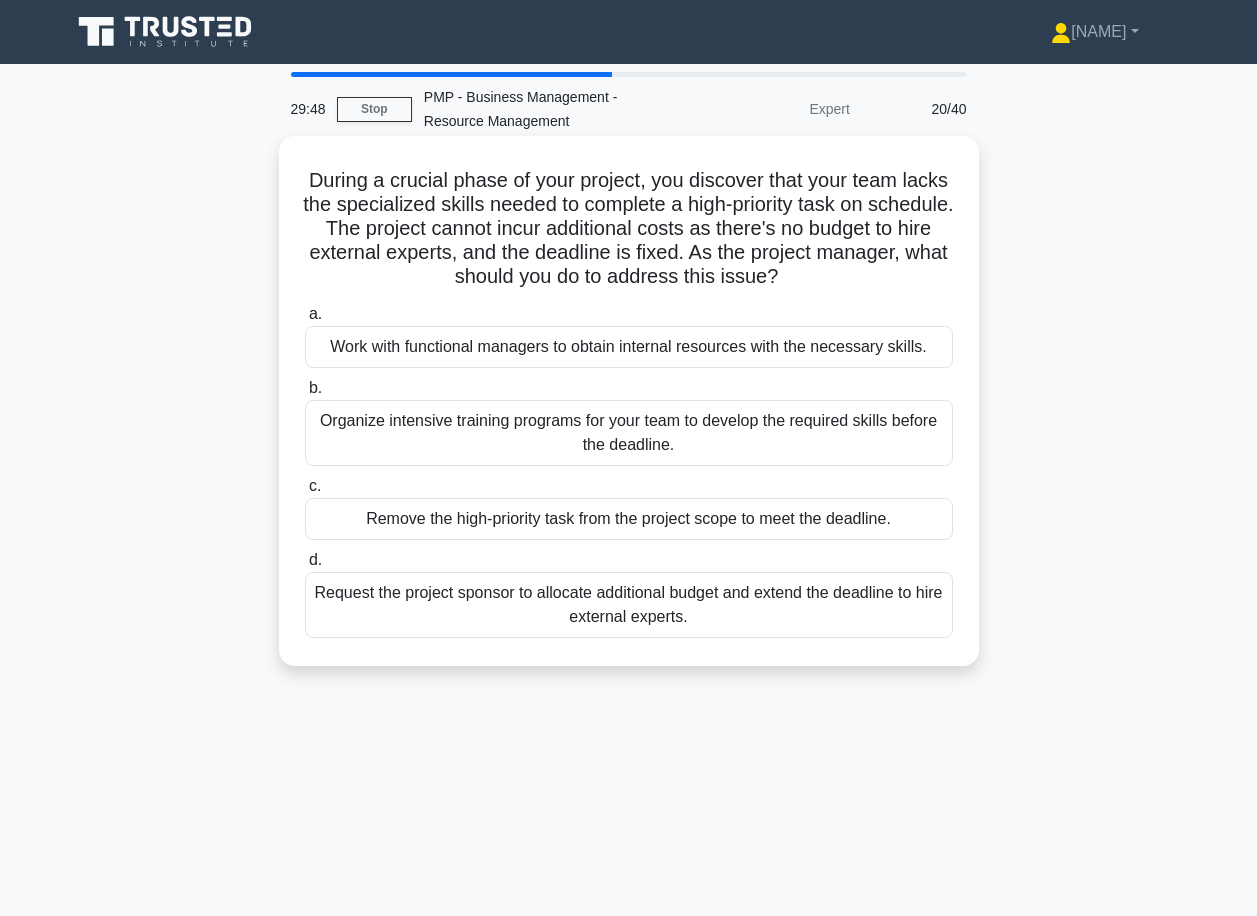 click on "Work with functional managers to obtain internal resources with the necessary skills." at bounding box center [629, 347] 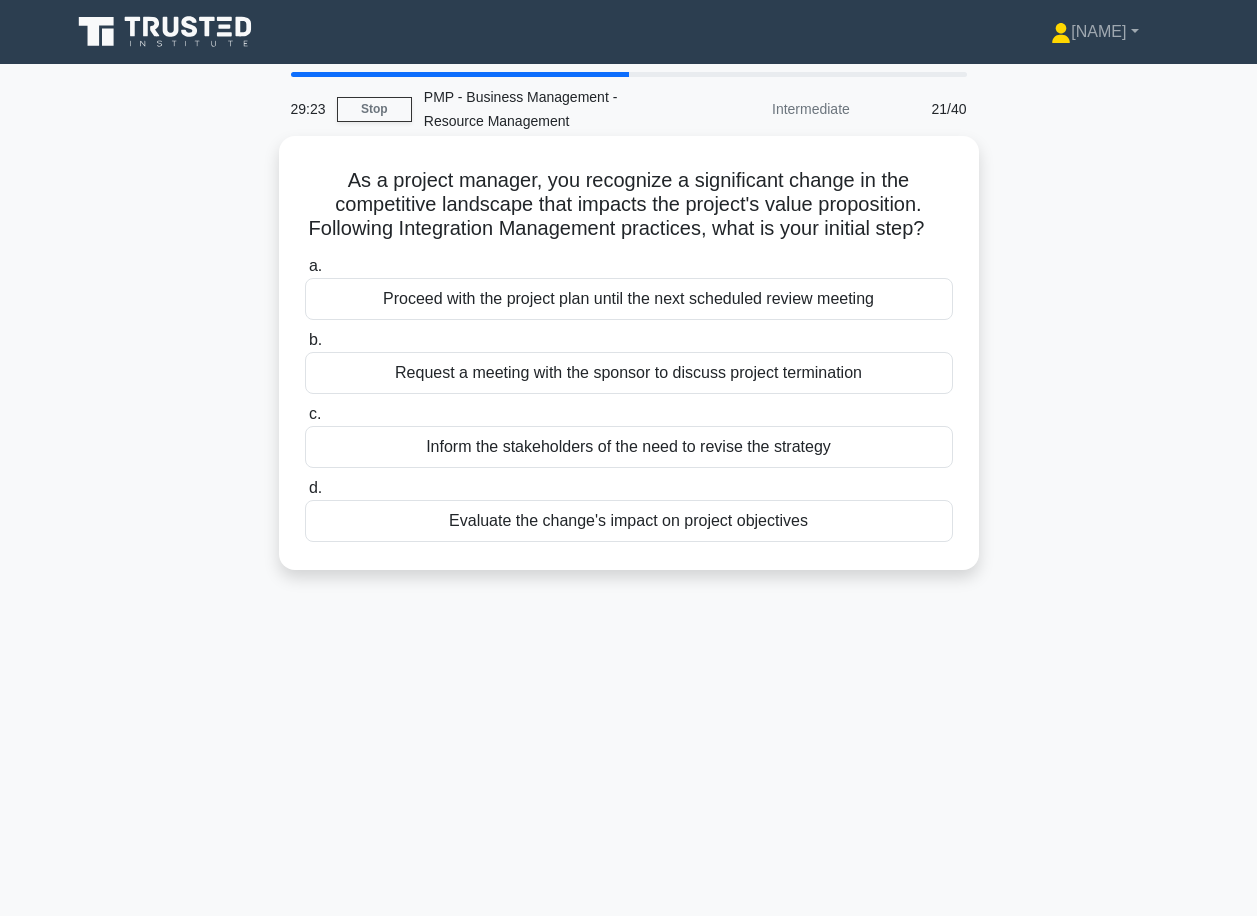 click on "Evaluate the change's impact on project objectives" at bounding box center [629, 521] 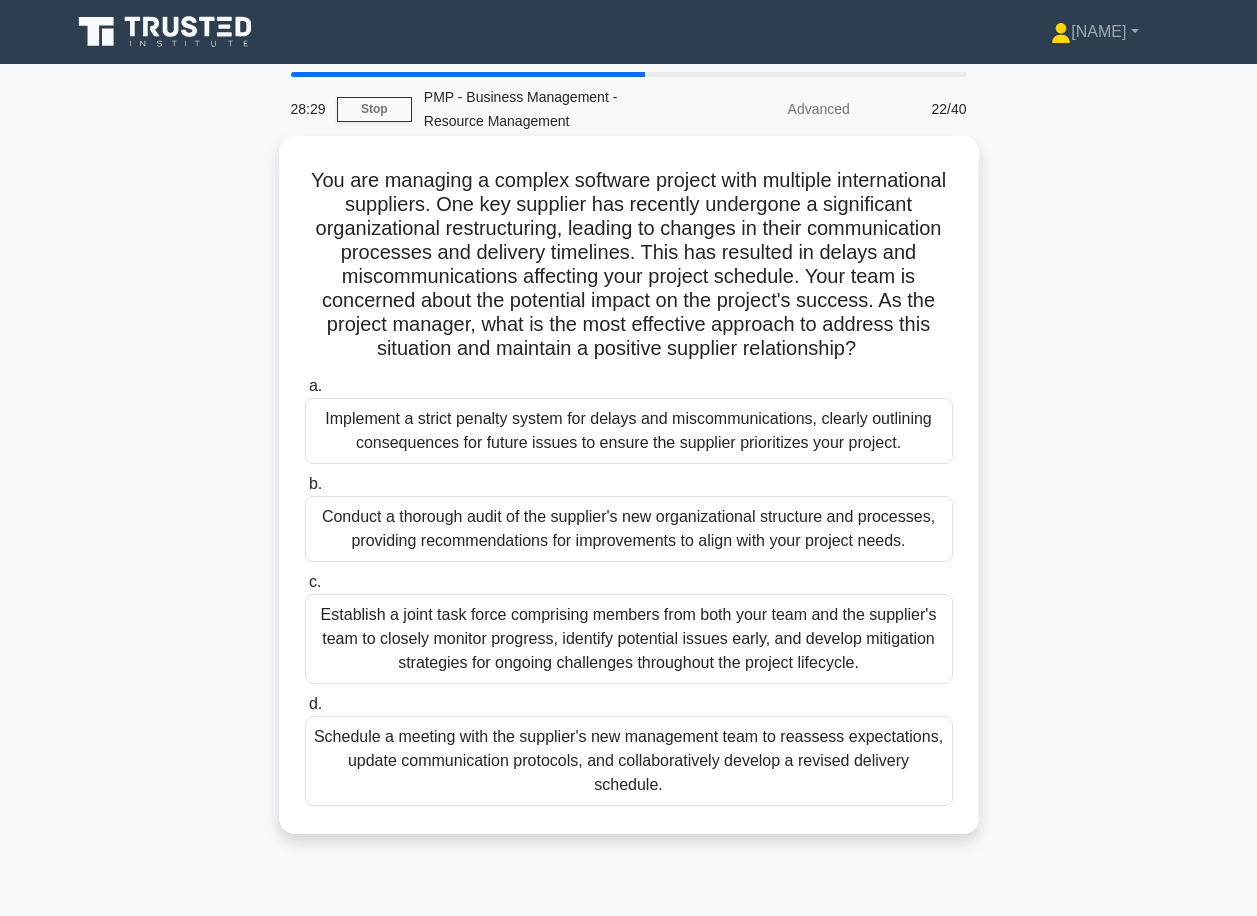 click on "Schedule a meeting with the supplier's new management team to reassess expectations, update communication protocols, and collaboratively develop a revised delivery schedule." at bounding box center (629, 761) 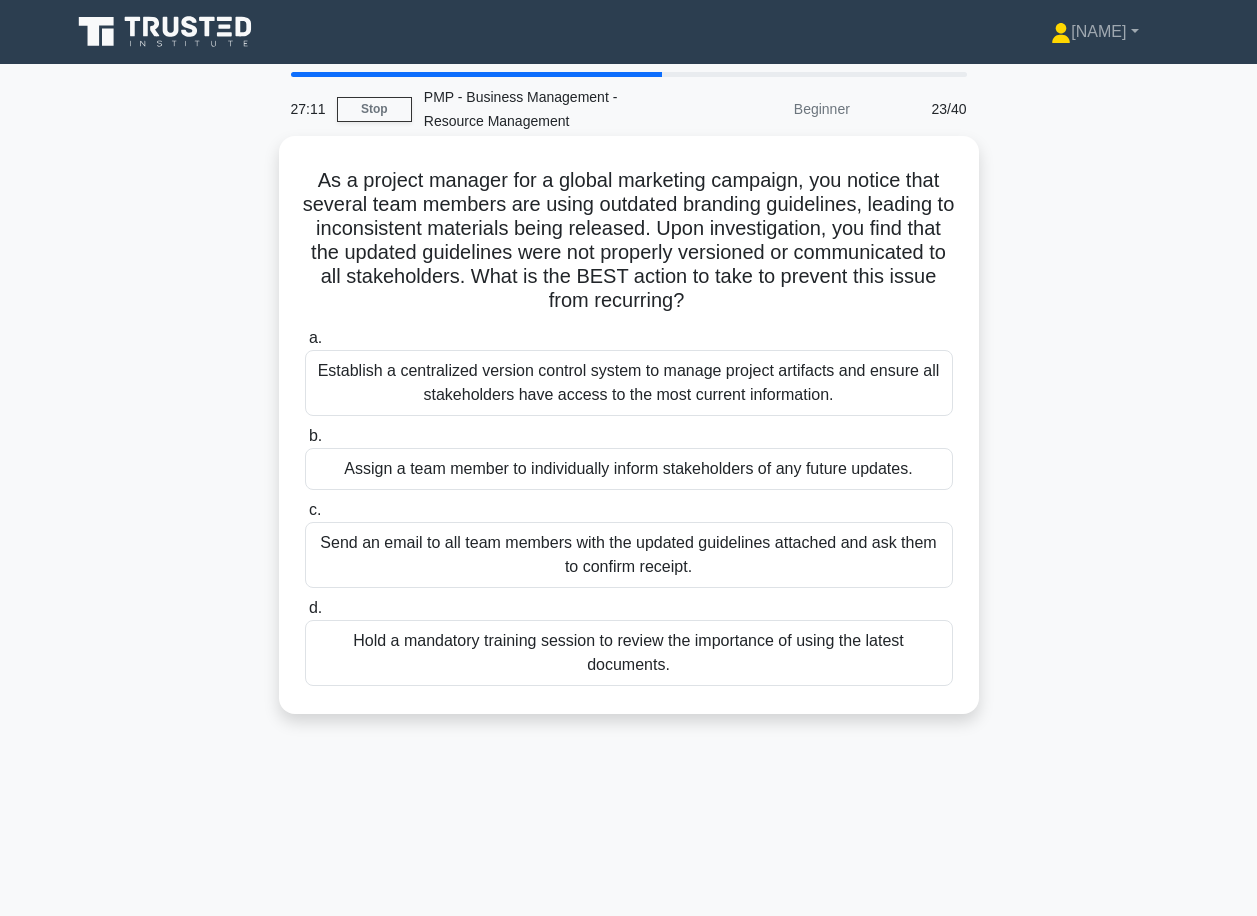 click on "Establish a centralized version control system to manage project artifacts and ensure all stakeholders have access to the most current information." at bounding box center (629, 383) 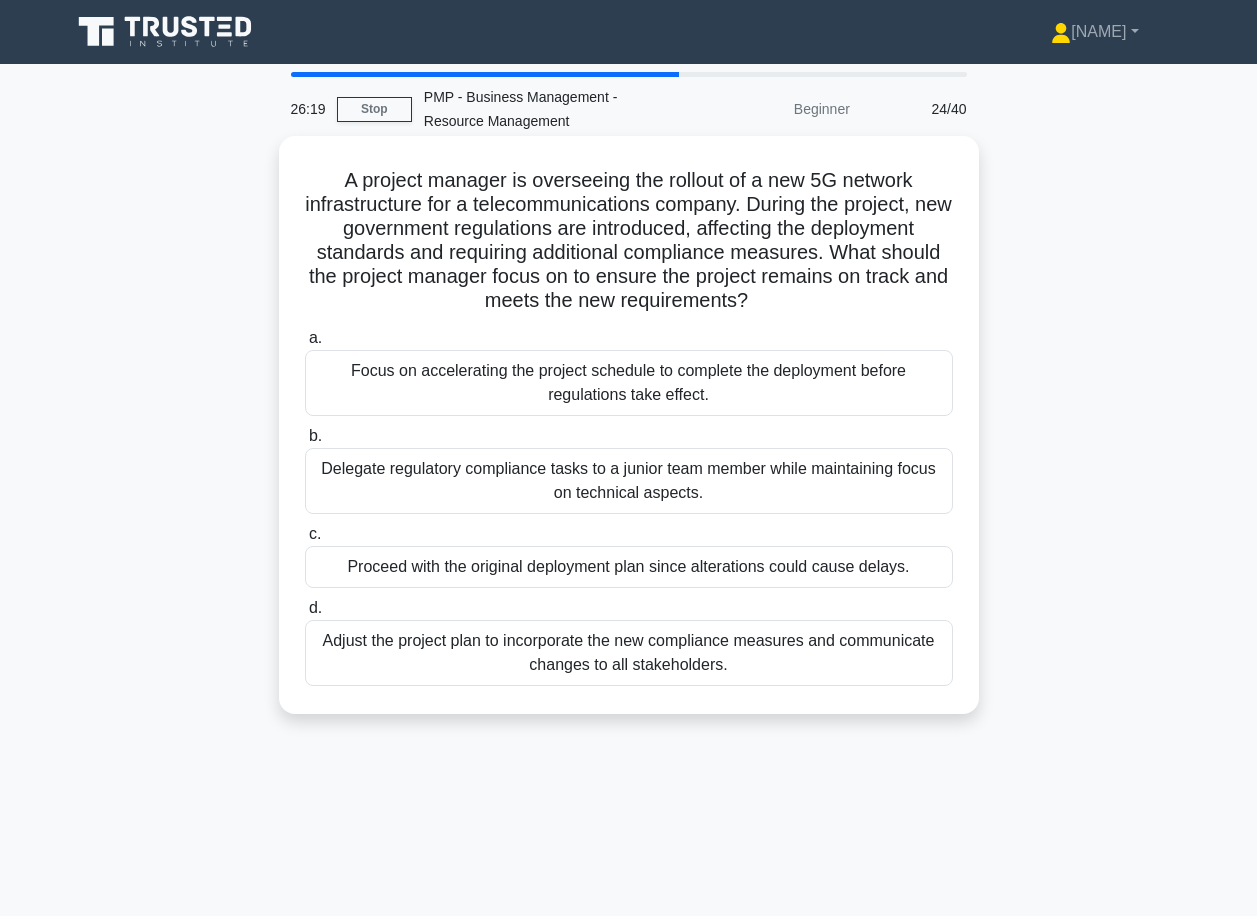 click on "Adjust the project plan to incorporate the new compliance measures and communicate changes to all stakeholders." at bounding box center (629, 653) 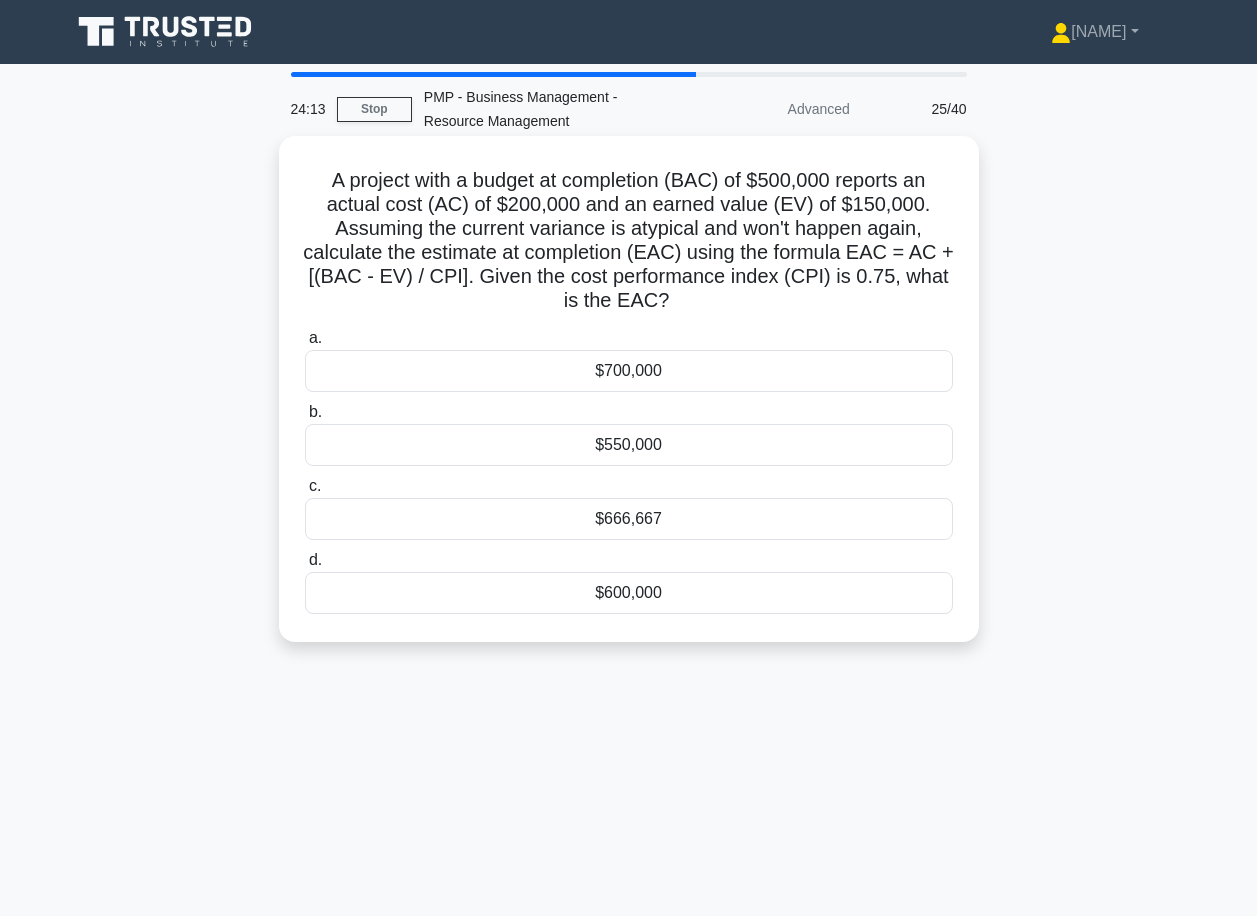 click on "$666,667" at bounding box center [629, 519] 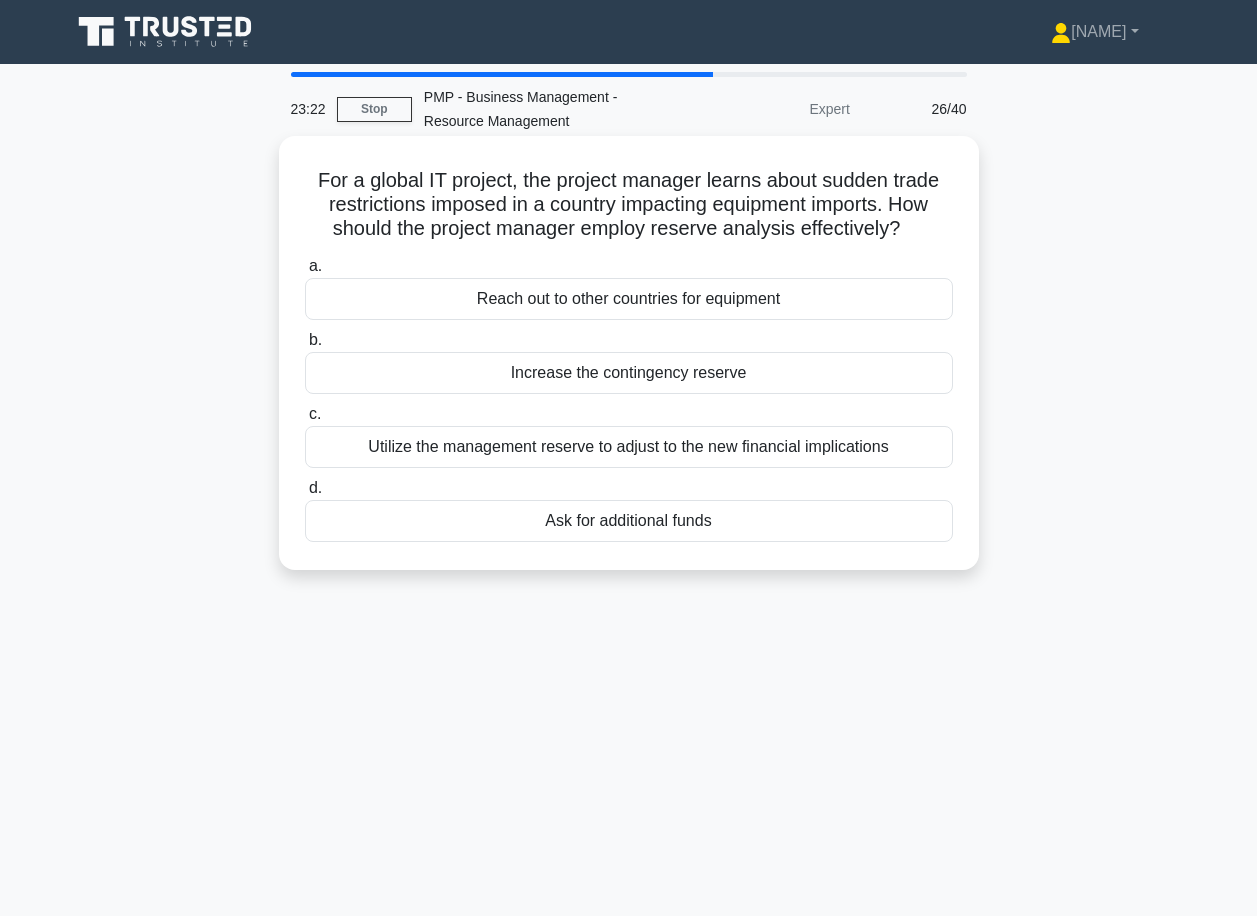click on "Utilize the management reserve to adjust to the new financial implications" at bounding box center [629, 447] 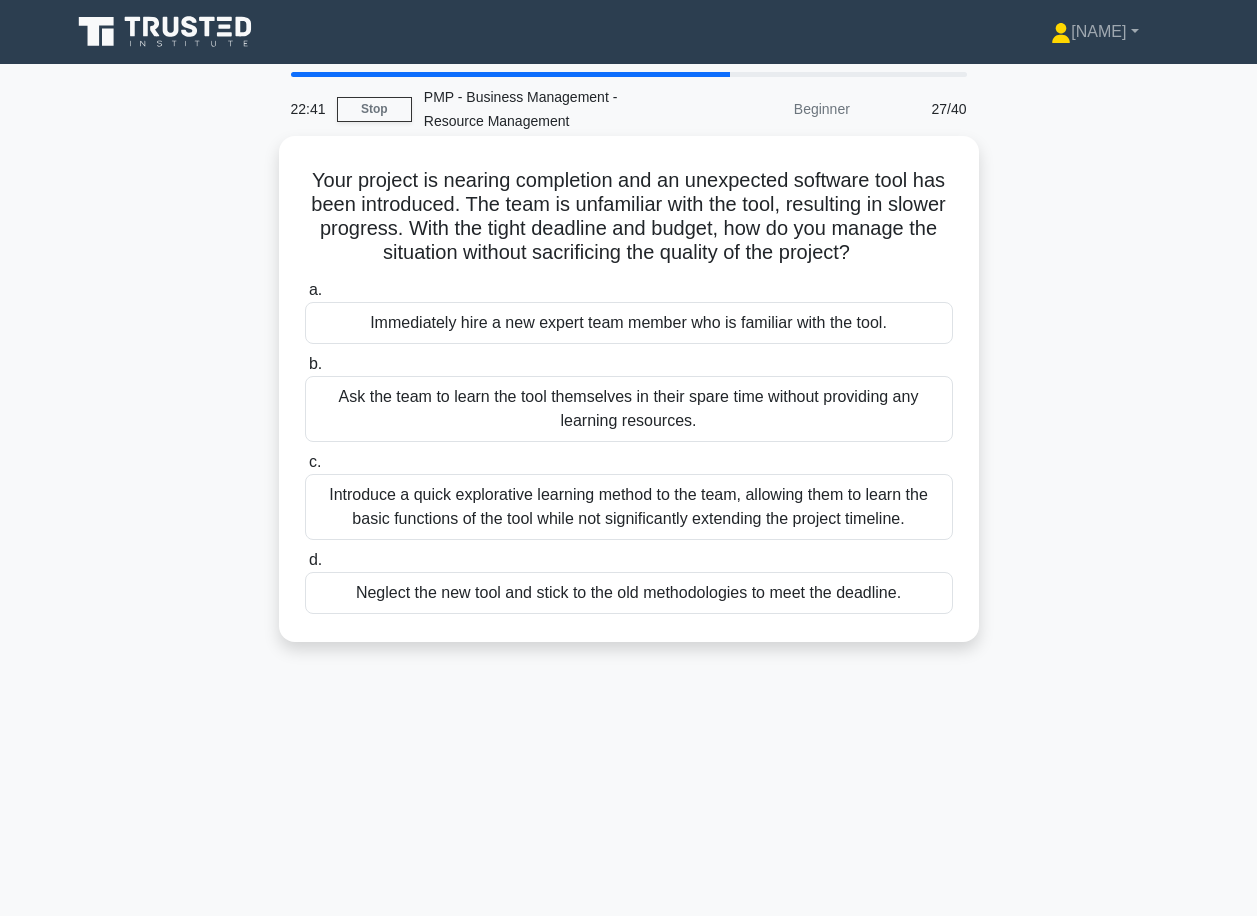 click on "Introduce a quick explorative learning method to the team, allowing them to learn the basic functions of the tool while not significantly extending the project timeline." at bounding box center (629, 507) 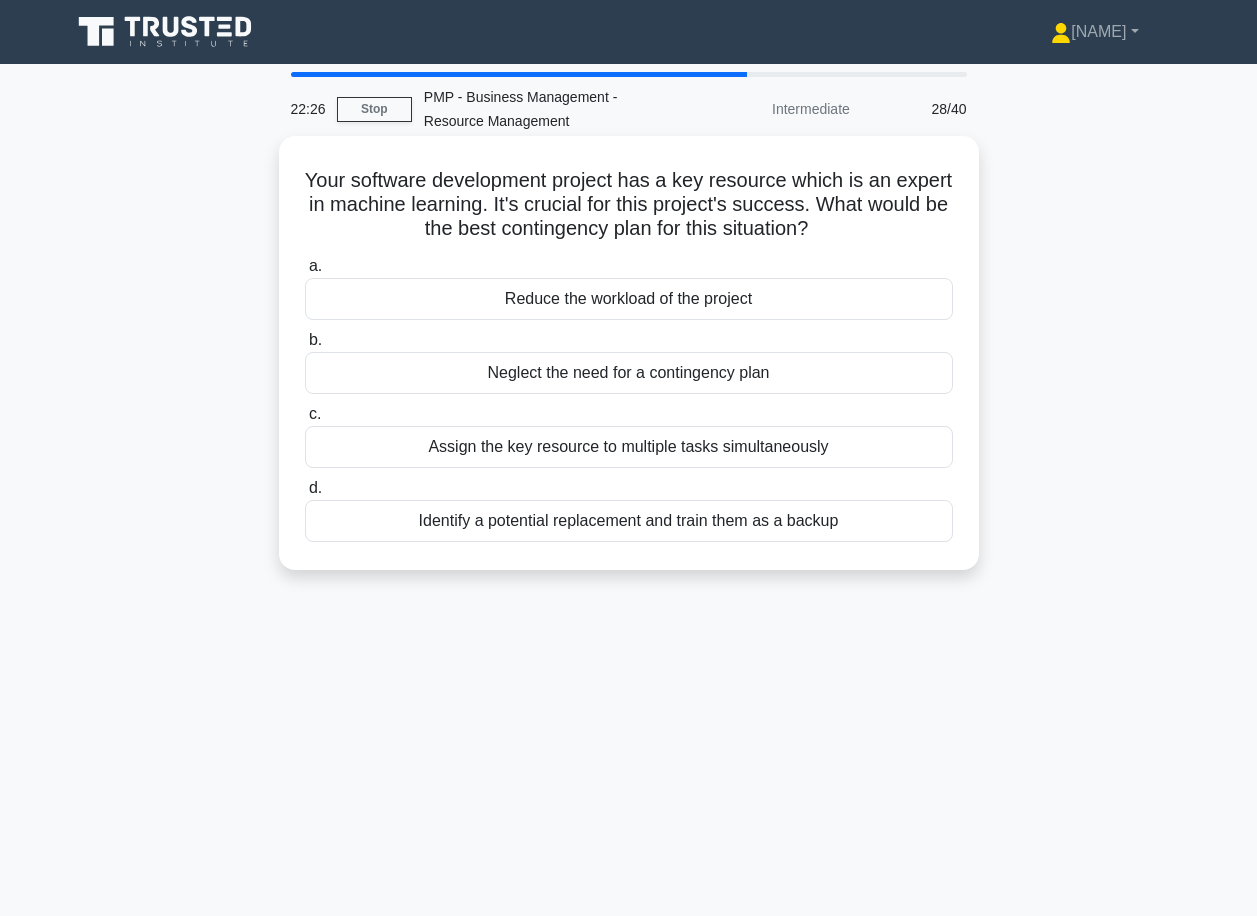 click on "Identify a potential replacement and train them as a backup" at bounding box center (629, 521) 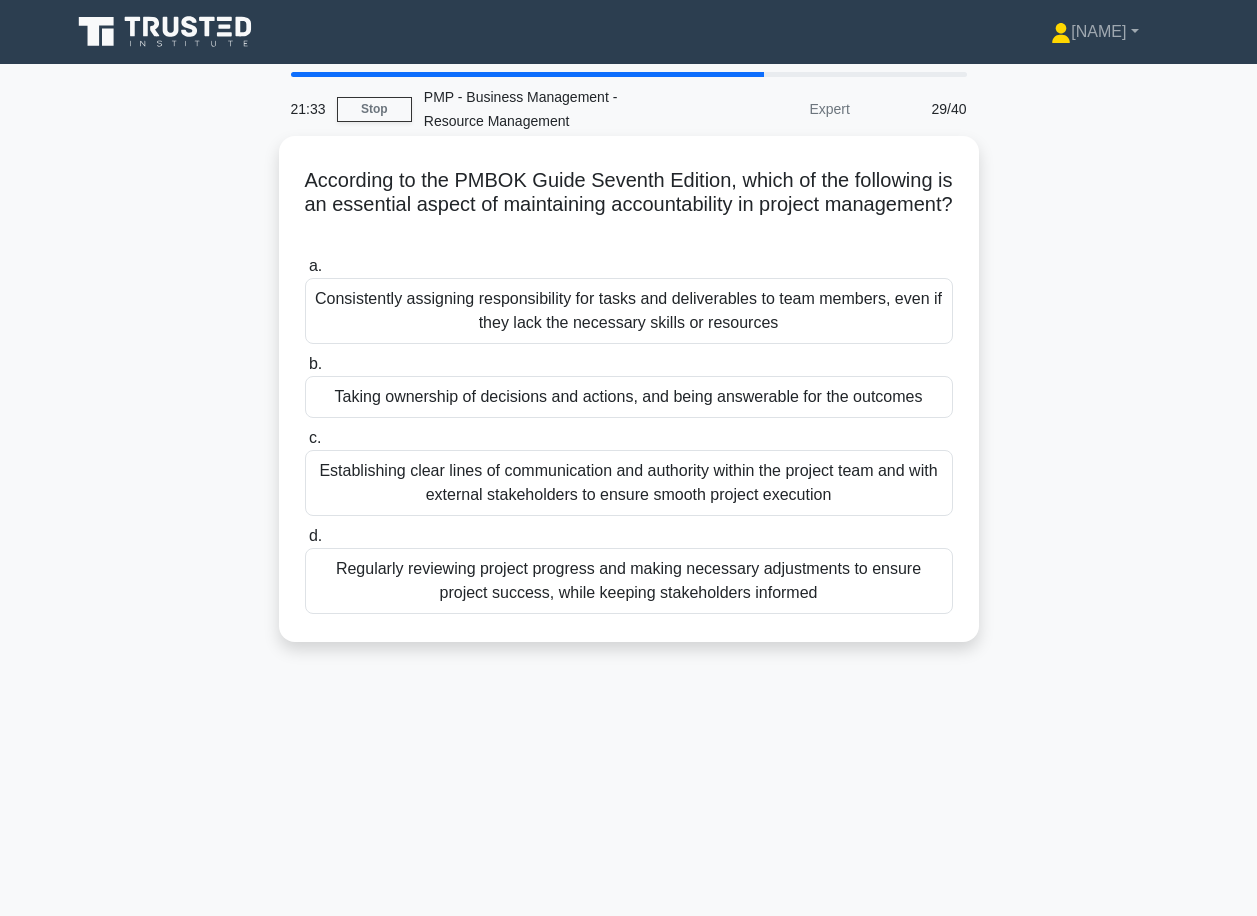 click on "Taking ownership of decisions and actions, and being answerable for the outcomes" at bounding box center (629, 397) 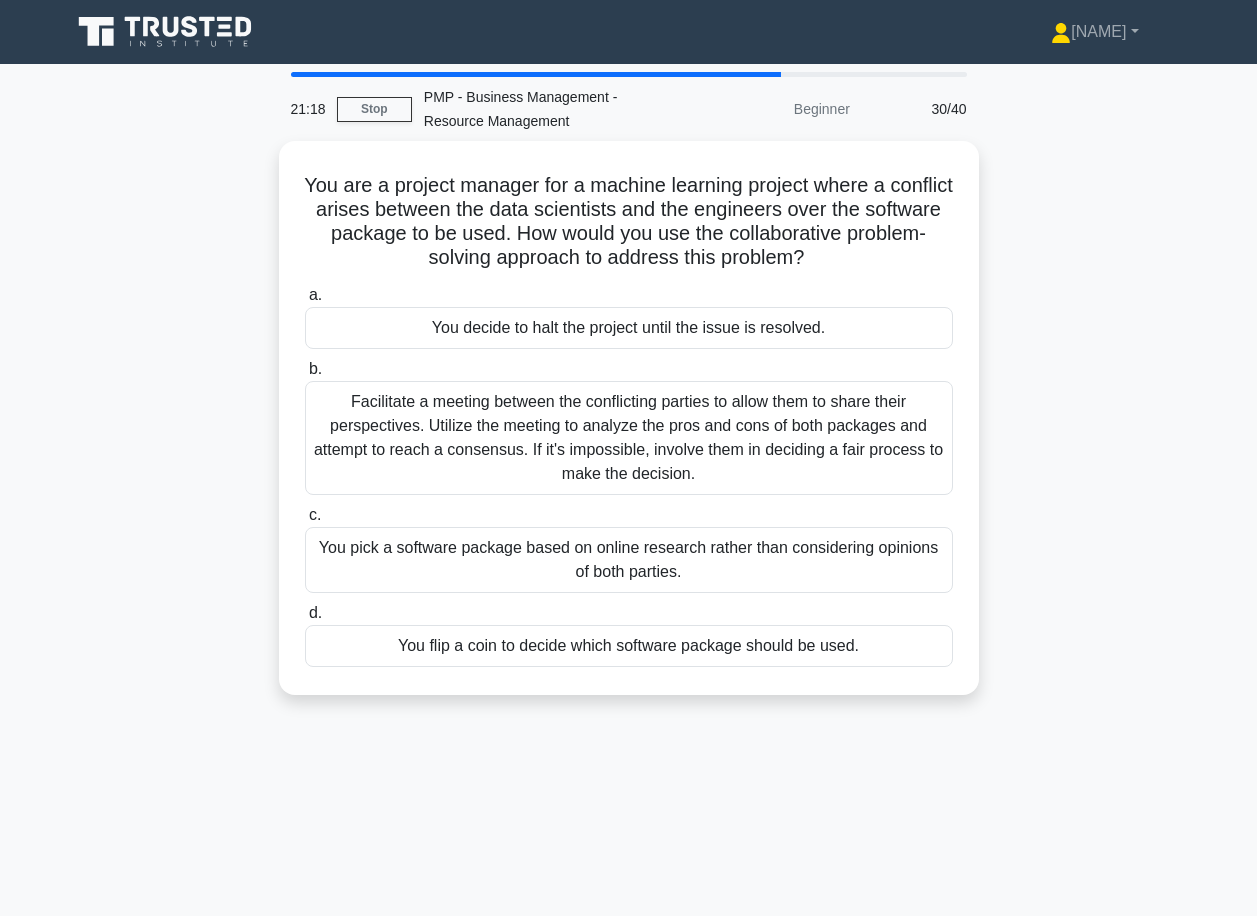 drag, startPoint x: 641, startPoint y: 438, endPoint x: 1264, endPoint y: 743, distance: 693.65265 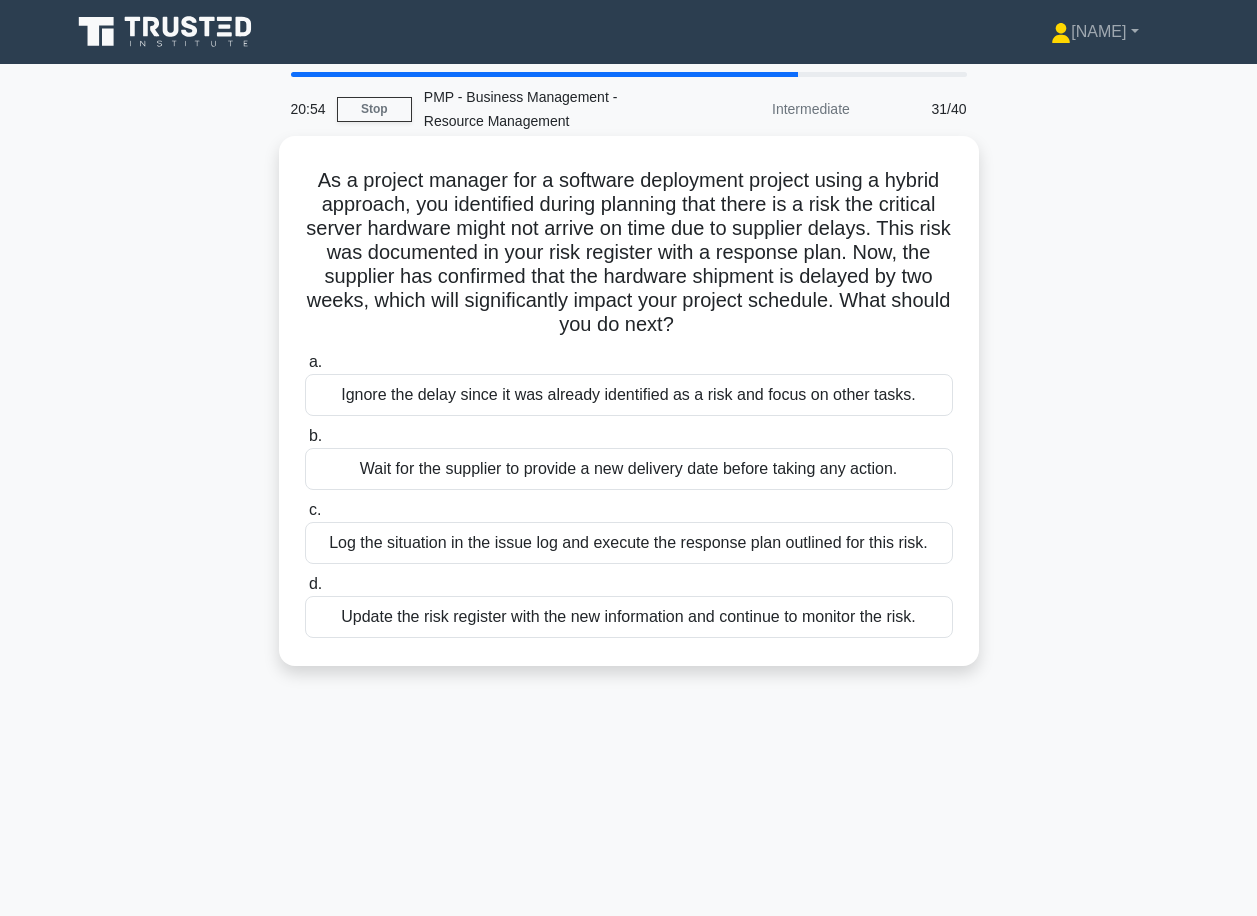 click on "Log the situation in the issue log and execute the response plan outlined for this risk." at bounding box center [629, 543] 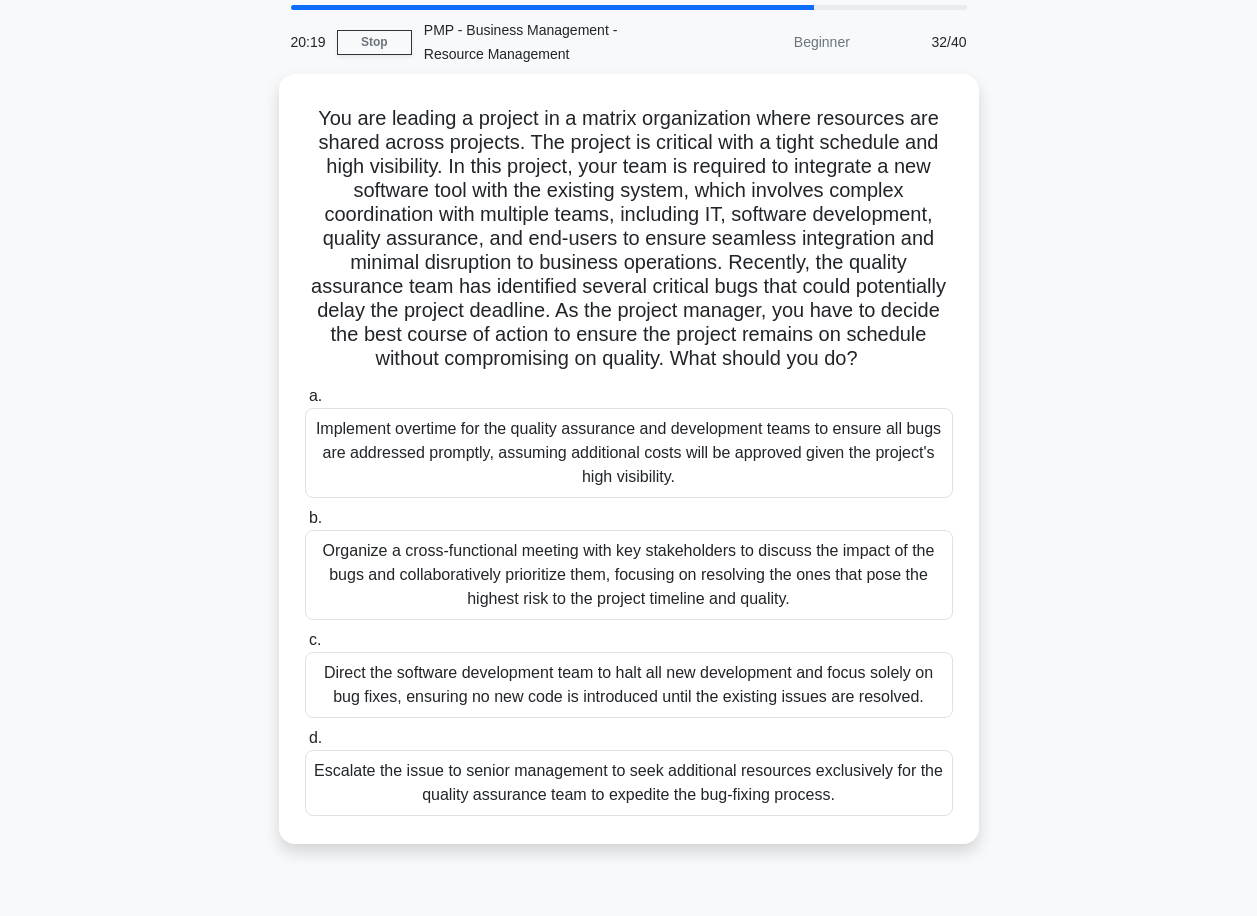 scroll, scrollTop: 100, scrollLeft: 0, axis: vertical 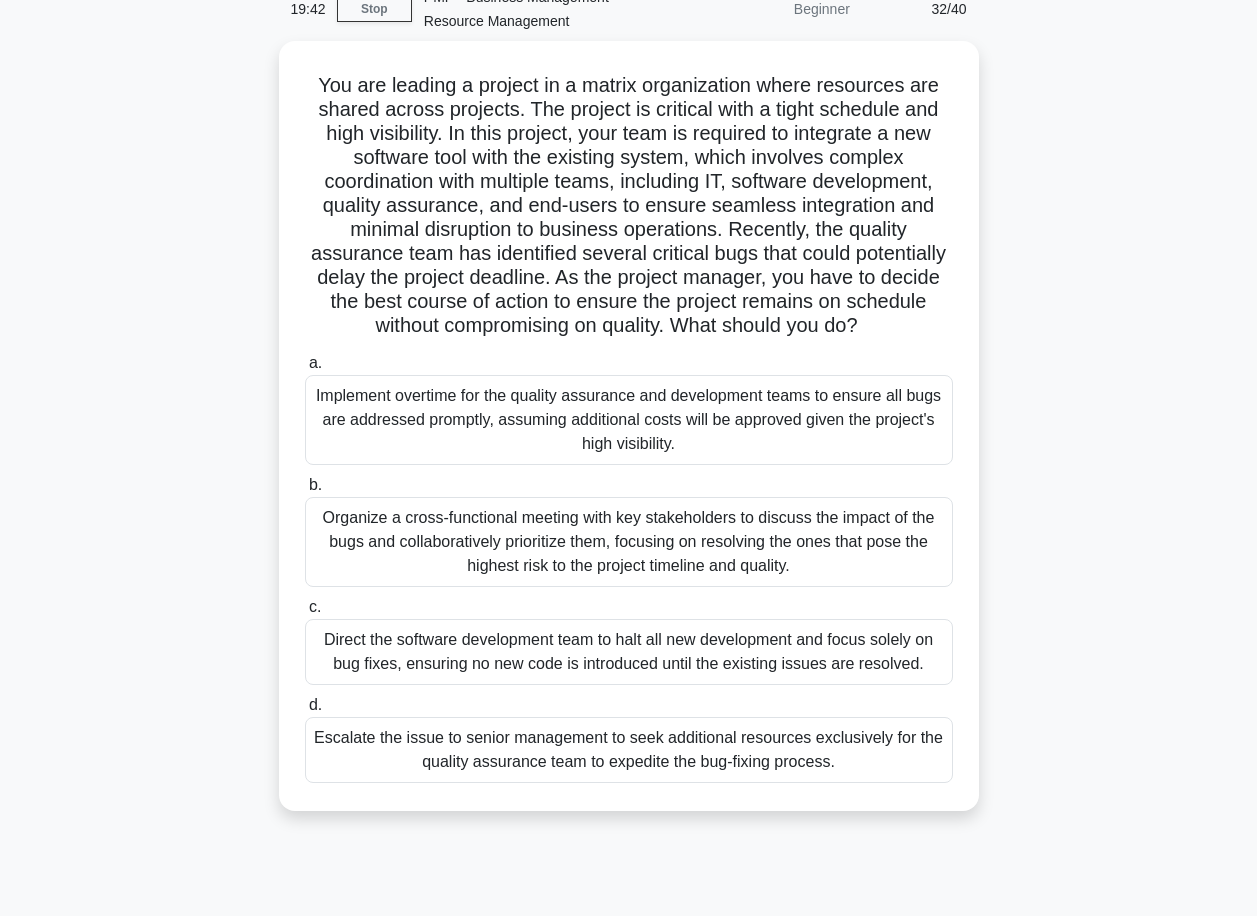 drag, startPoint x: 777, startPoint y: 642, endPoint x: 1090, endPoint y: 692, distance: 316.96844 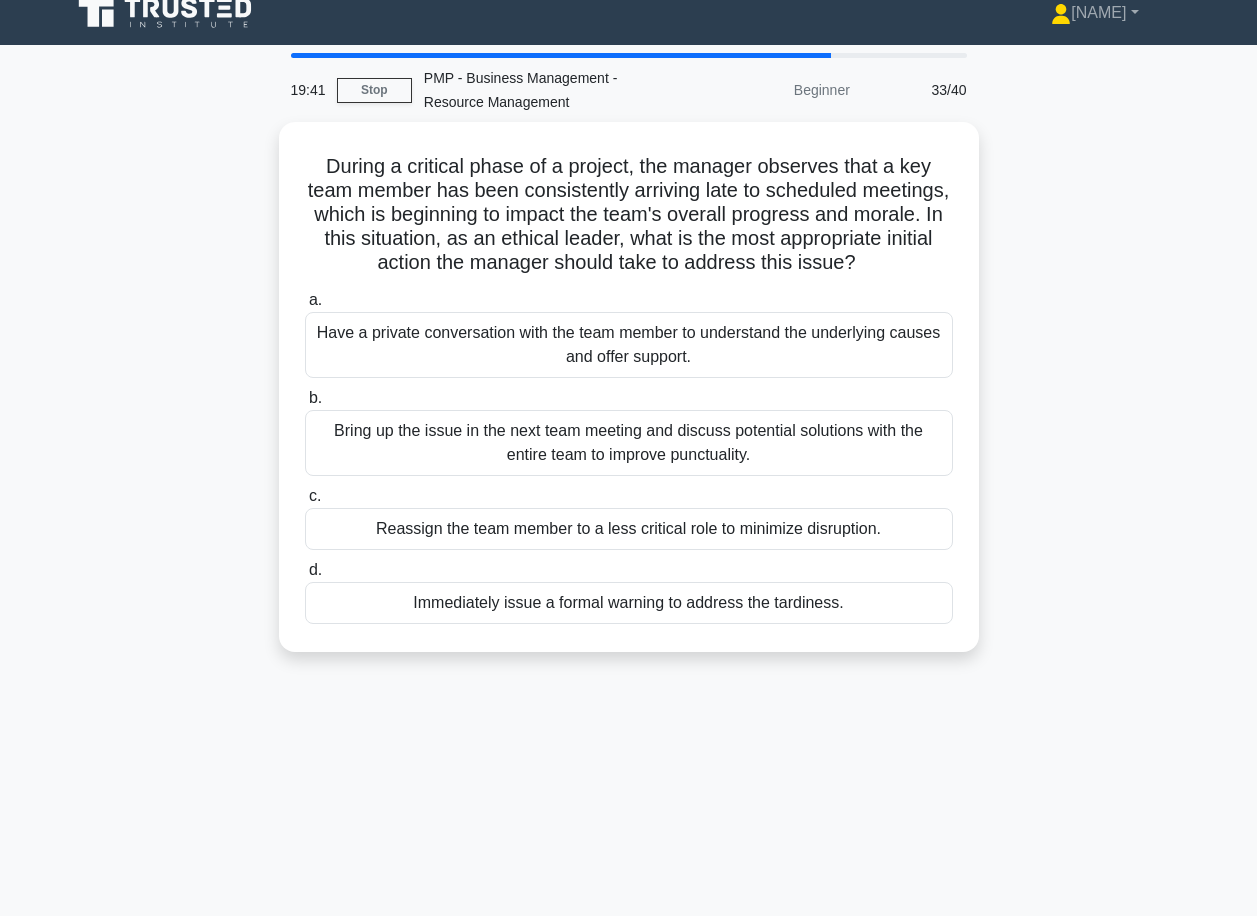 scroll, scrollTop: 0, scrollLeft: 0, axis: both 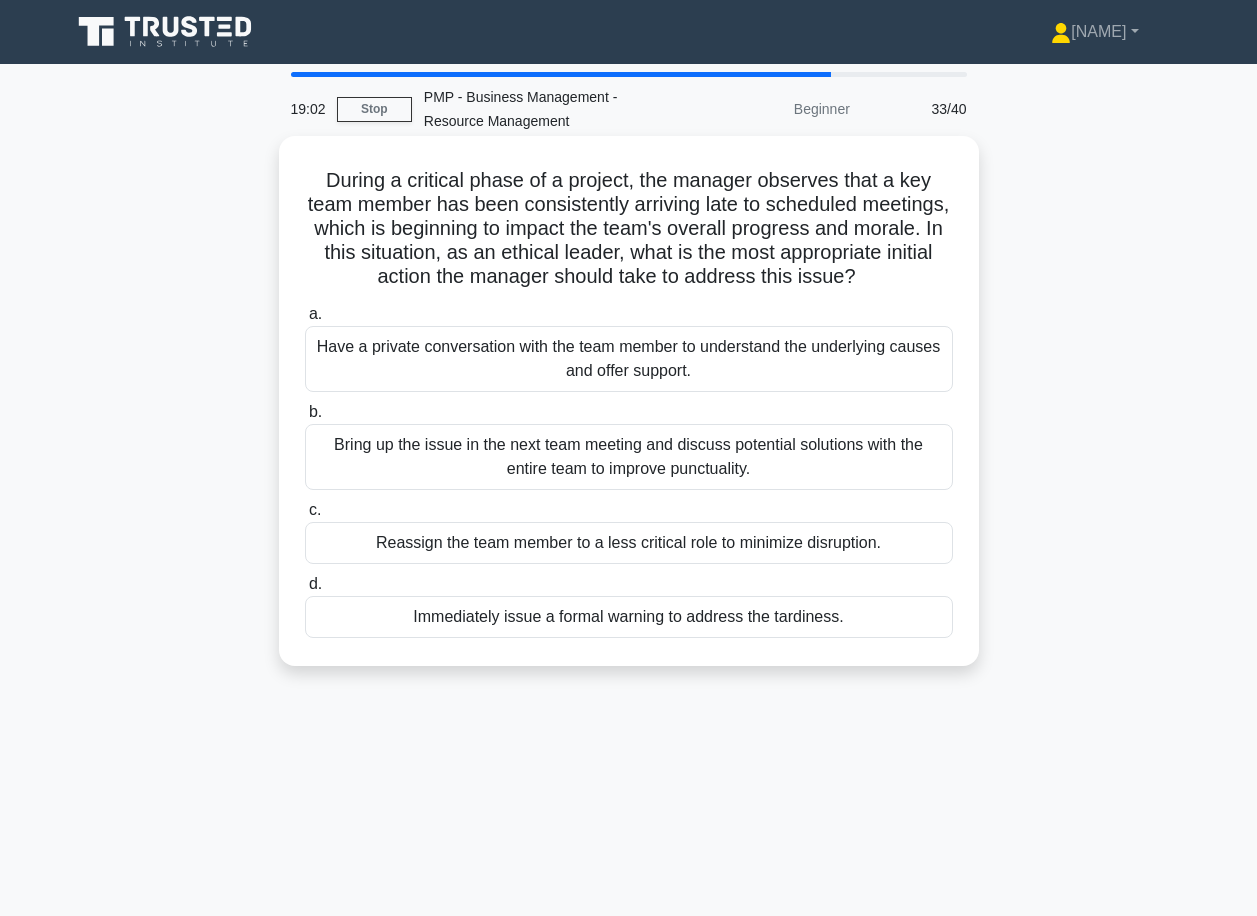click on "During a critical phase of a project, the manager observes that a key team member has been consistently arriving late to scheduled meetings, which is beginning to impact the team's overall progress and morale. In this situation, as an ethical leader, what is the most appropriate initial action the manager should take to address this issue?
.spinner_0XTQ{transform-origin:center;animation:spinner_y6GP .75s linear infinite}@keyframes spinner_y6GP{100%{transform:rotate(360deg)}}
a." at bounding box center (629, 401) 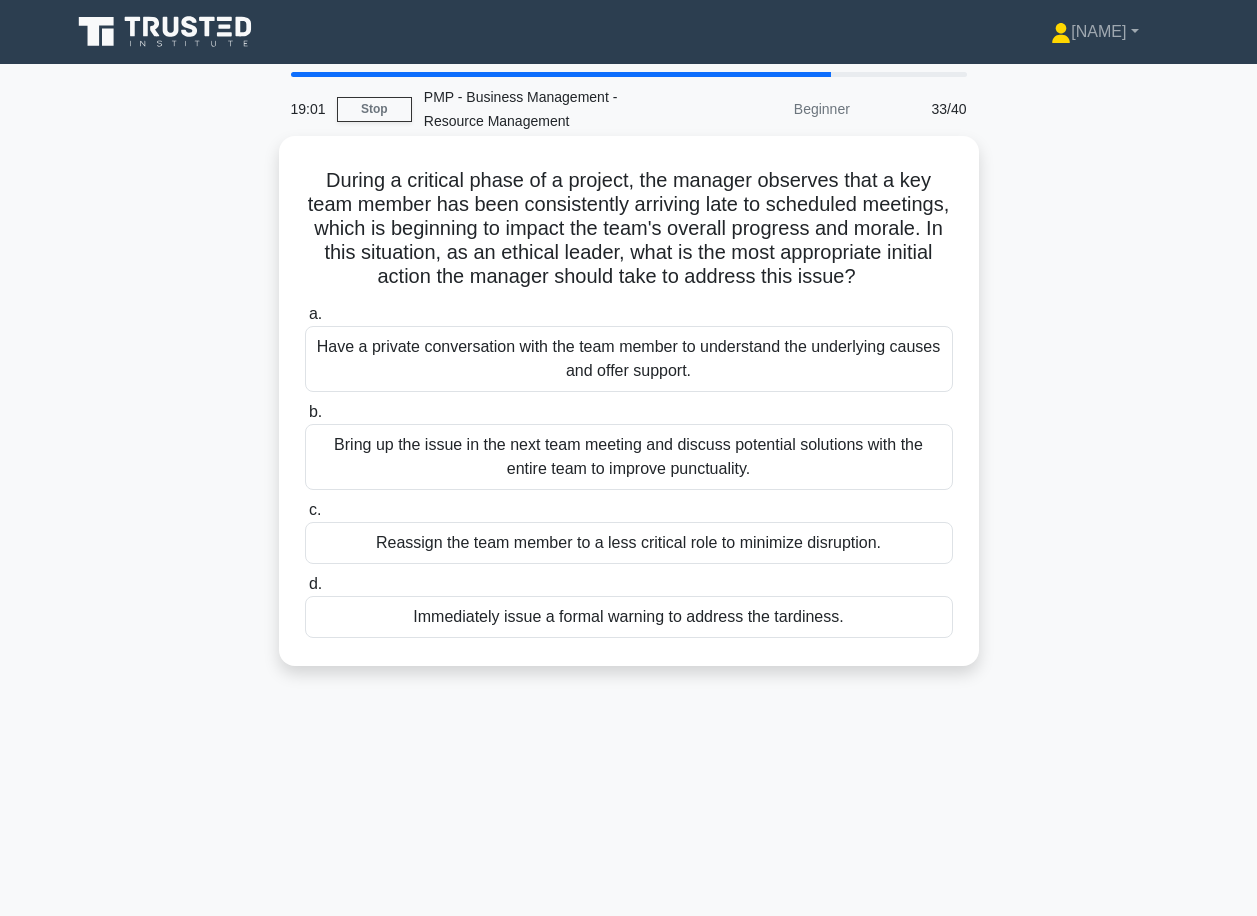 drag, startPoint x: 870, startPoint y: 648, endPoint x: 1271, endPoint y: 823, distance: 437.52258 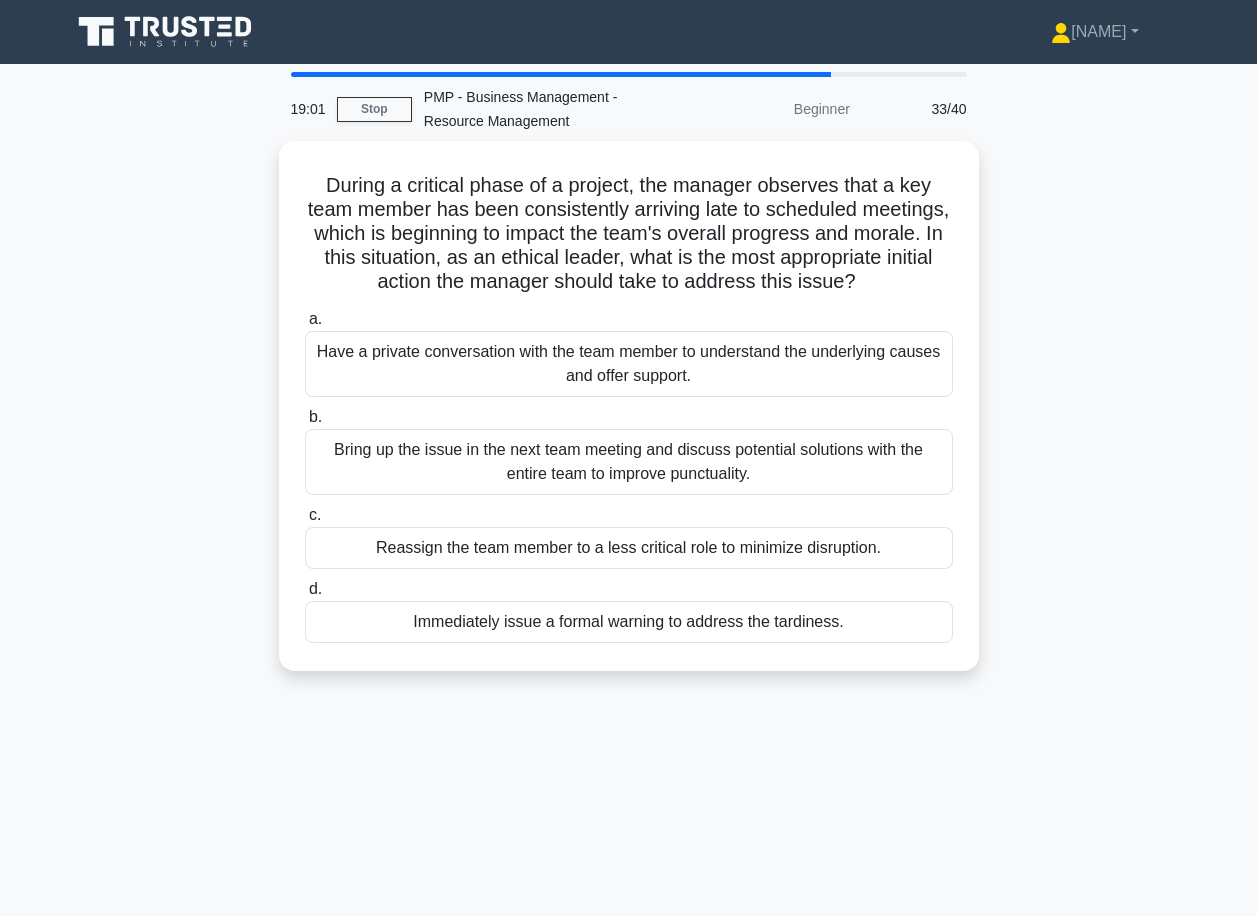 click on "Immediately issue a formal warning to address the tardiness." at bounding box center (629, 622) 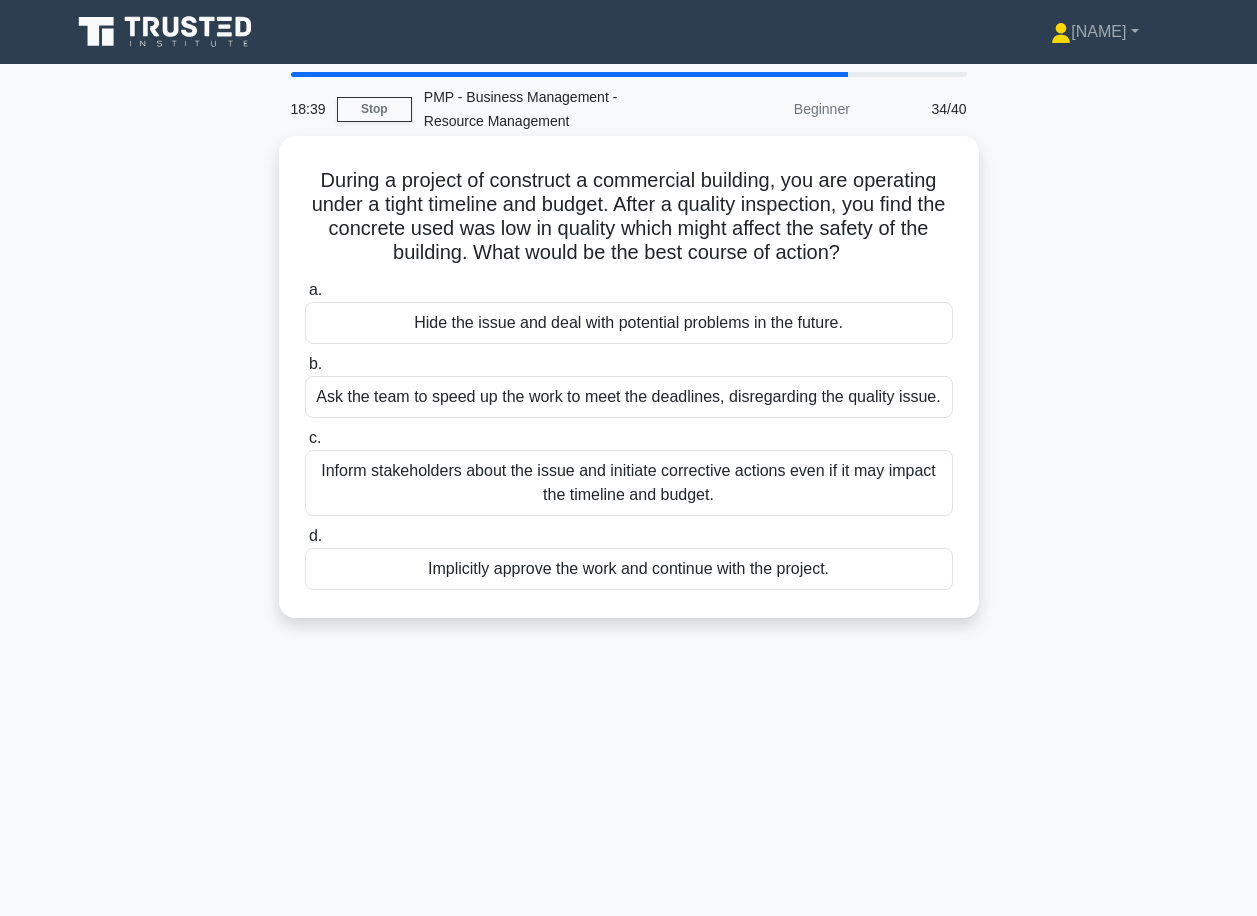 click on "Inform stakeholders about the issue and initiate corrective actions even if it may impact the timeline and budget." at bounding box center (629, 483) 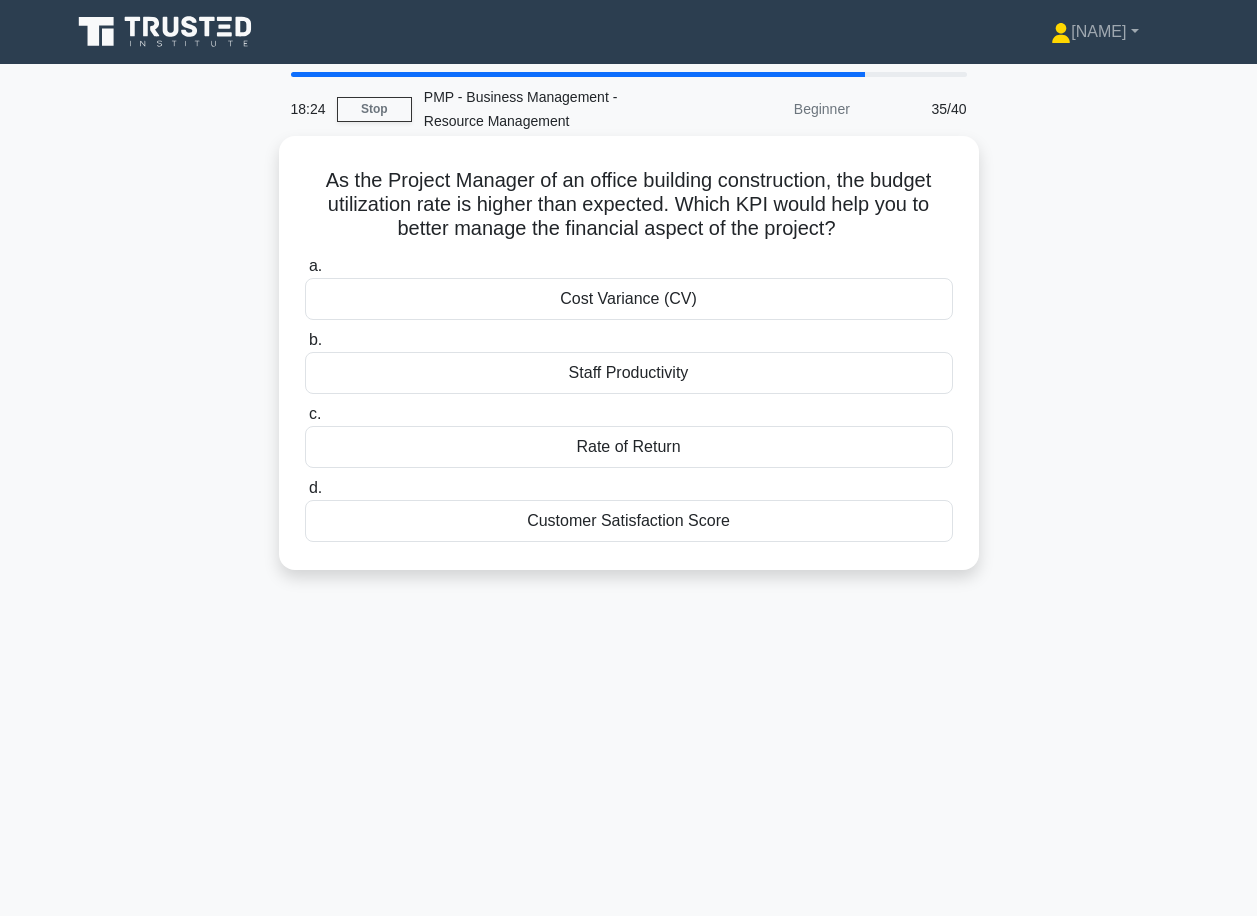 click on "Cost Variance (CV)" at bounding box center (629, 299) 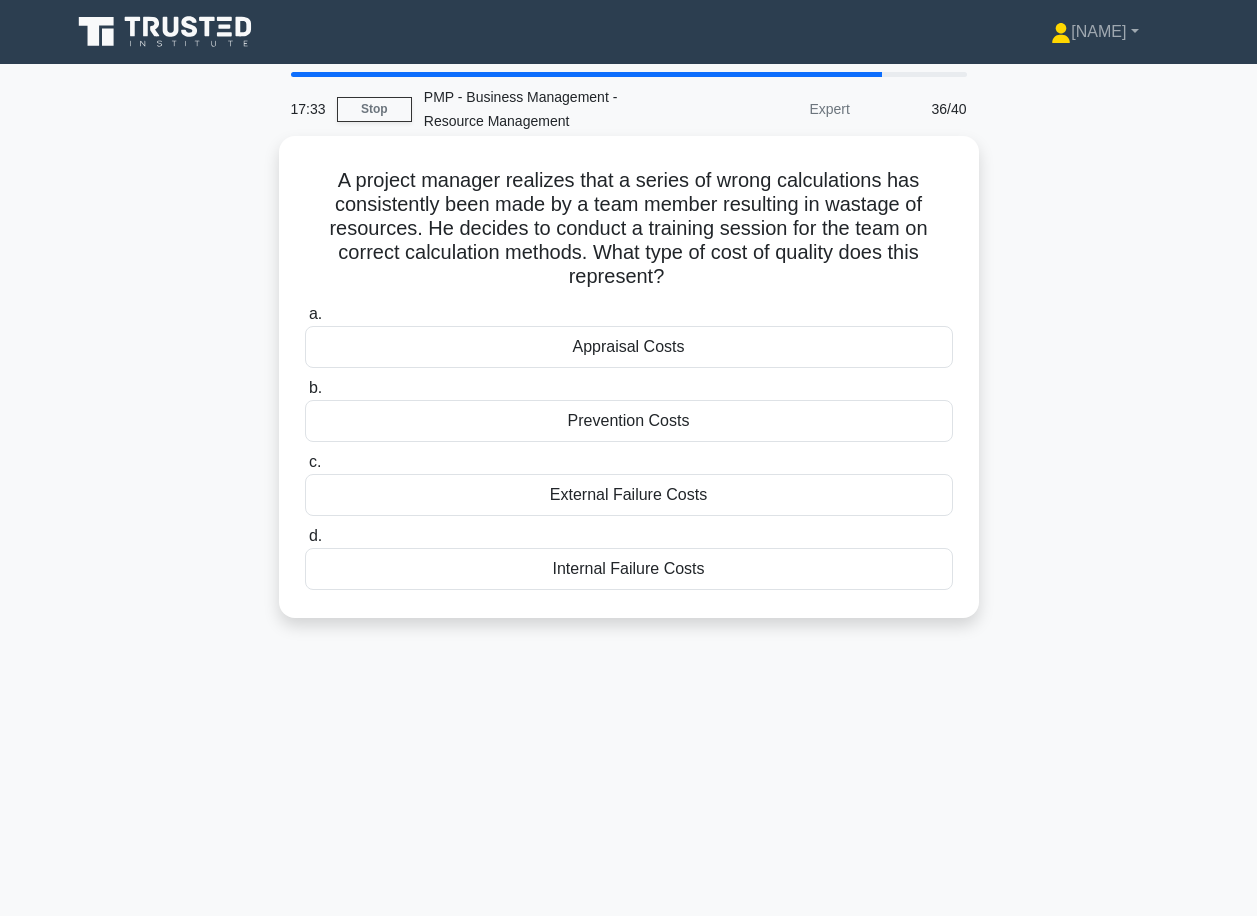 click on "Appraisal Costs" at bounding box center [629, 347] 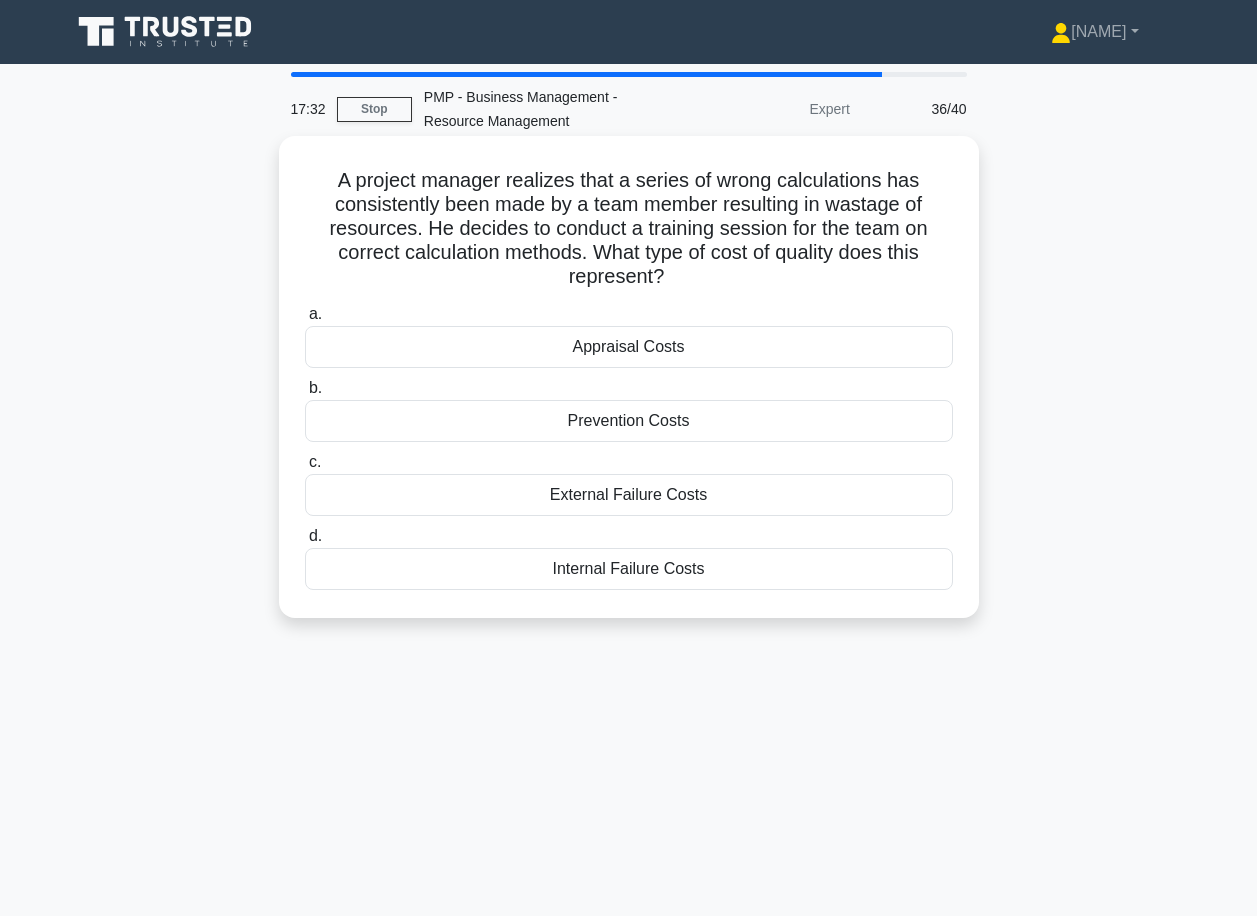 click on "Appraisal Costs" at bounding box center (629, 347) 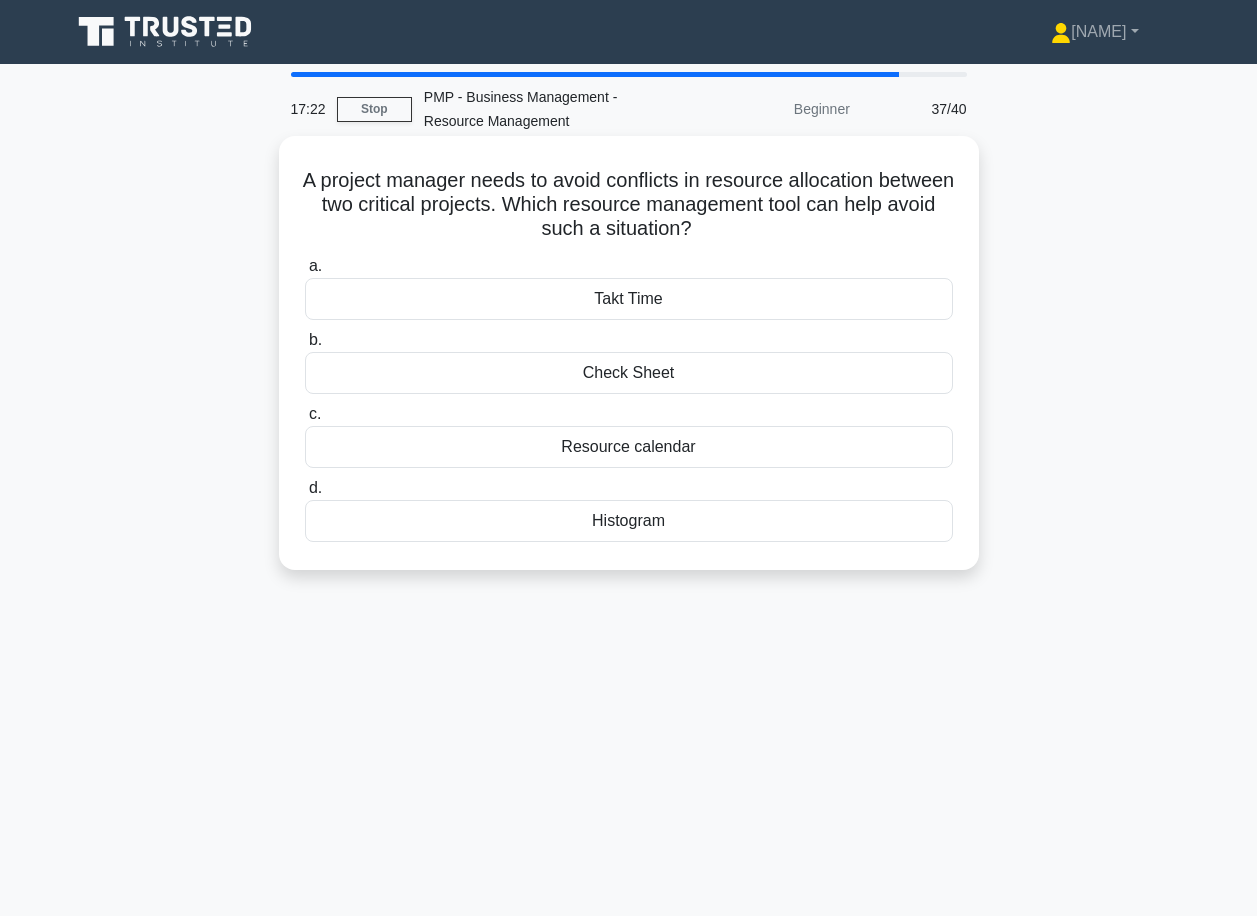 click on "Resource calendar" at bounding box center [629, 447] 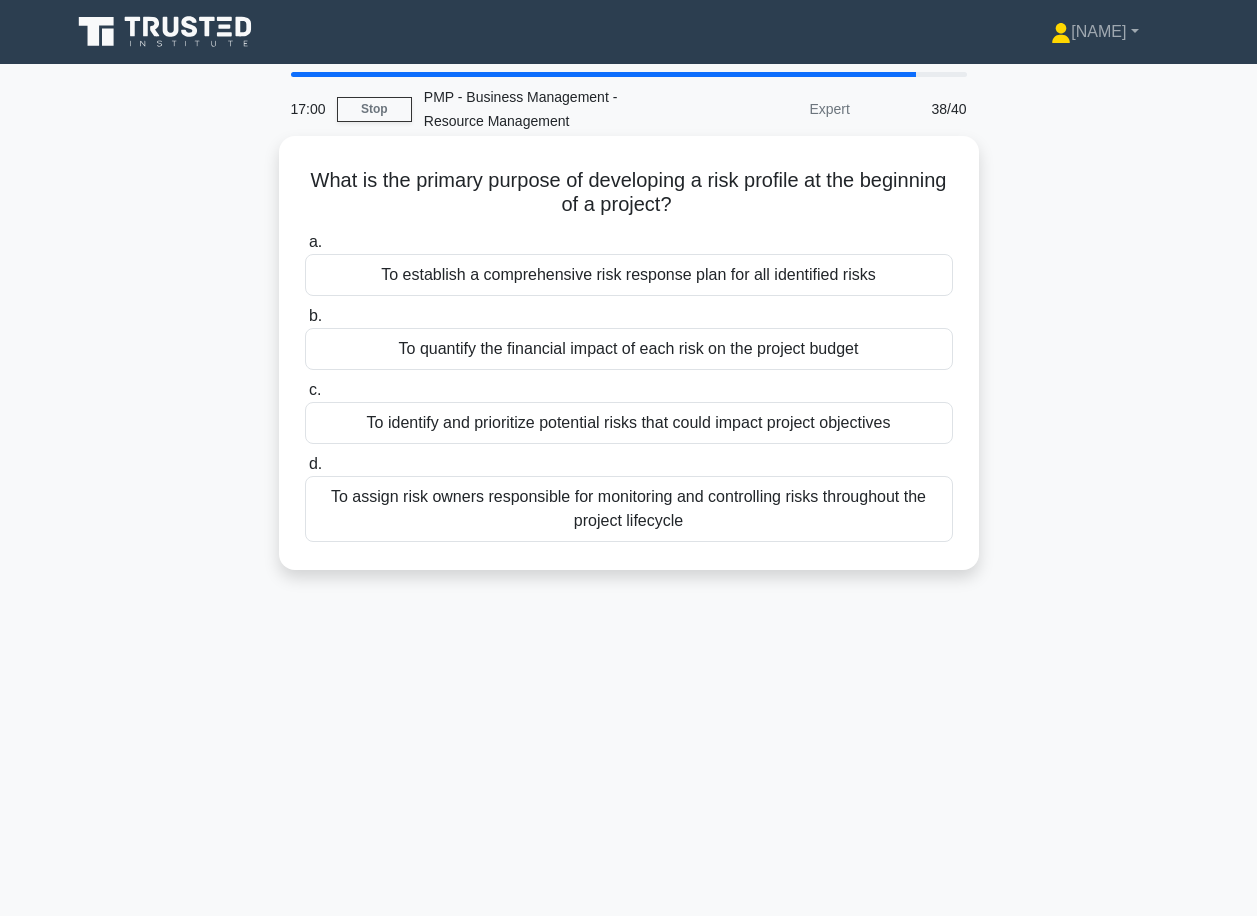 click on "To identify and prioritize potential risks that could impact project objectives" at bounding box center [629, 423] 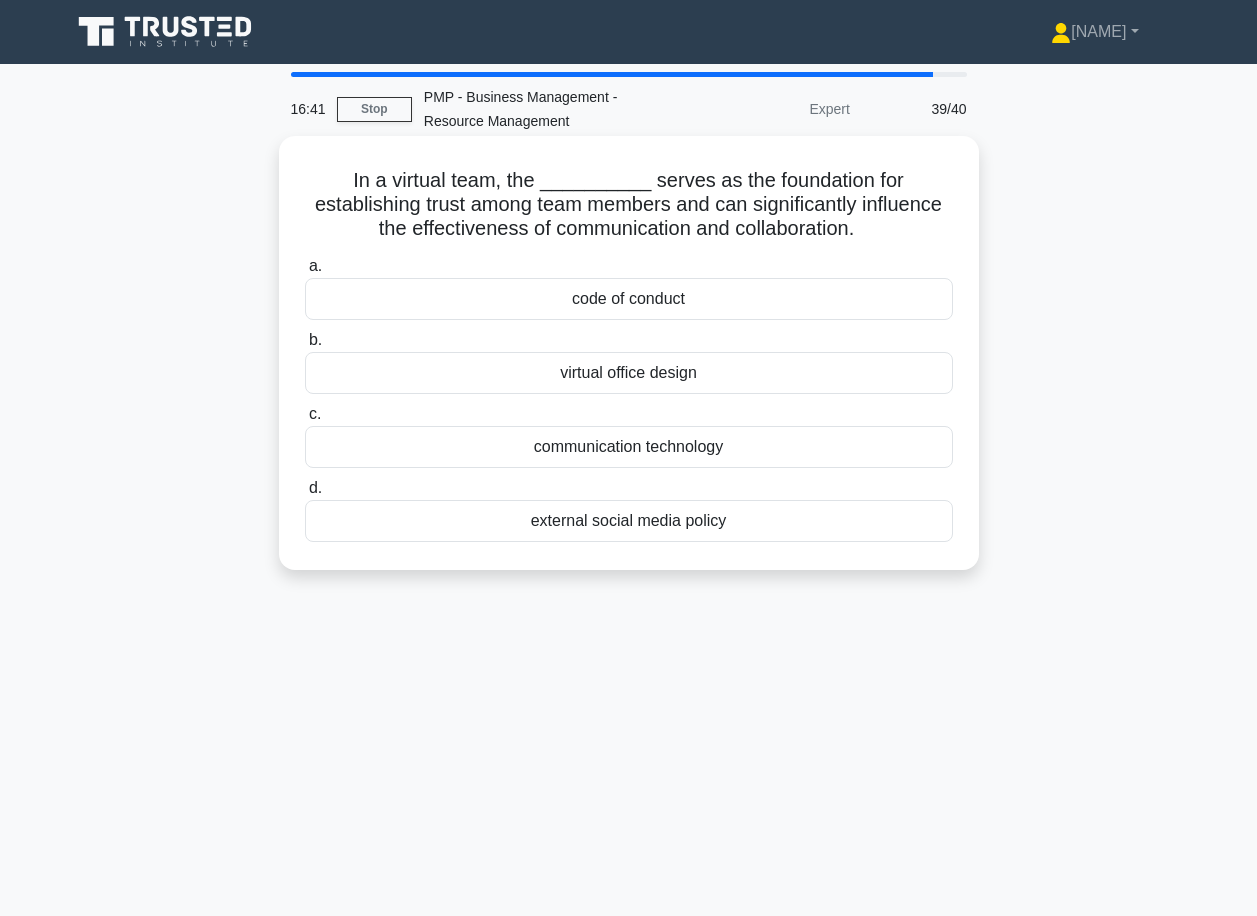 click on "code of conduct" at bounding box center [629, 299] 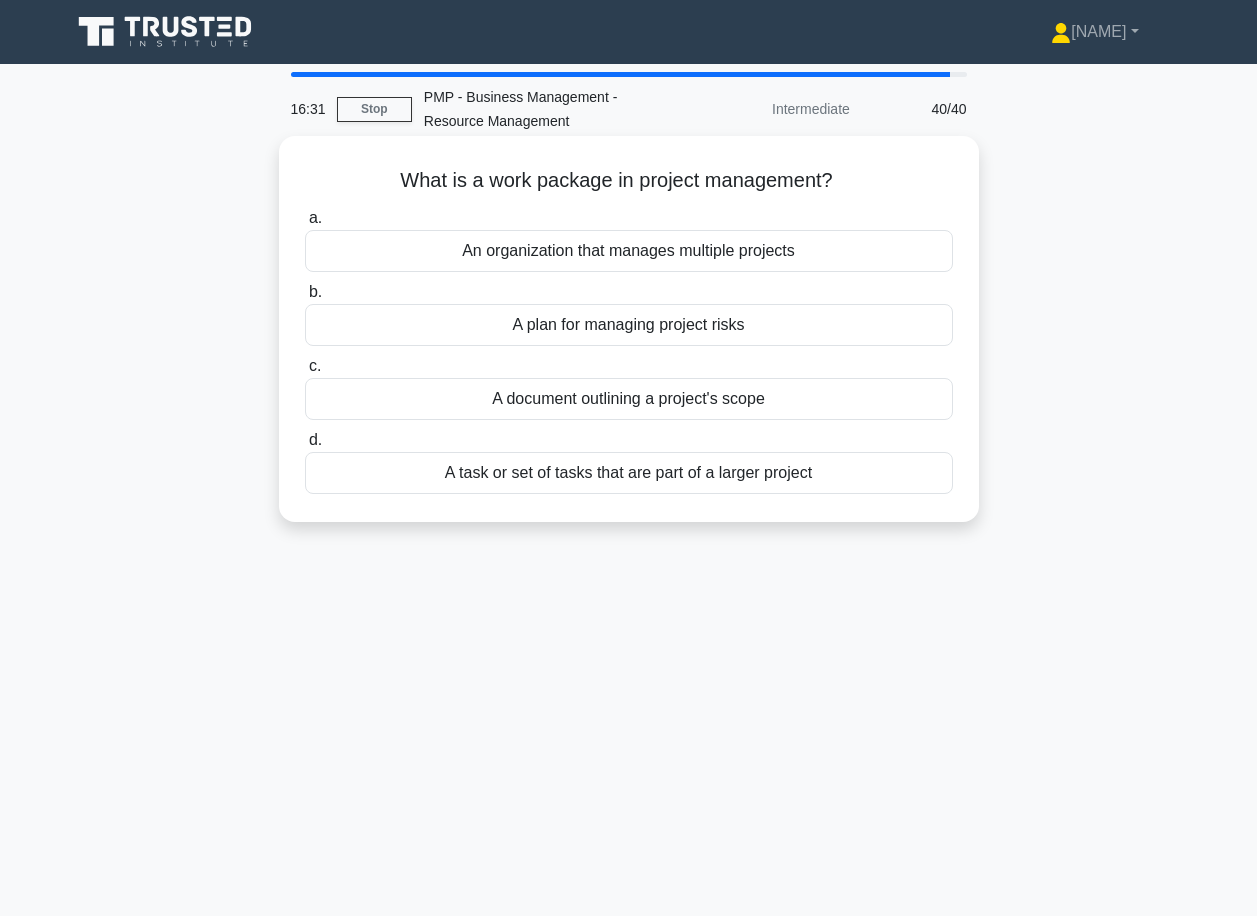 click on "A task or set of tasks that are part of a larger project" at bounding box center (629, 473) 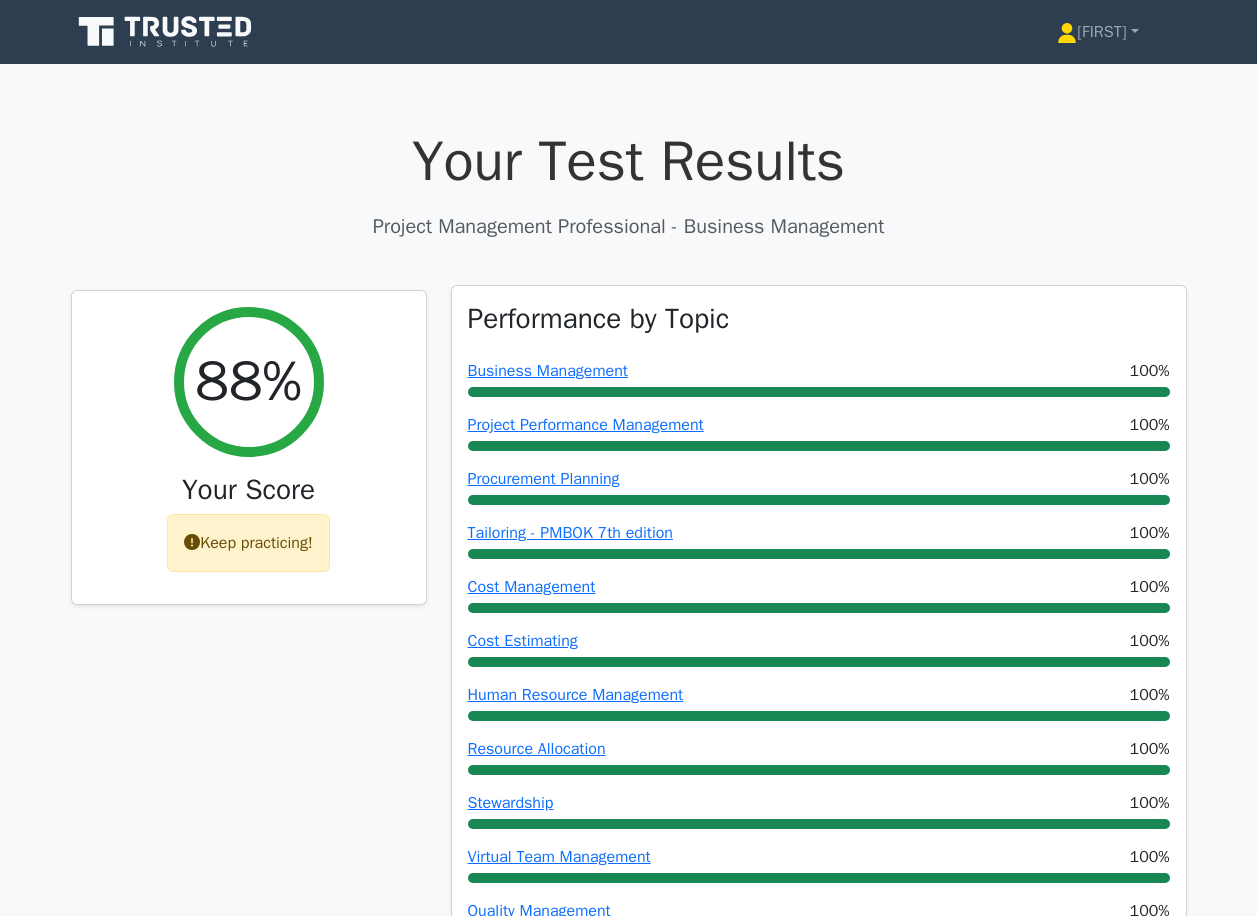 scroll, scrollTop: 400, scrollLeft: 0, axis: vertical 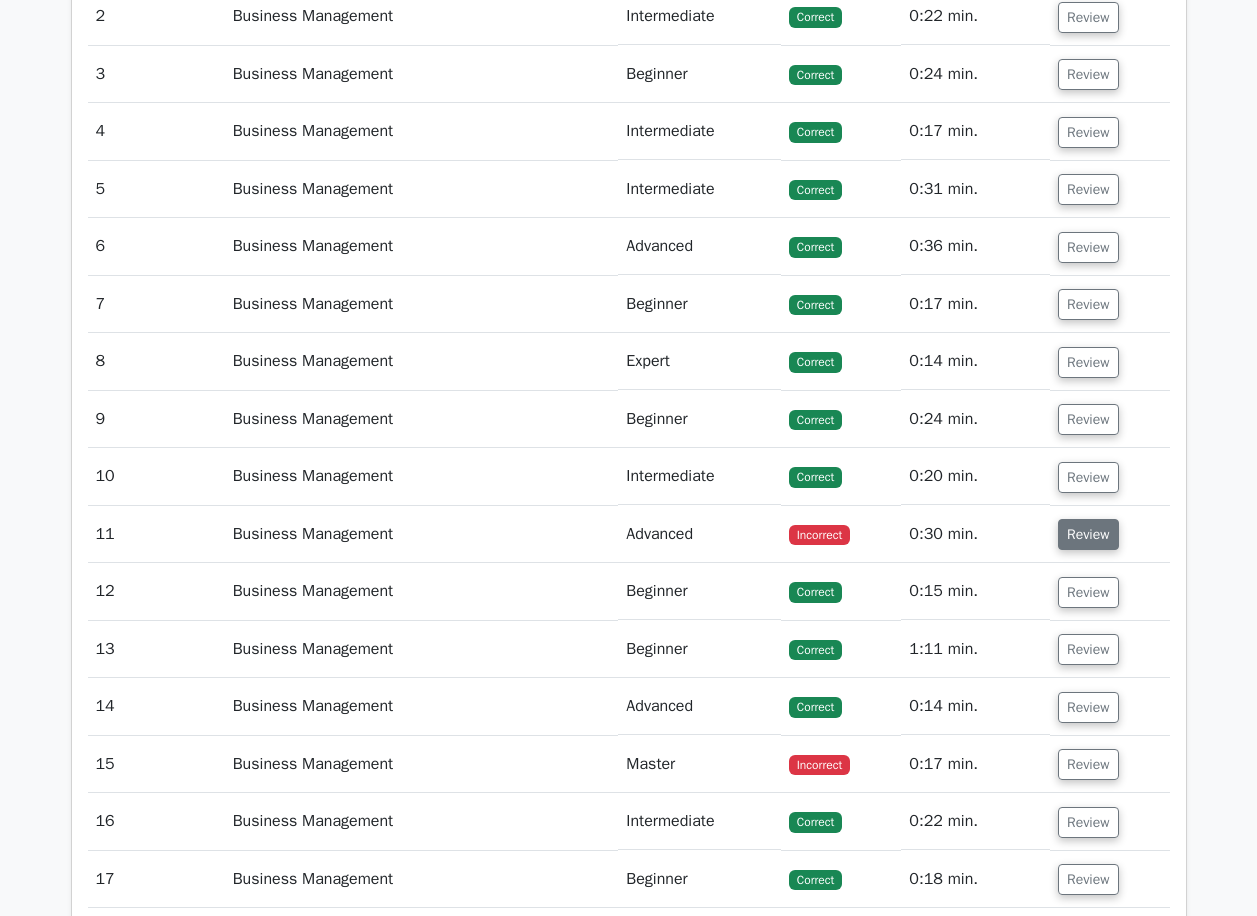 click on "Review" at bounding box center (1088, 534) 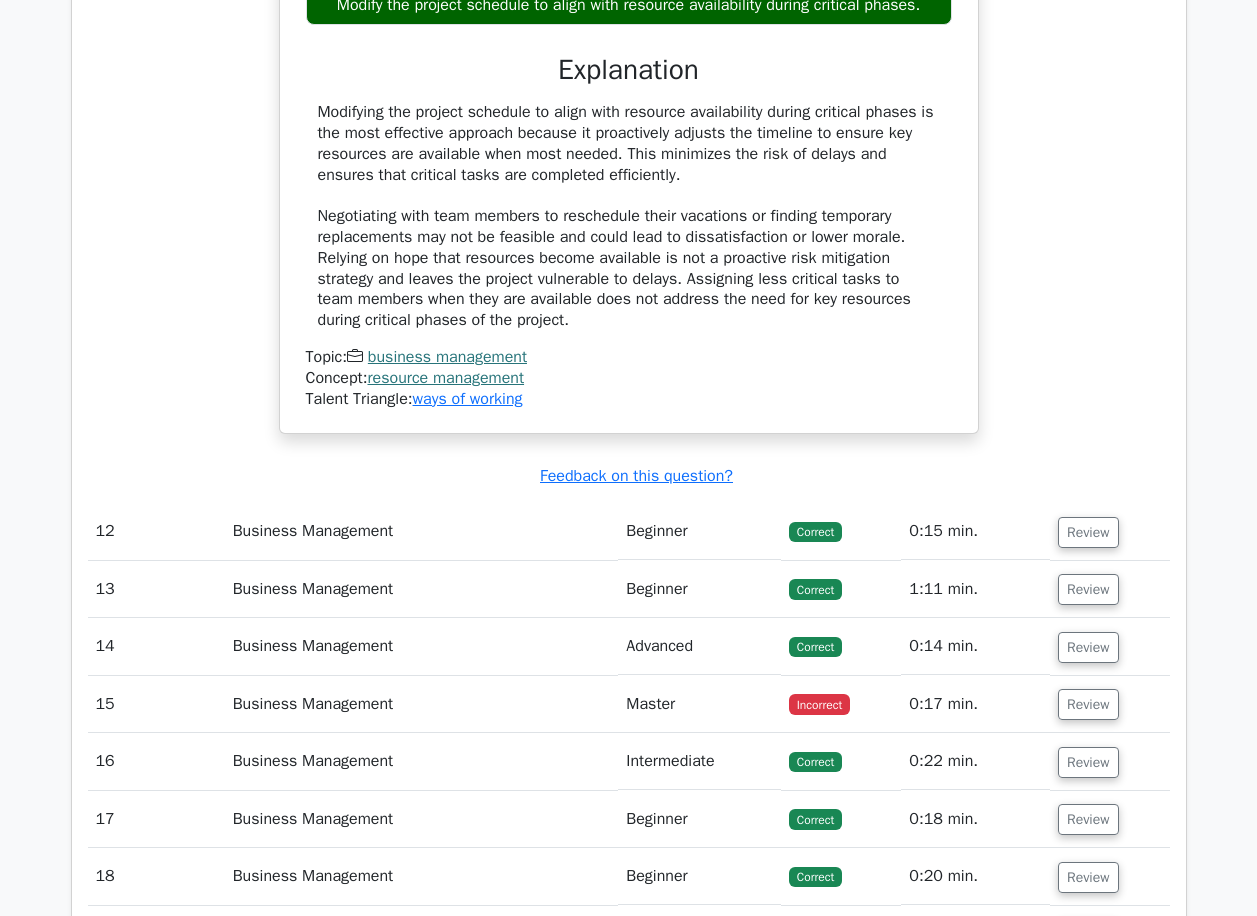 scroll, scrollTop: 3800, scrollLeft: 0, axis: vertical 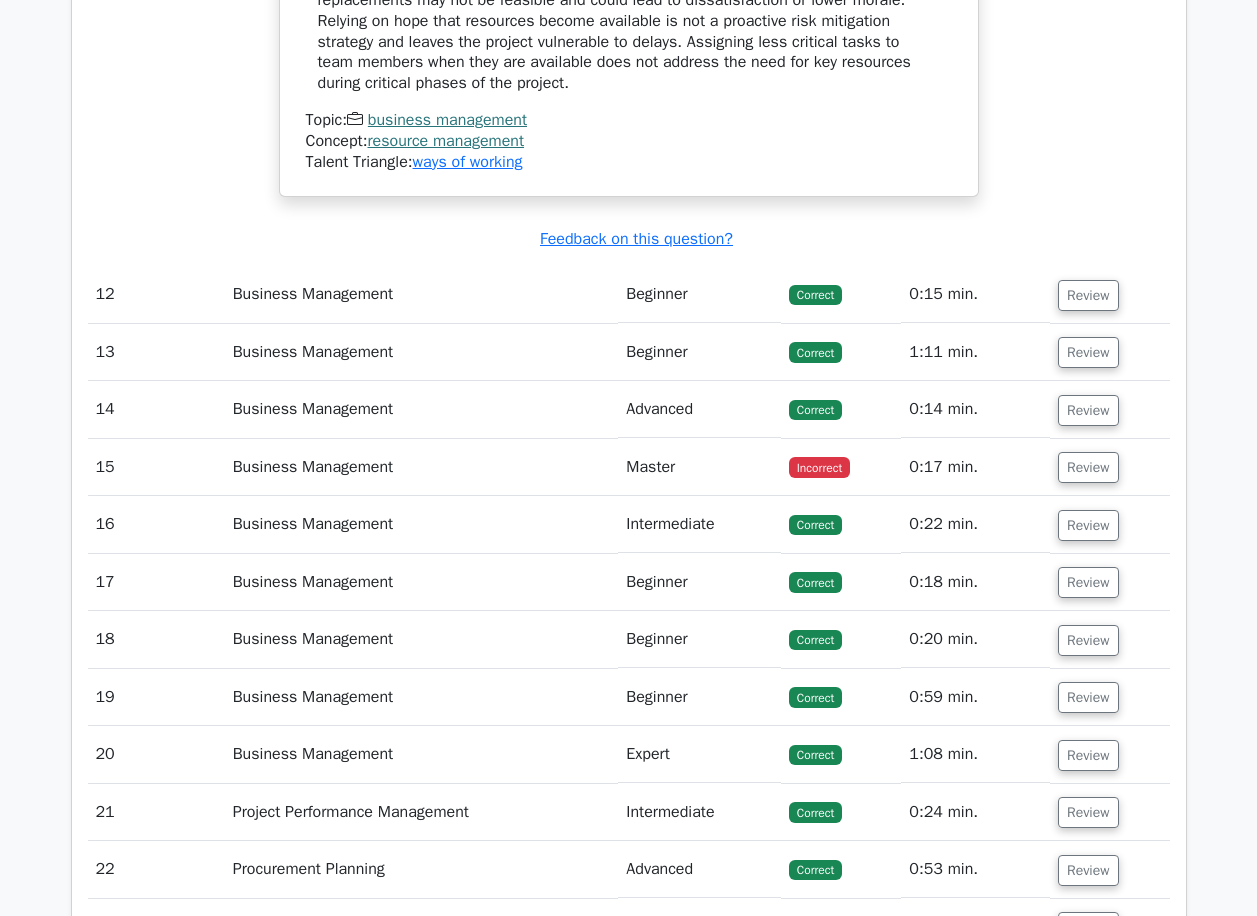 drag, startPoint x: 1104, startPoint y: 460, endPoint x: 1136, endPoint y: 501, distance: 52.009613 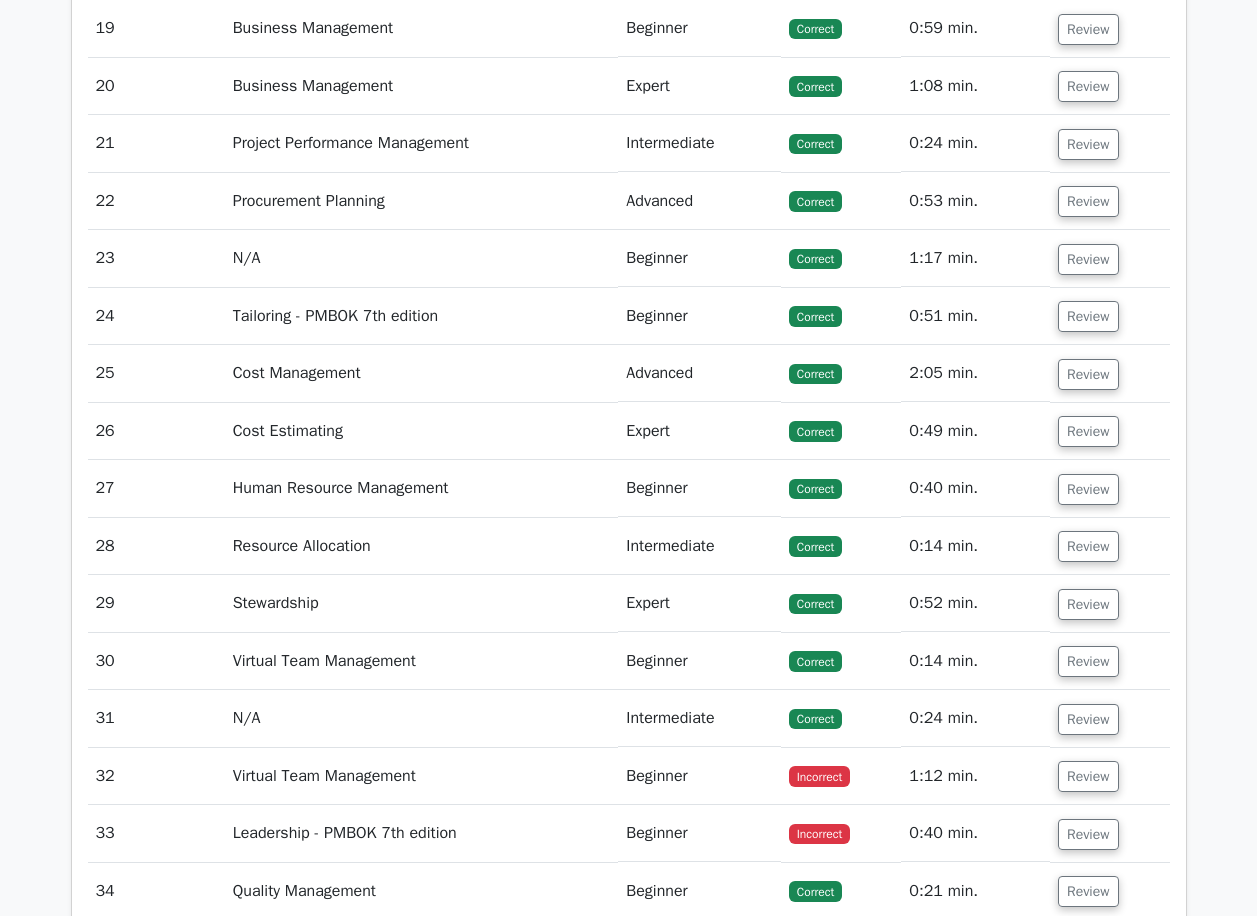 scroll, scrollTop: 5900, scrollLeft: 0, axis: vertical 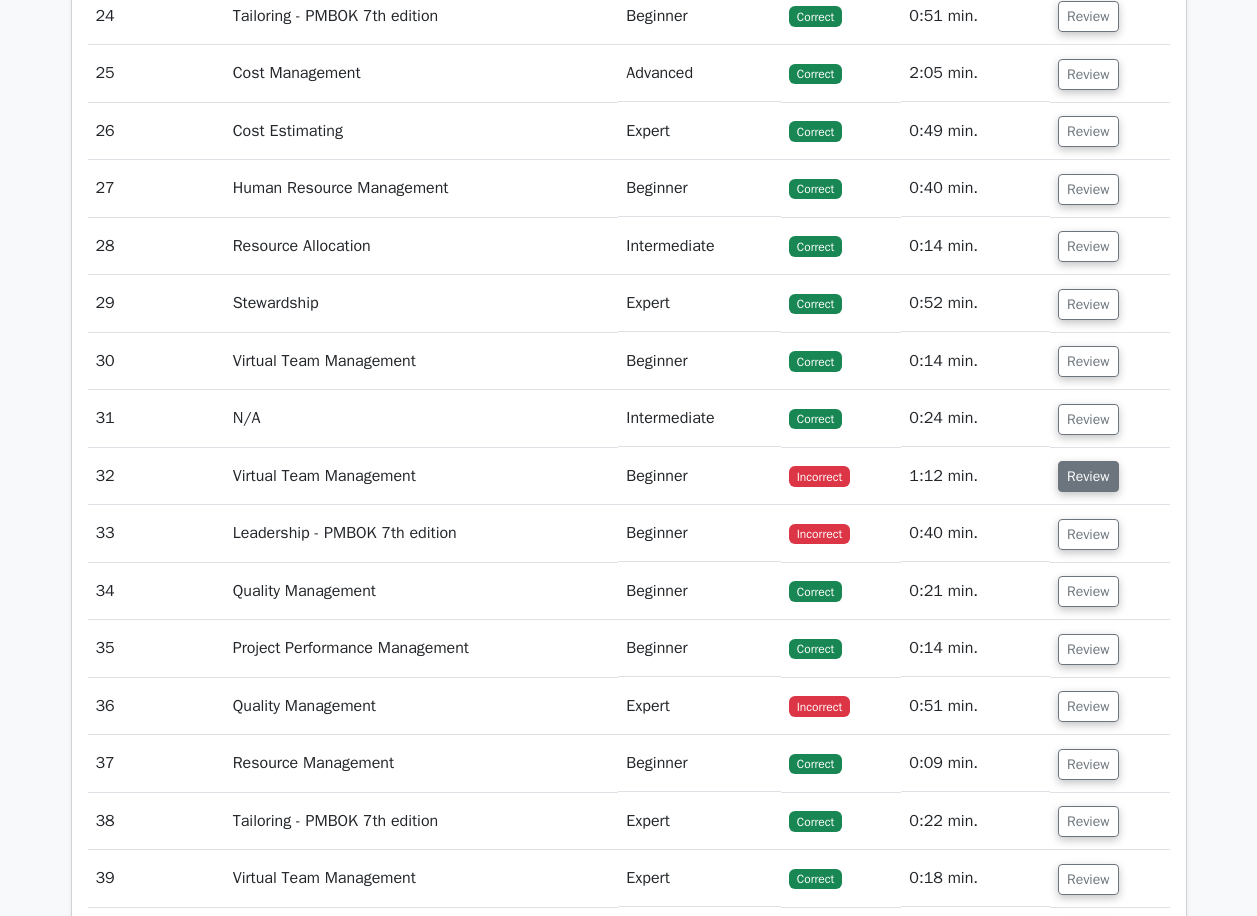 click on "Review" at bounding box center (1088, 476) 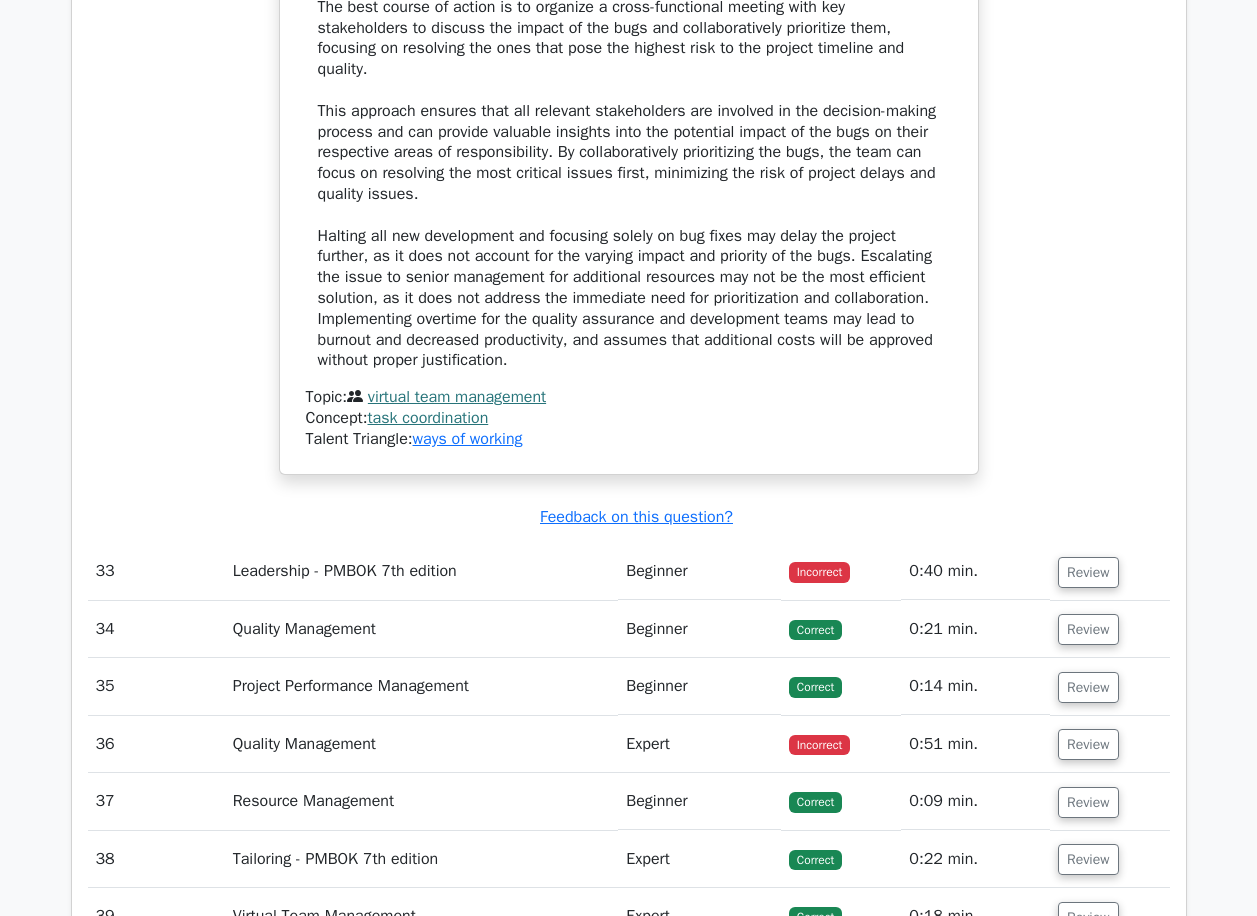 scroll, scrollTop: 7300, scrollLeft: 0, axis: vertical 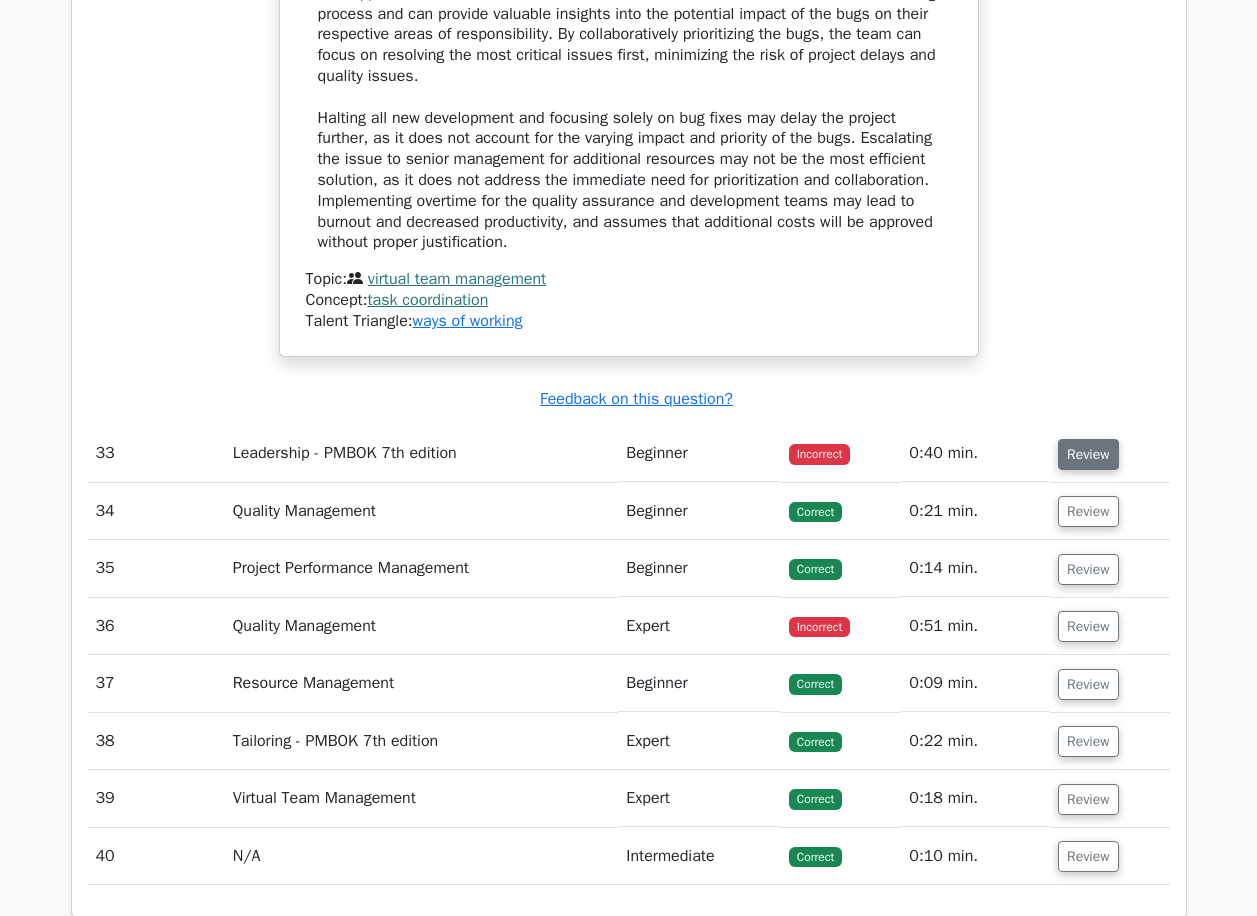 click on "Review" at bounding box center [1088, 454] 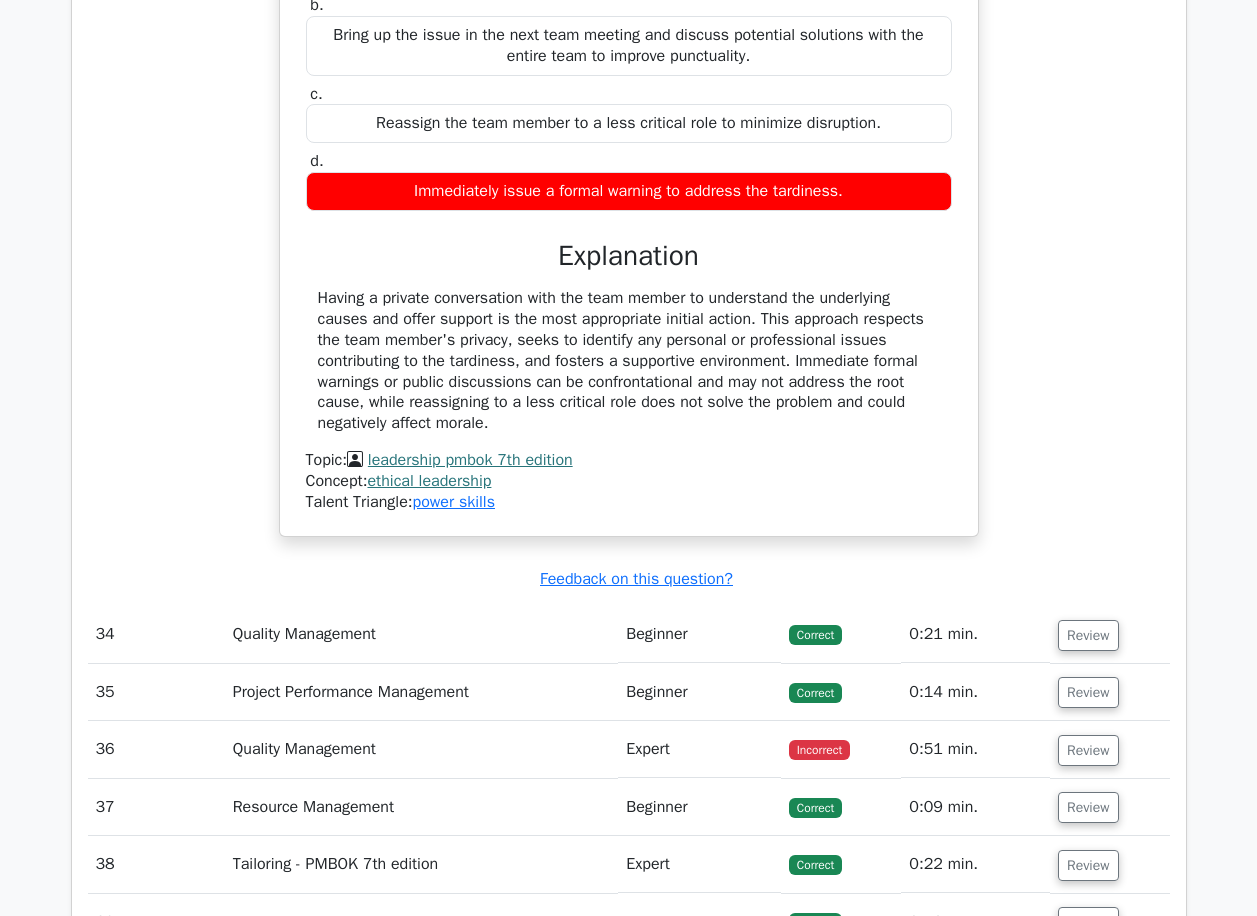 scroll, scrollTop: 8200, scrollLeft: 0, axis: vertical 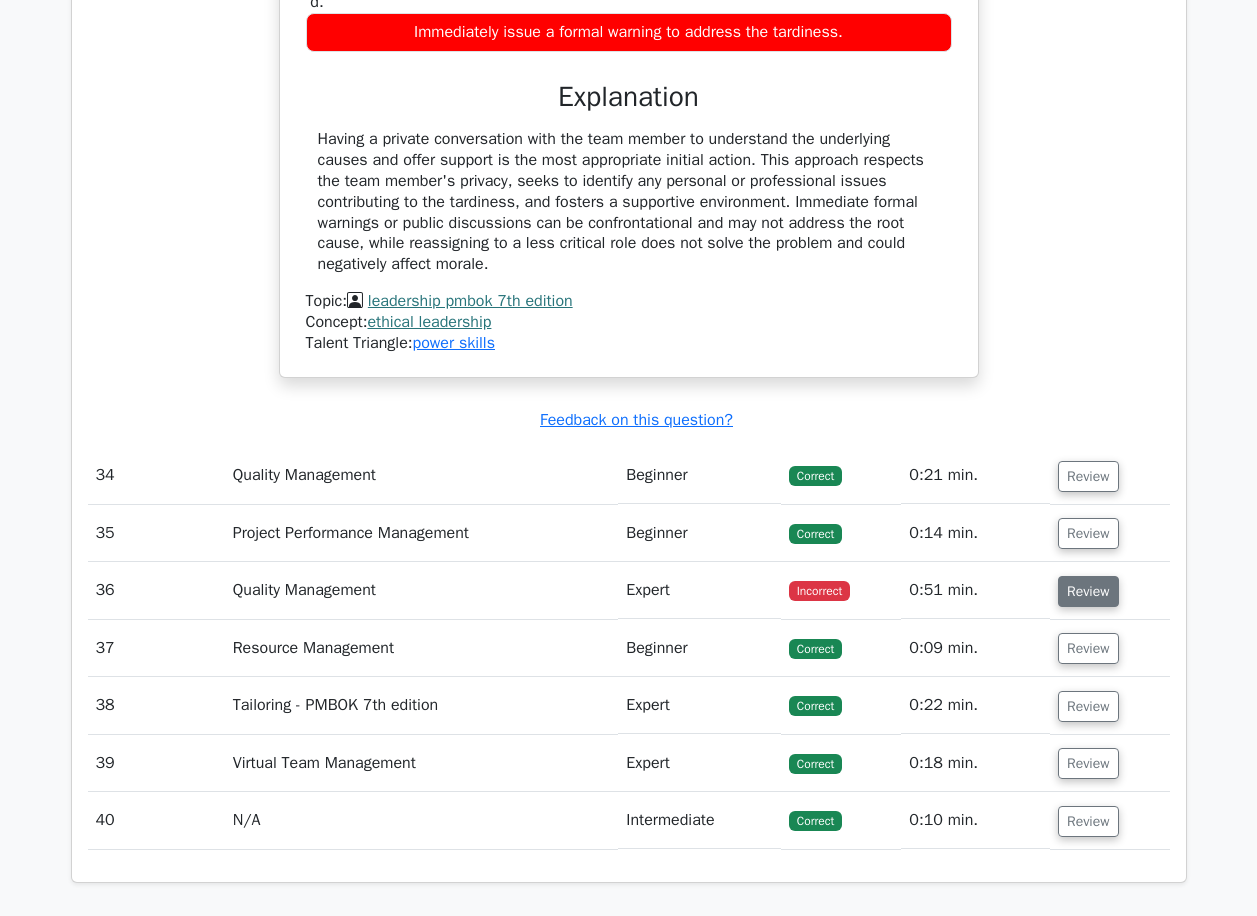 click on "Review" at bounding box center [1088, 591] 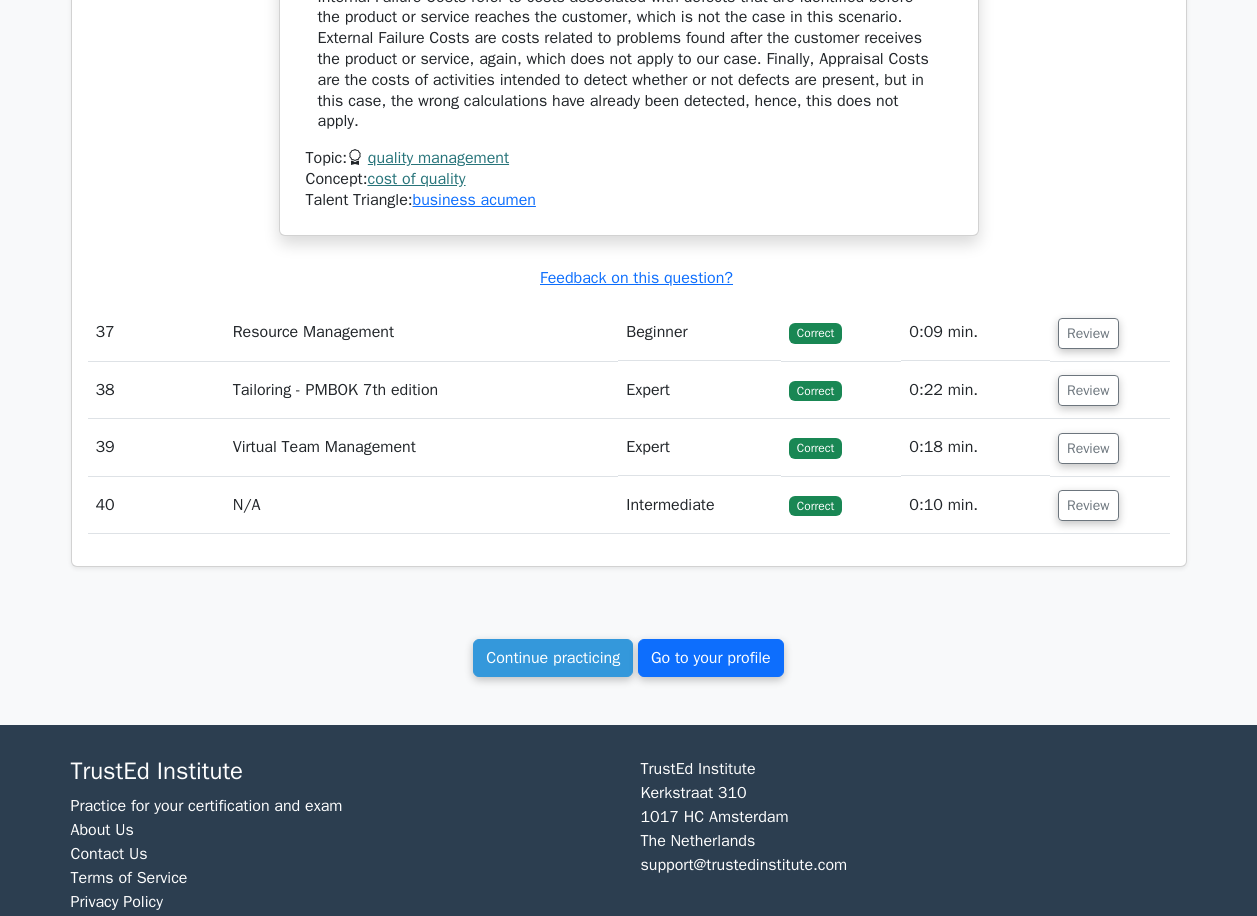 scroll, scrollTop: 9491, scrollLeft: 0, axis: vertical 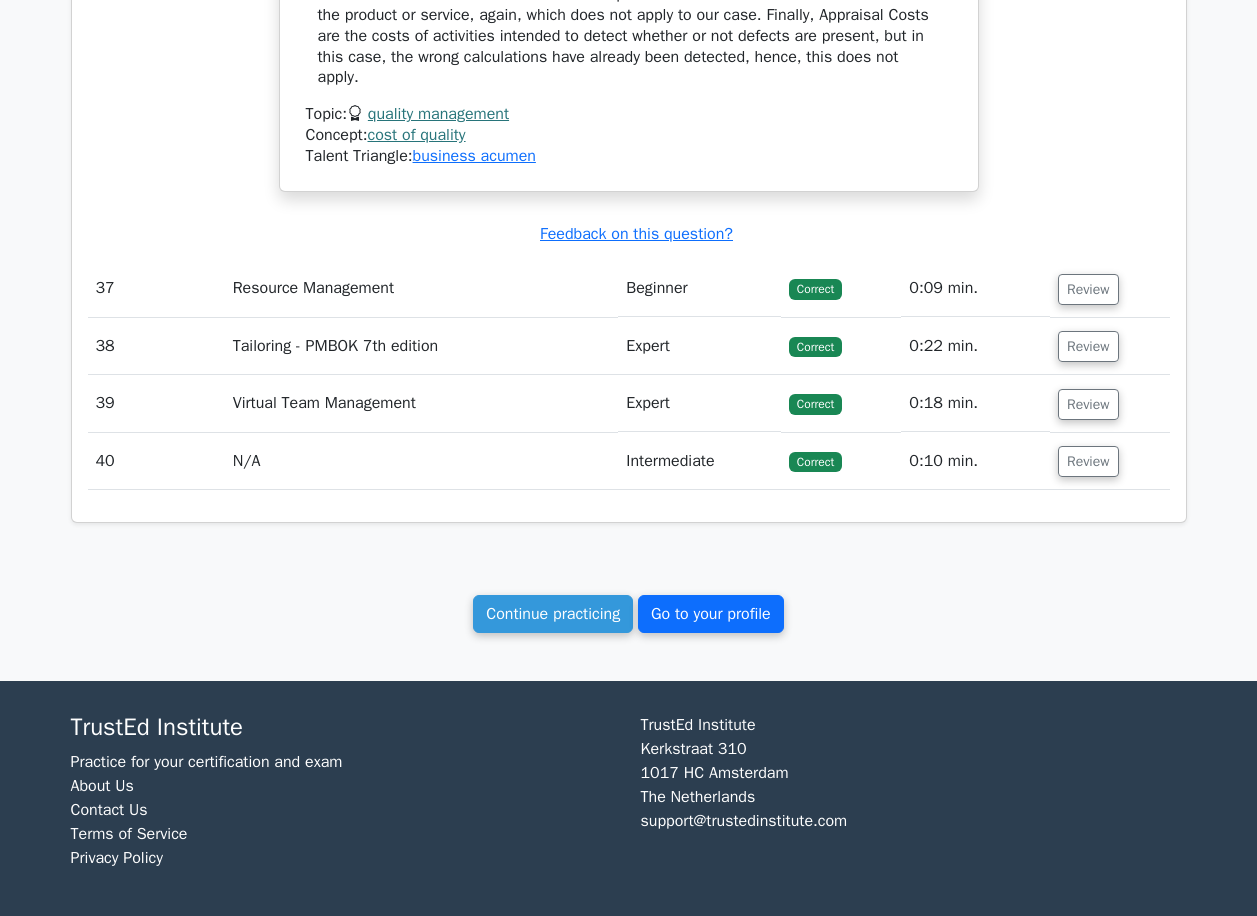 click on "Go to your profile" at bounding box center [711, 614] 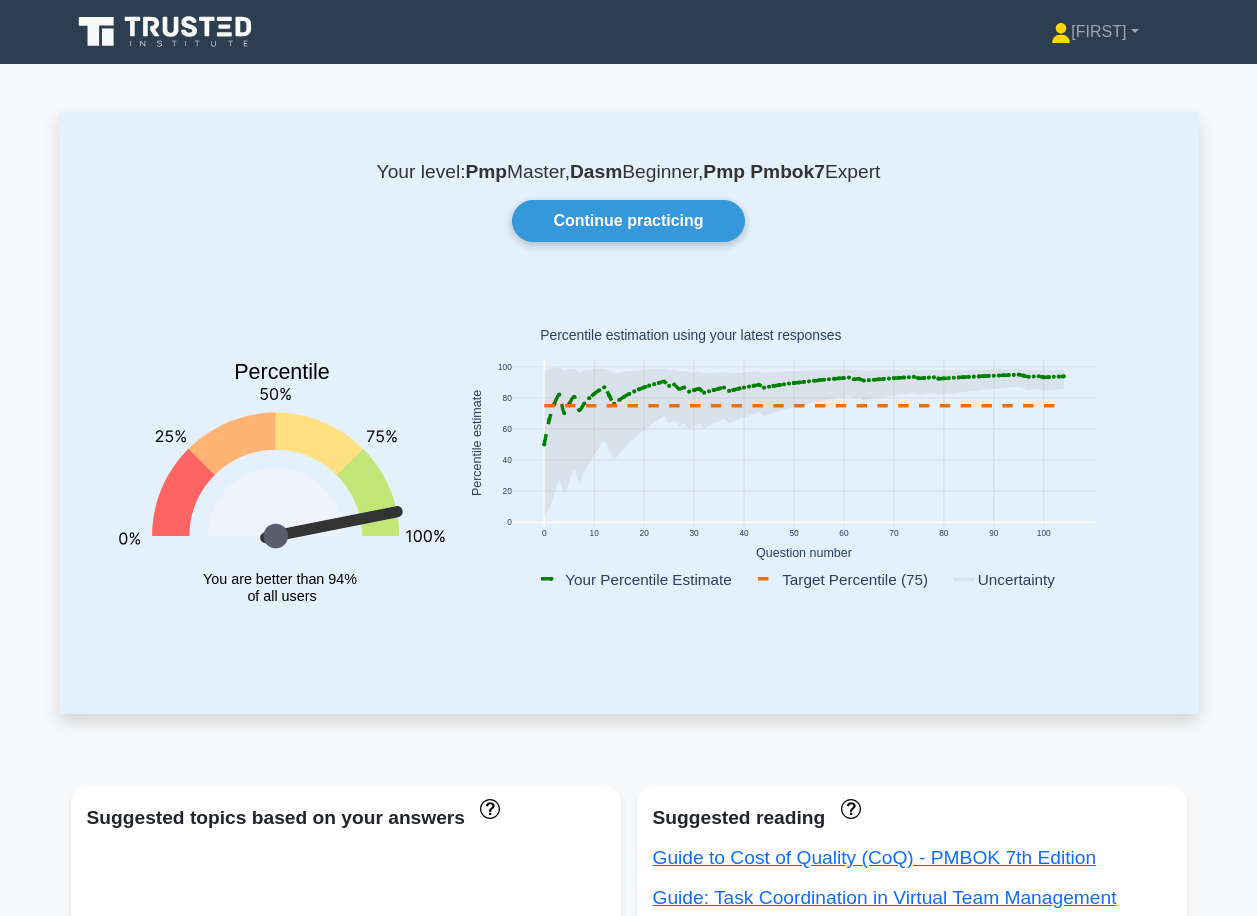 scroll, scrollTop: 0, scrollLeft: 0, axis: both 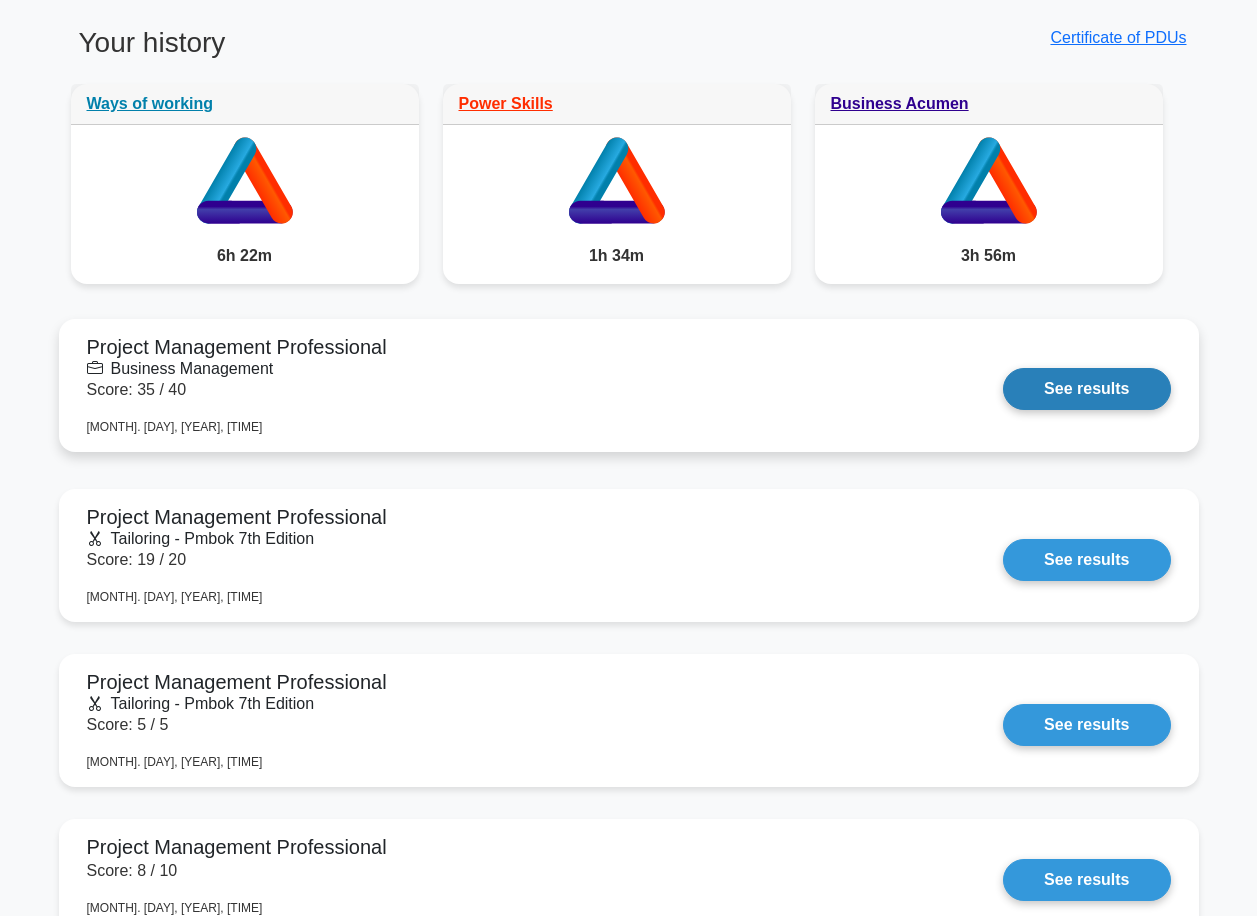 click on "See results" at bounding box center (1086, 389) 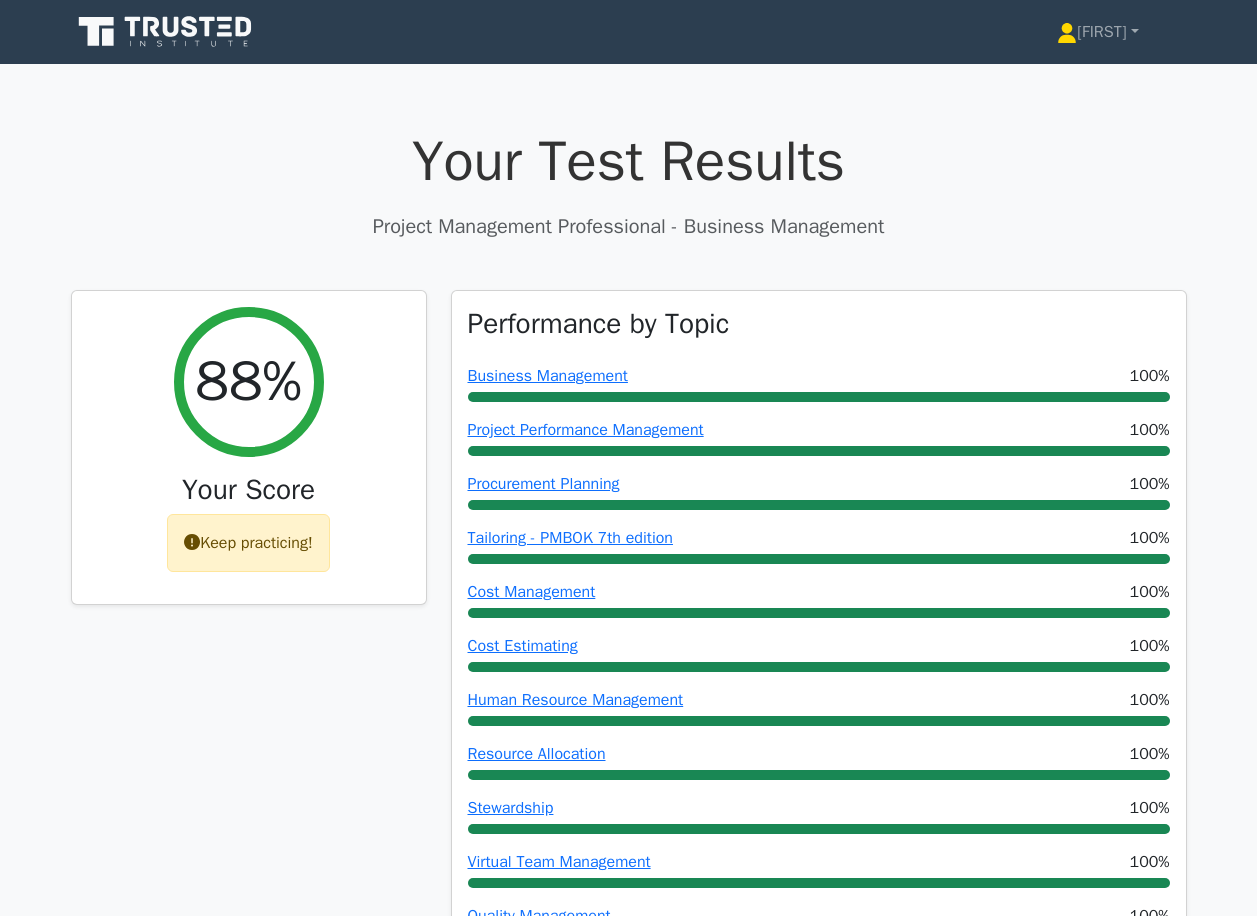 scroll, scrollTop: 500, scrollLeft: 0, axis: vertical 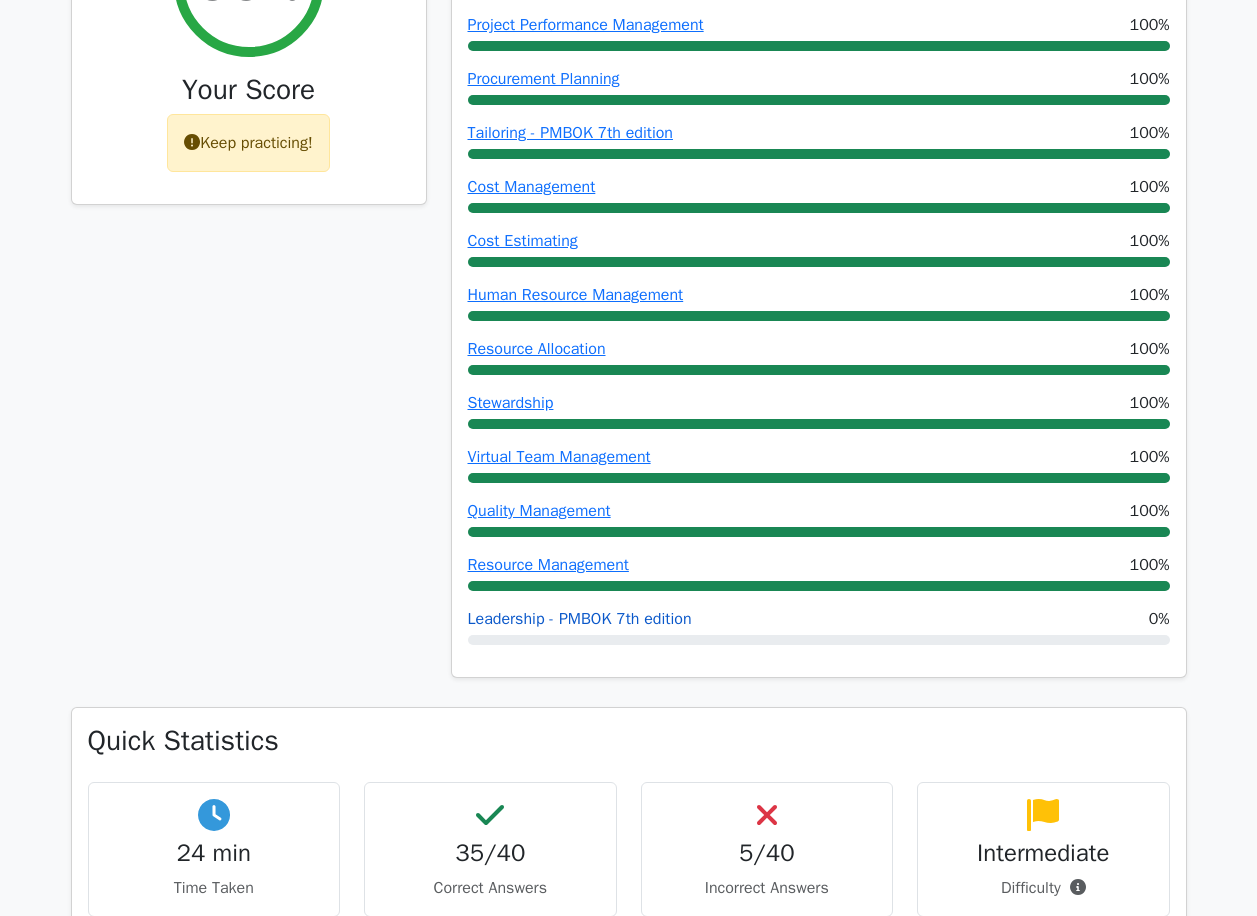 click on "Leadership - PMBOK 7th edition" at bounding box center (580, 619) 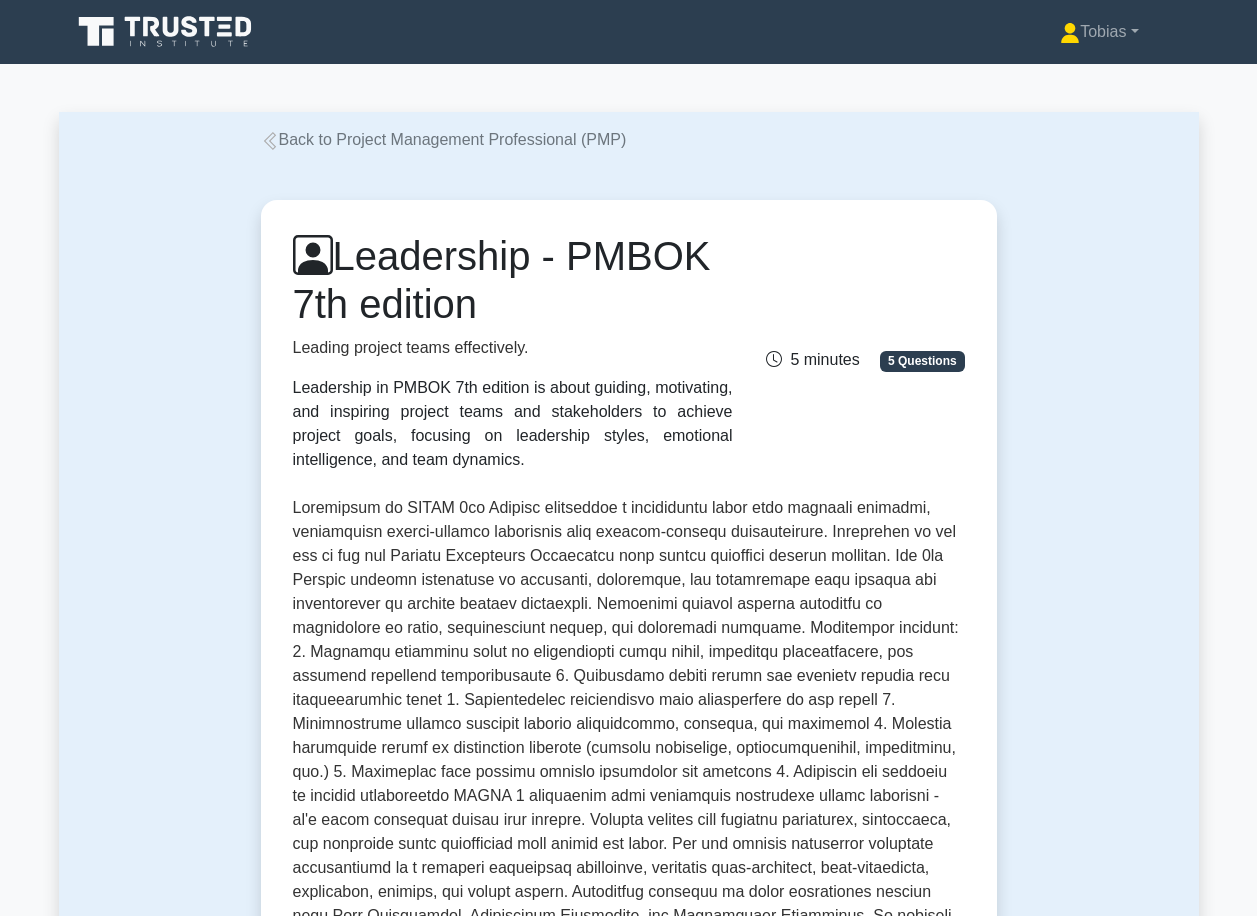 scroll, scrollTop: 0, scrollLeft: 0, axis: both 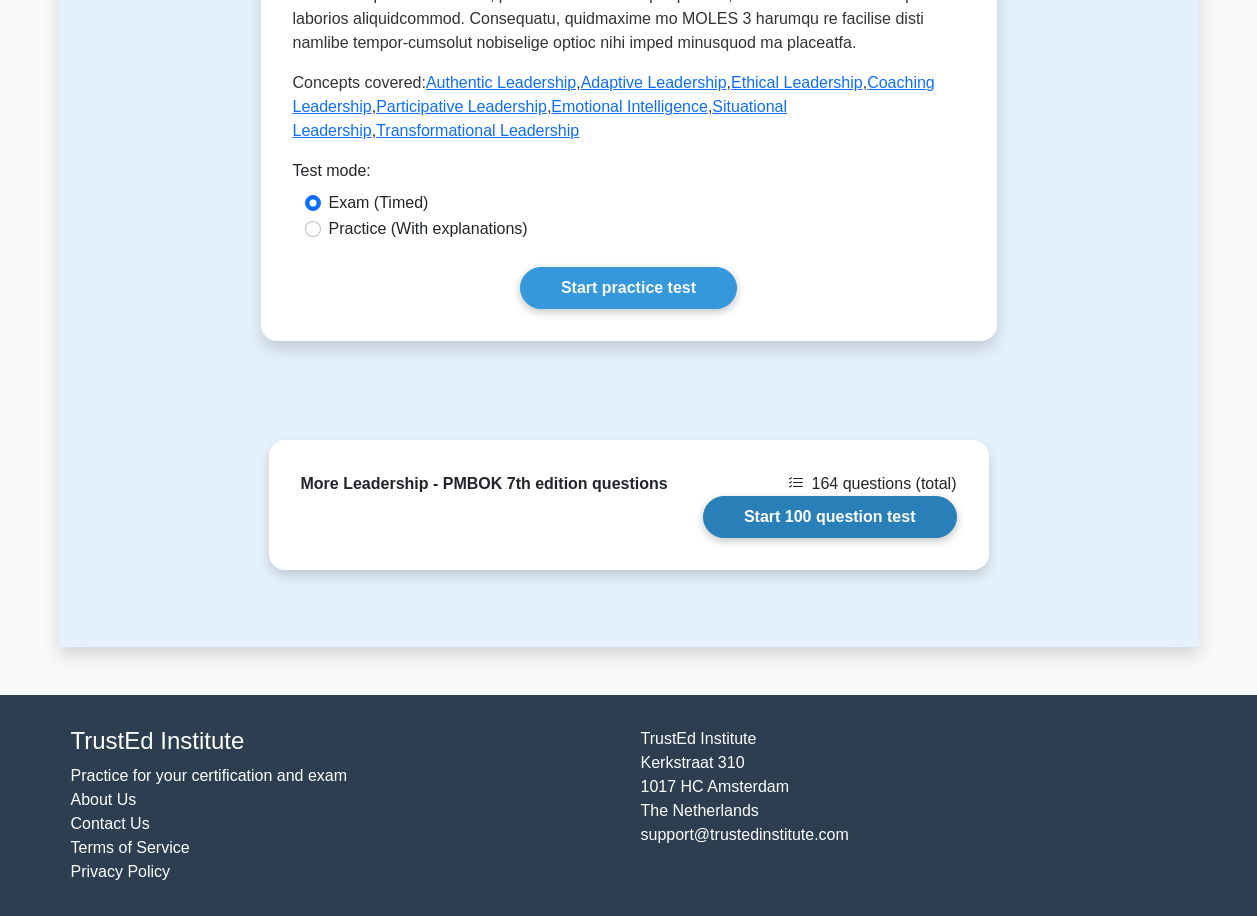 click on "Start 100 question test" at bounding box center [830, 517] 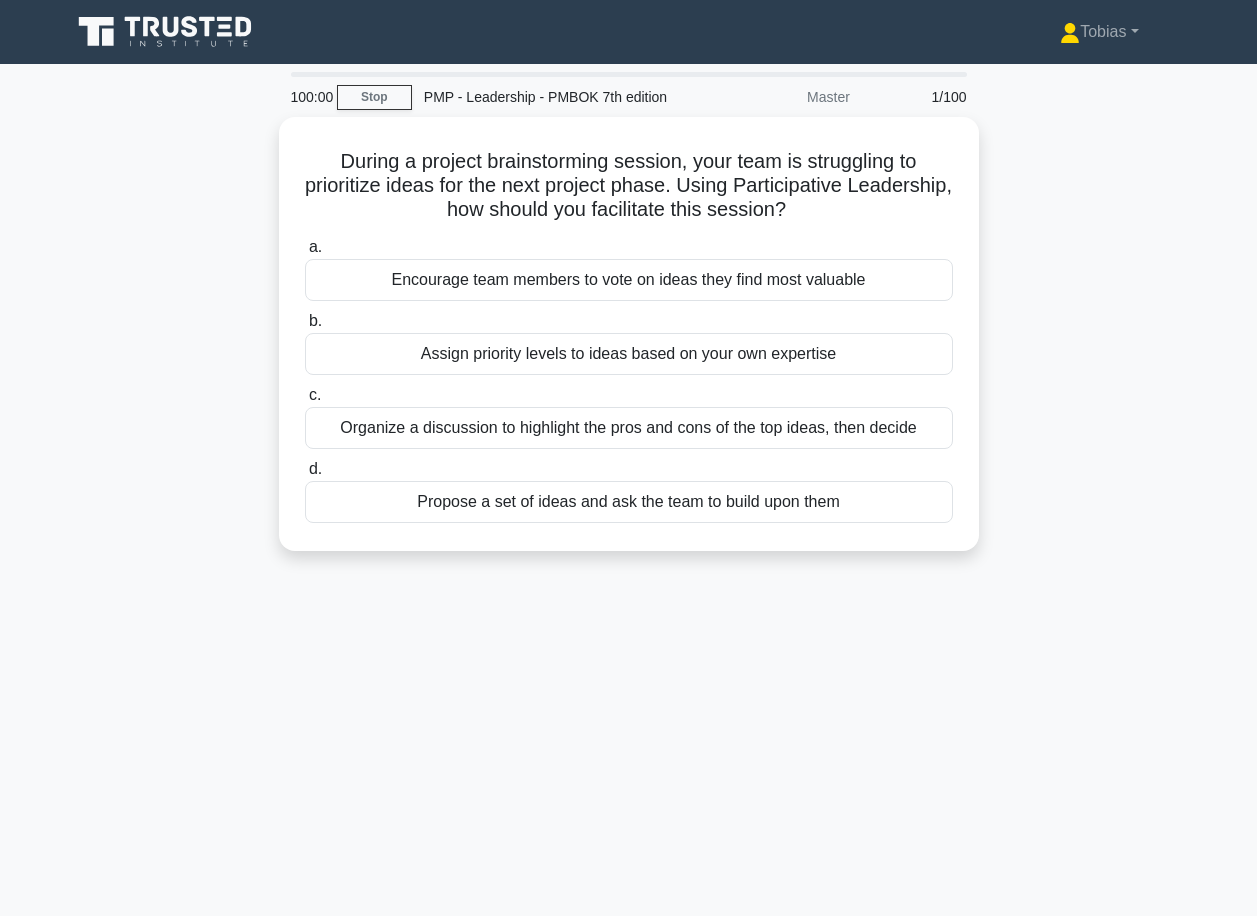 scroll, scrollTop: 0, scrollLeft: 0, axis: both 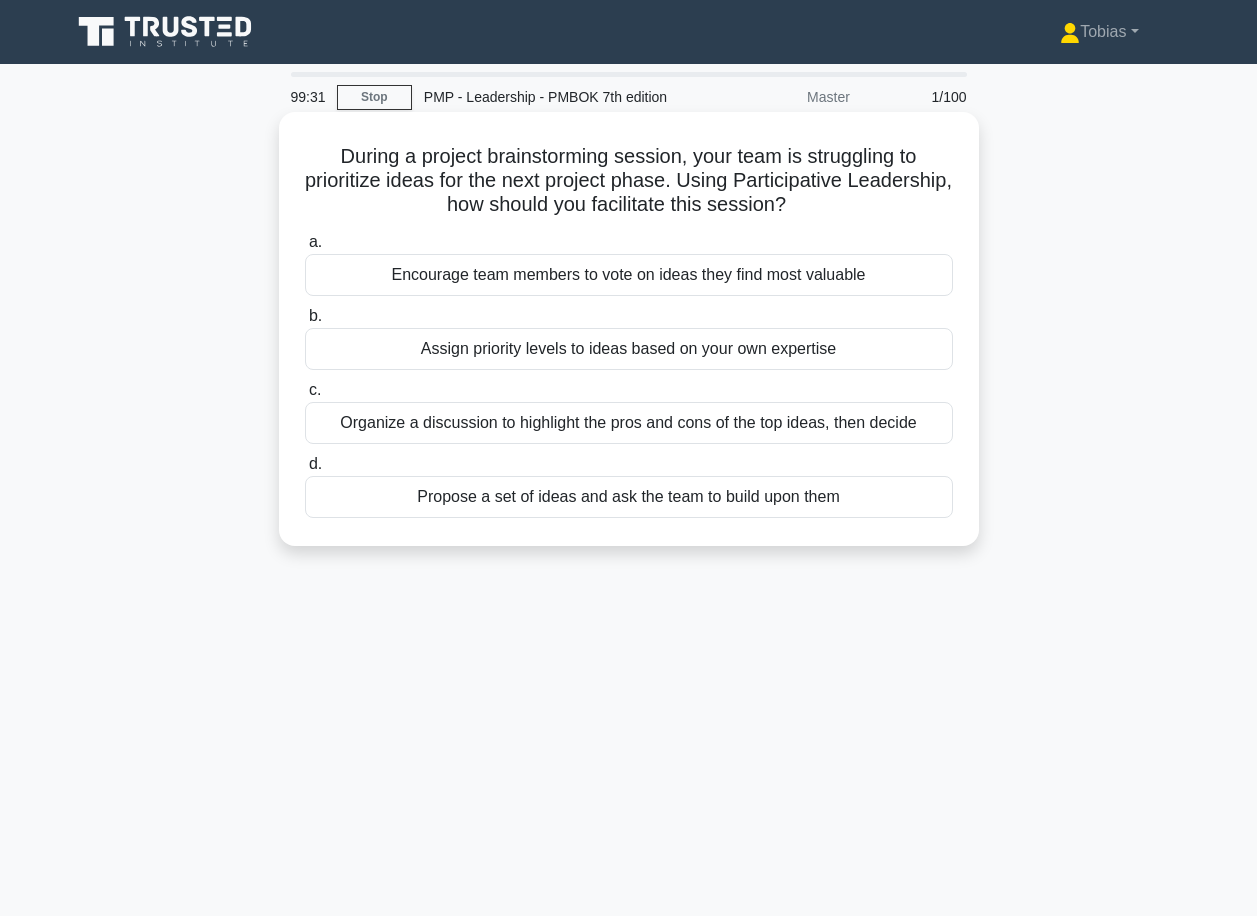 click on "Encourage team members to vote on ideas they find most valuable" at bounding box center [629, 275] 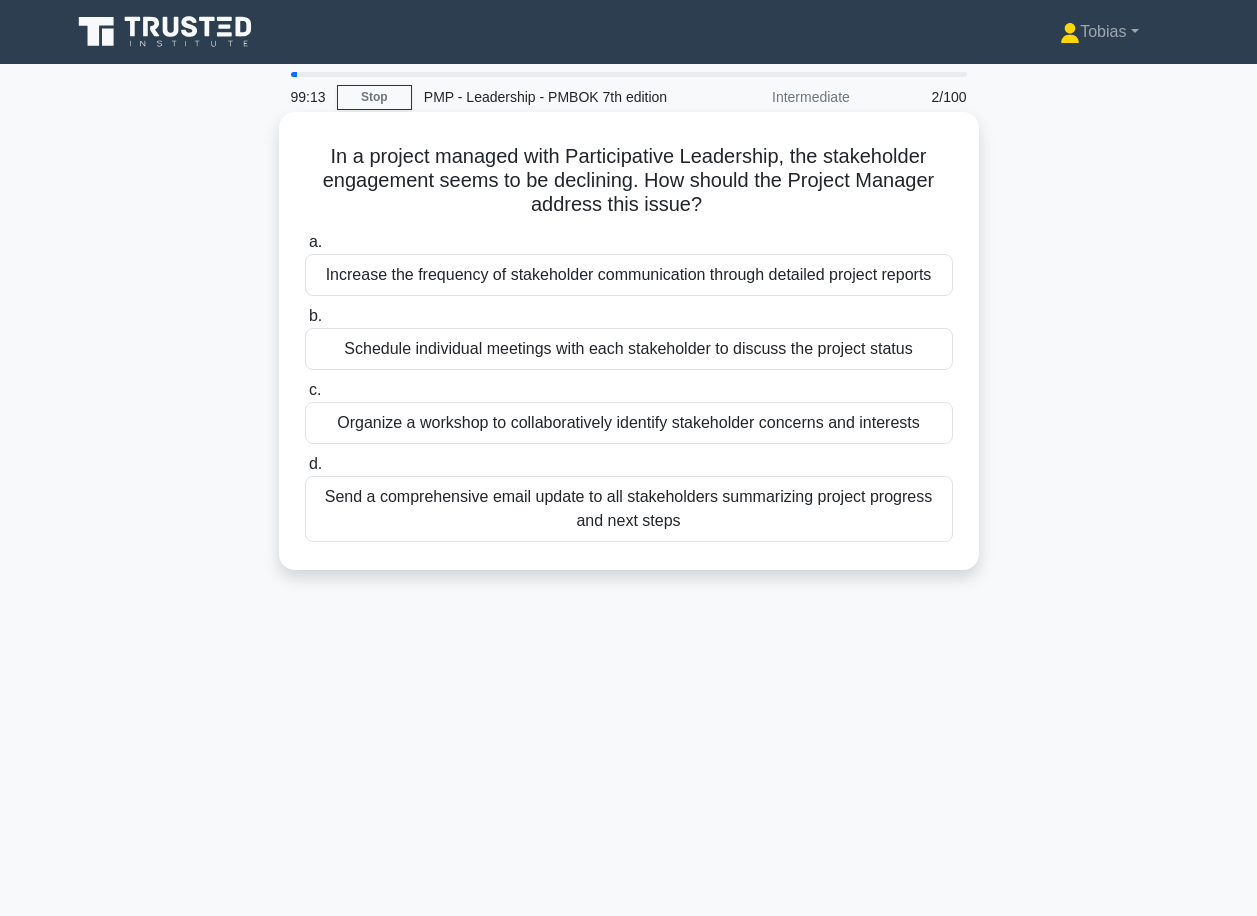 click on "Organize a workshop to collaboratively identify stakeholder concerns and interests" at bounding box center (629, 423) 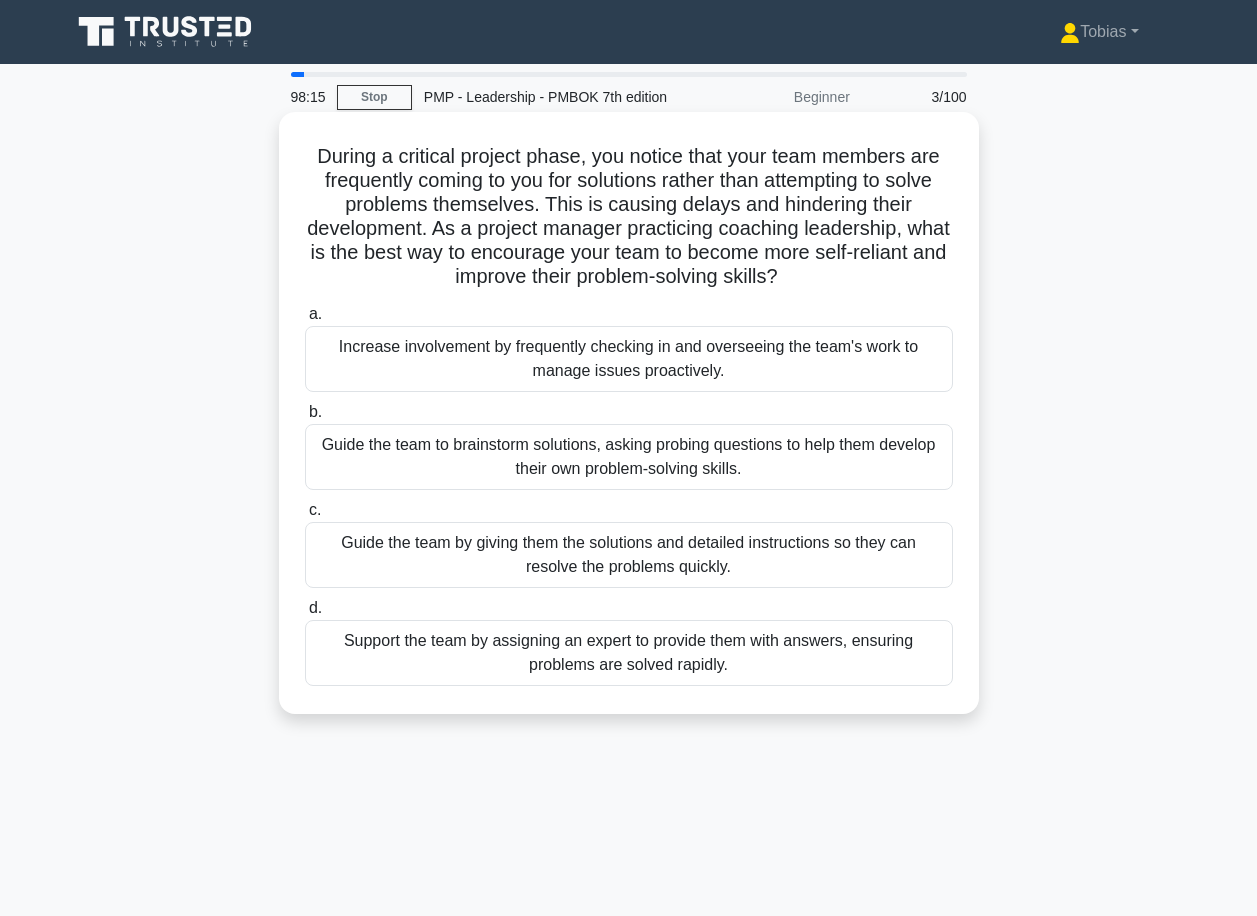click on "Guide the team to brainstorm solutions, asking probing questions to help them develop their own problem-solving skills." at bounding box center (629, 457) 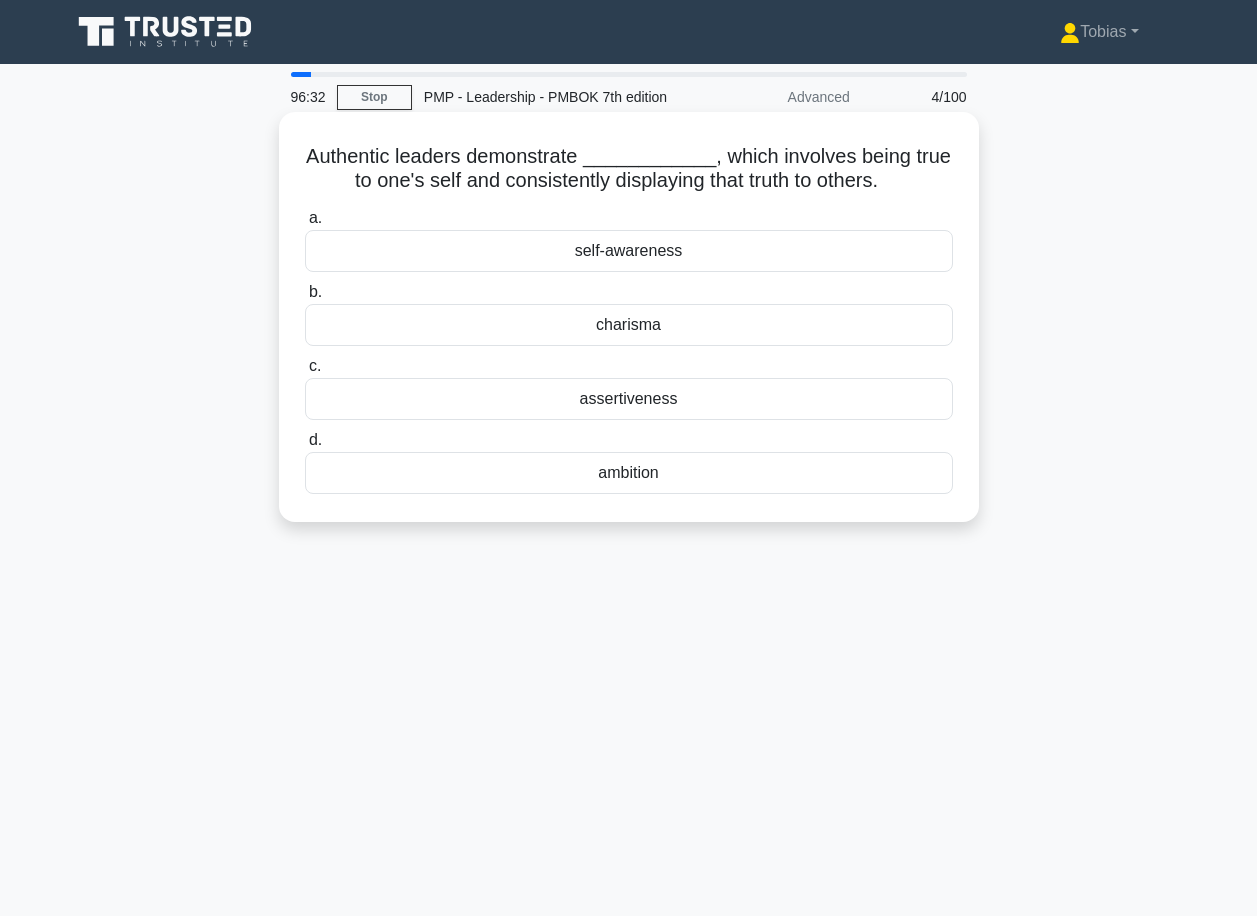 click on "self-awareness" at bounding box center [629, 251] 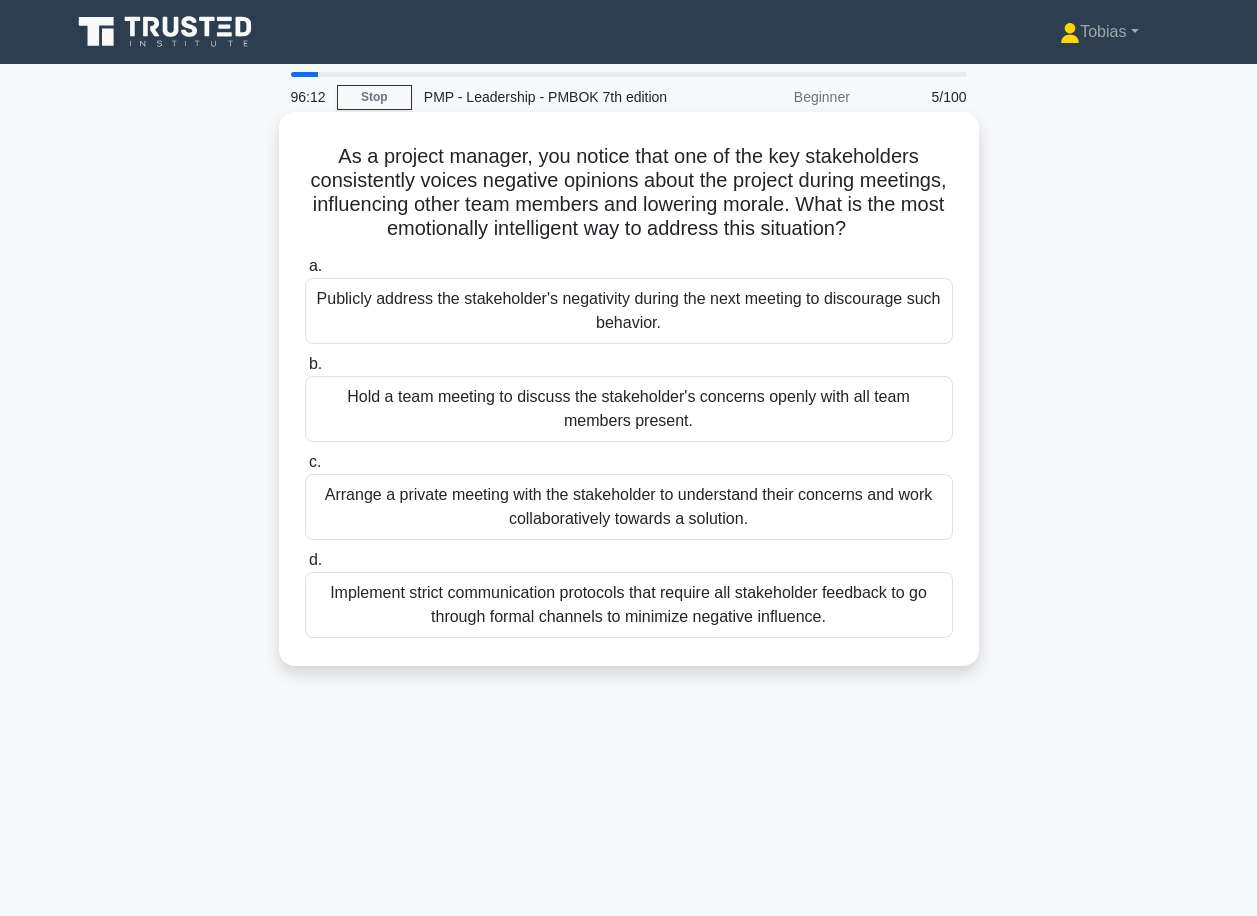 click on "Arrange a private meeting with the stakeholder to understand their concerns and work collaboratively towards a solution." at bounding box center (629, 507) 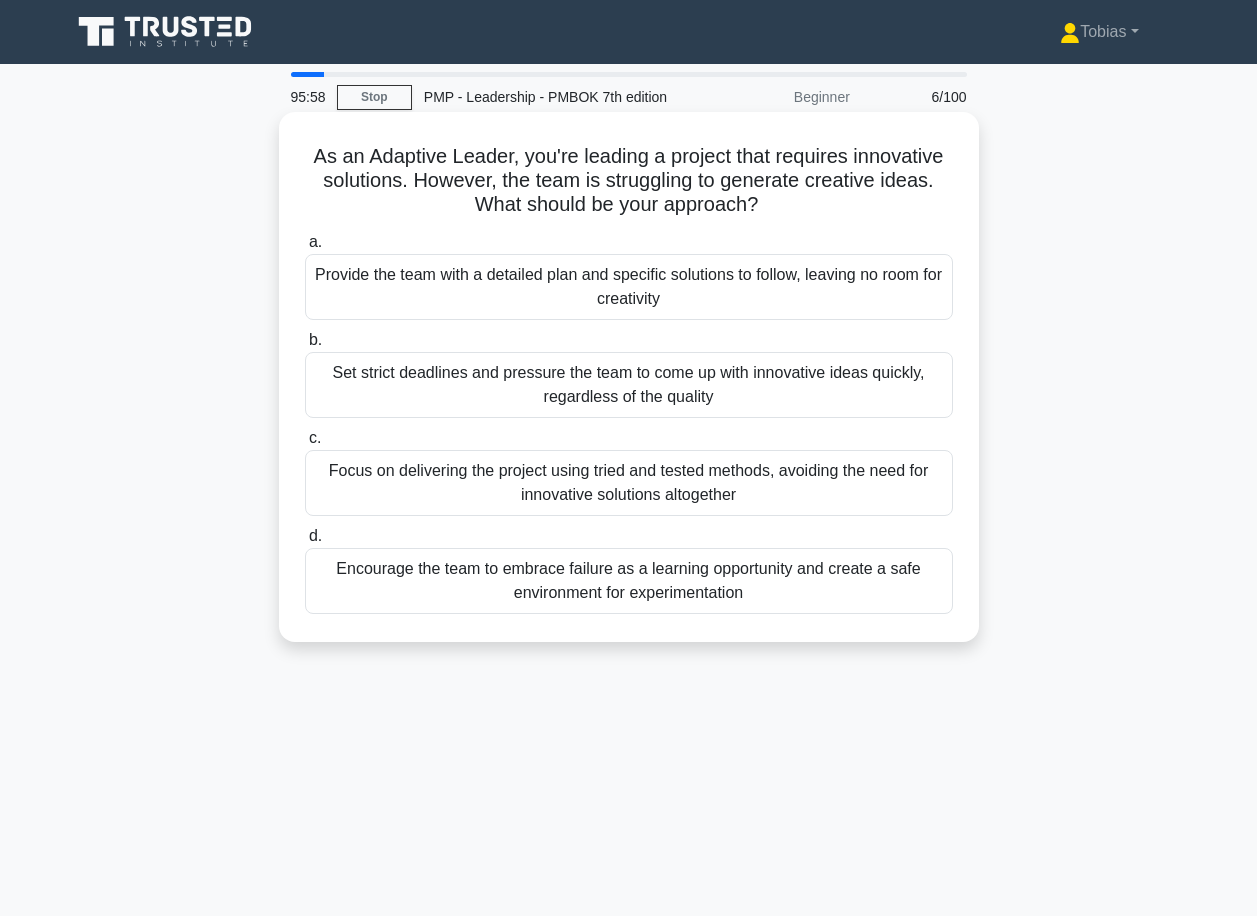 click on "Encourage the team to embrace failure as a learning opportunity and create a safe environment for experimentation" at bounding box center (629, 581) 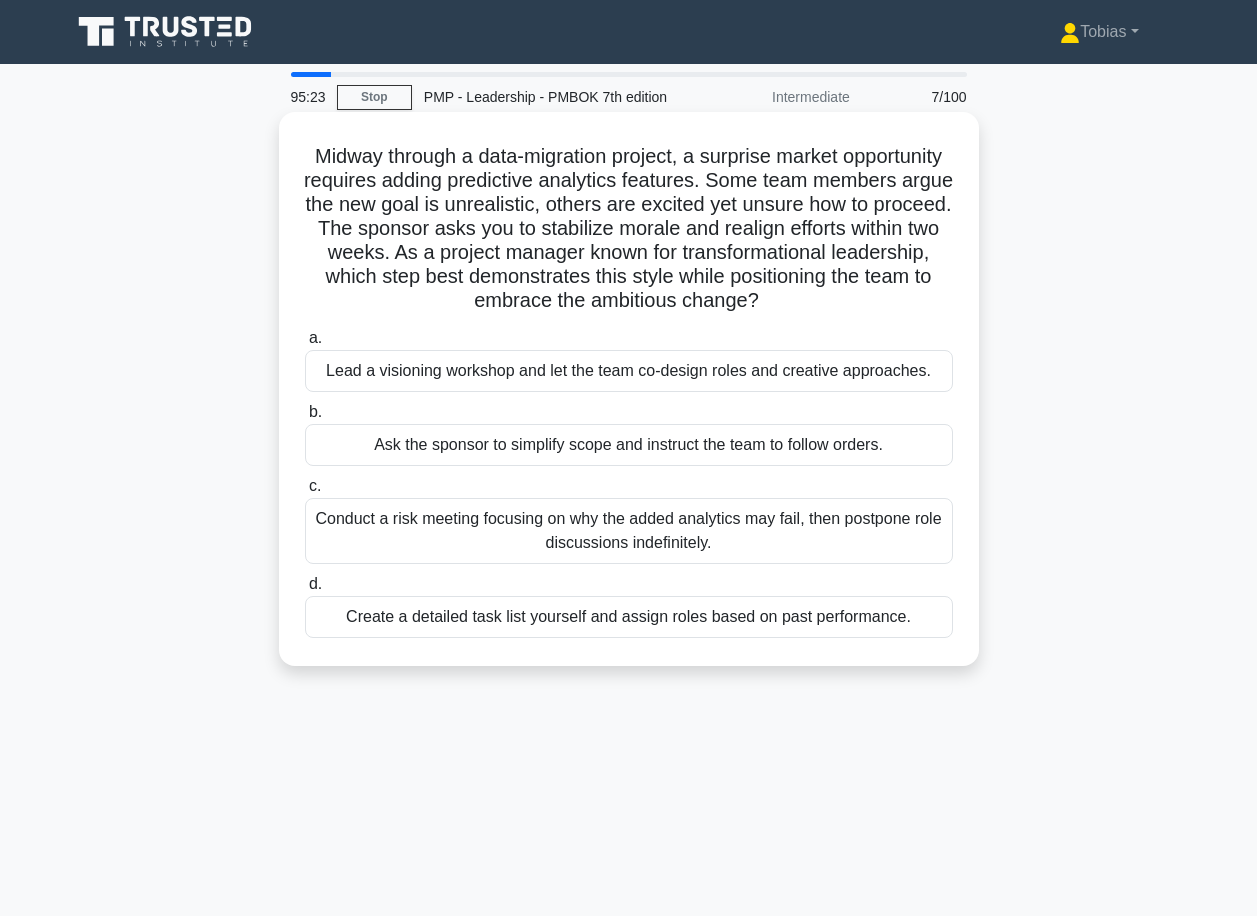 click on "Lead a visioning workshop and let the team co-design roles and creative approaches." at bounding box center (629, 371) 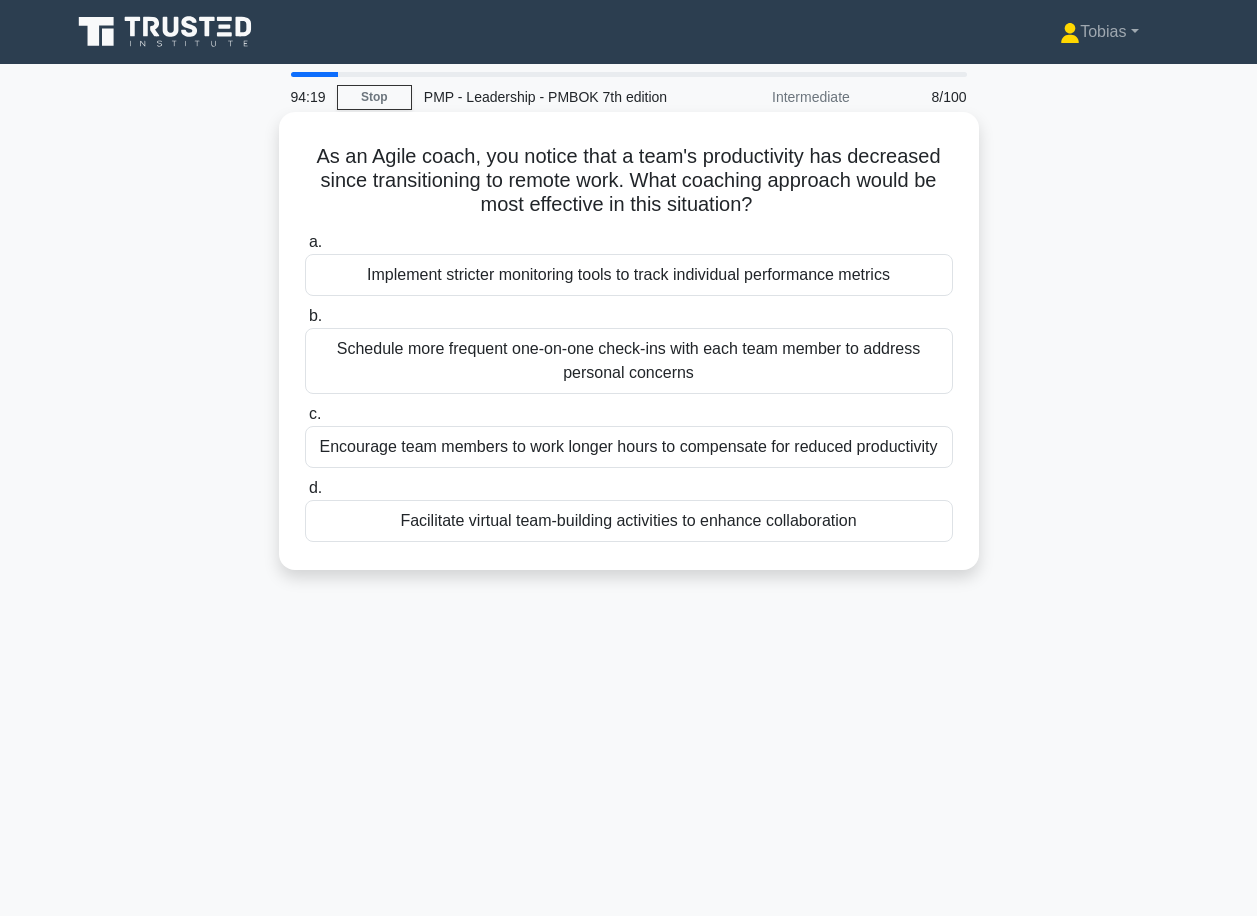 click on "Schedule more frequent one-on-one check-ins with each team member to address personal concerns" at bounding box center [629, 361] 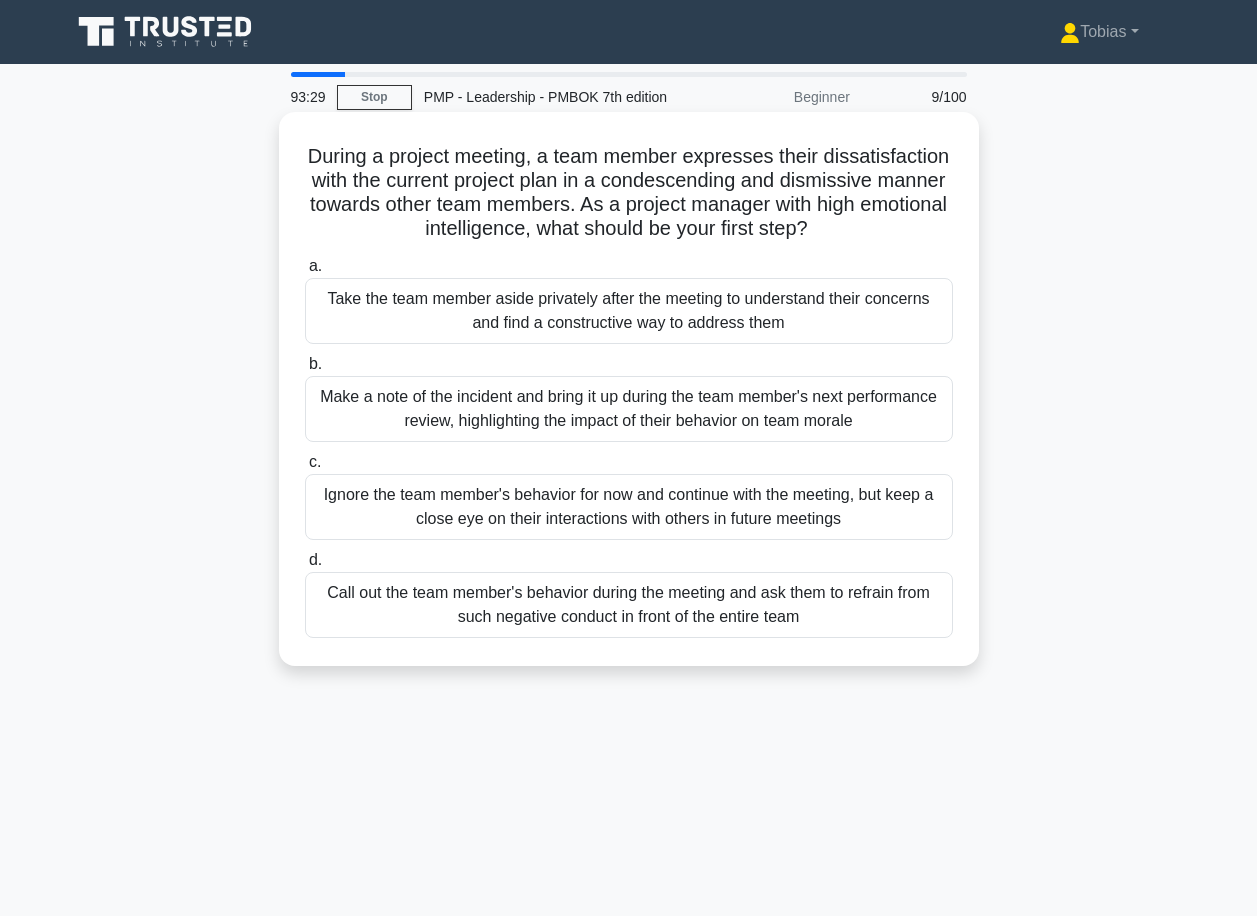click on "Take the team member aside privately after the meeting to understand their concerns and find a constructive way to address them" at bounding box center (629, 311) 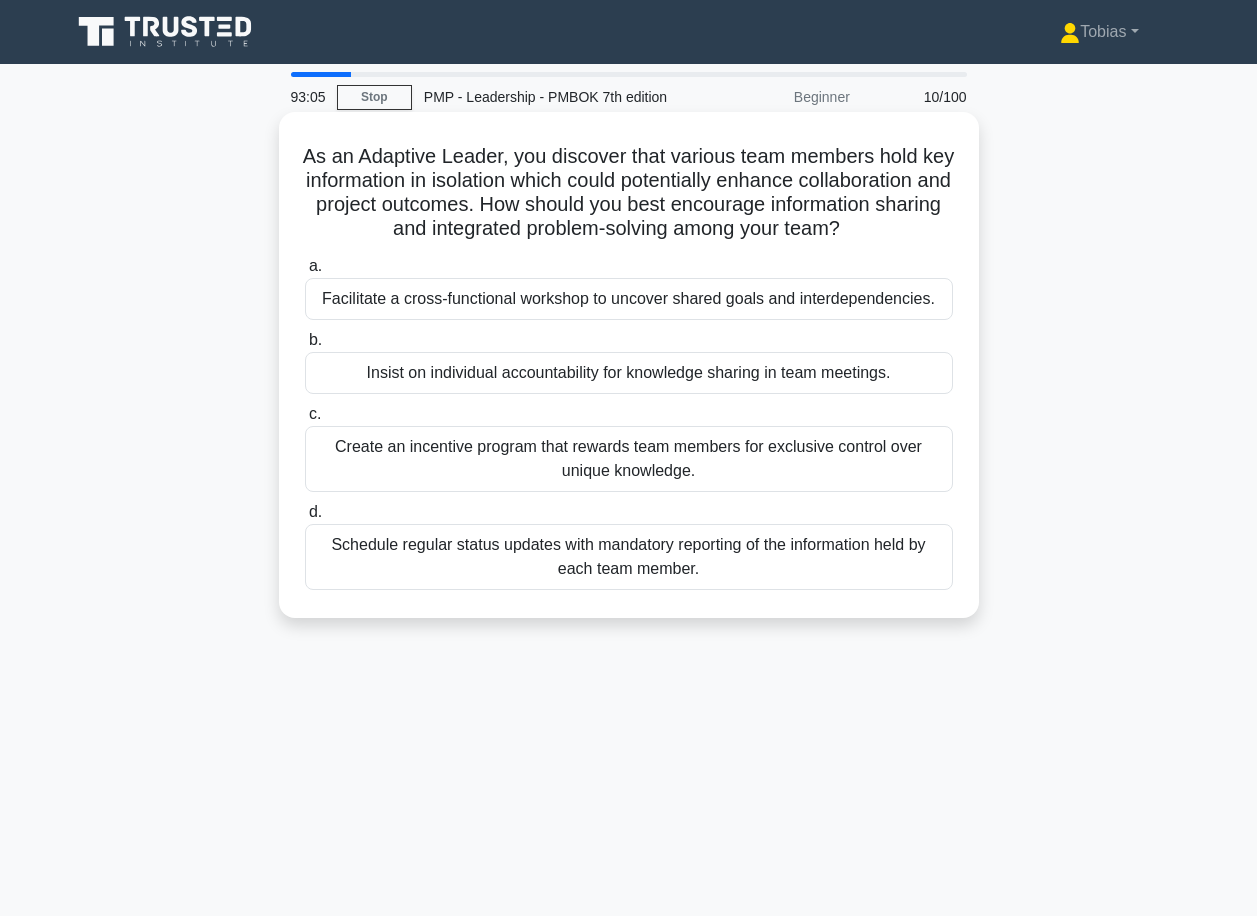 click on "Facilitate a cross-functional workshop to uncover shared goals and interdependencies." at bounding box center [629, 299] 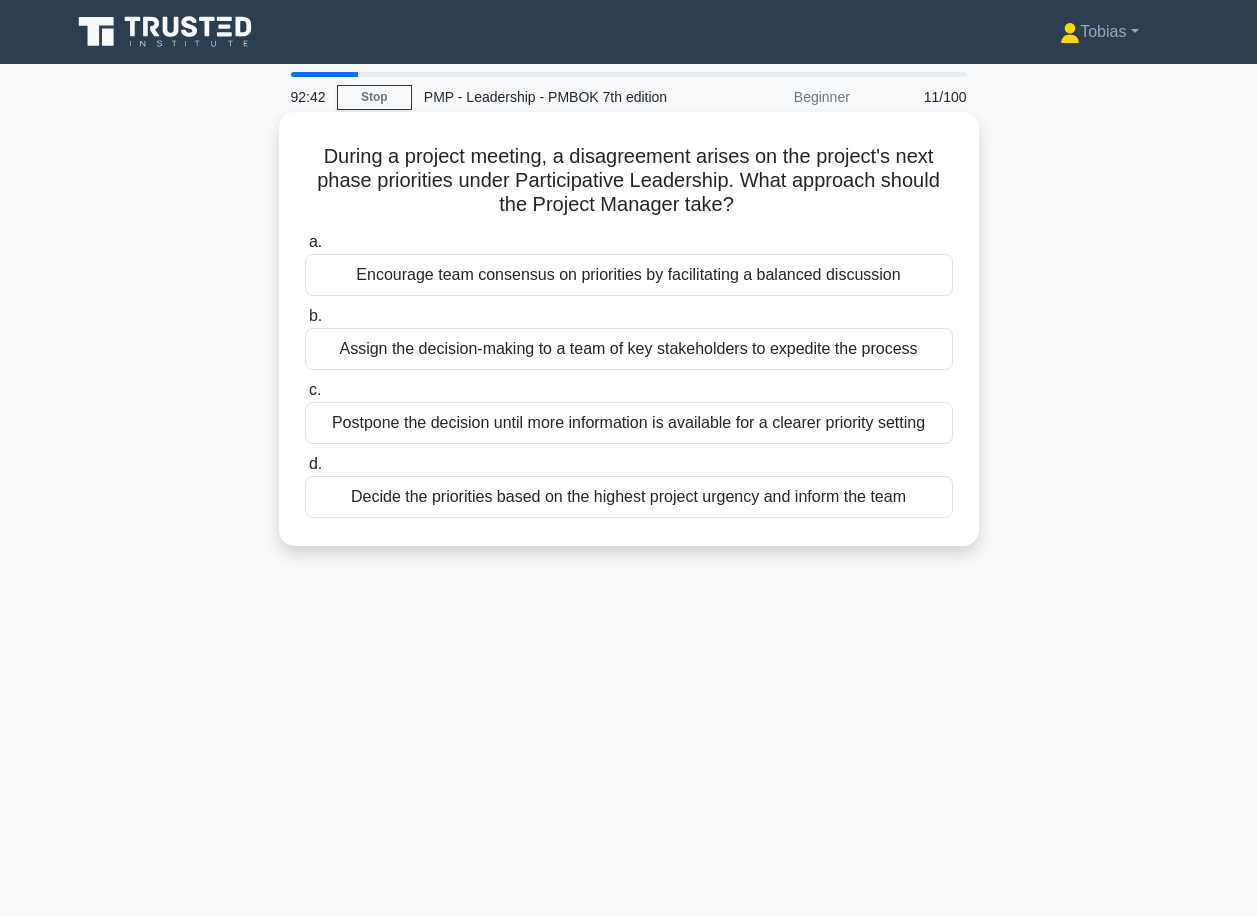 click on "Encourage team consensus on priorities by facilitating a balanced discussion" at bounding box center [629, 275] 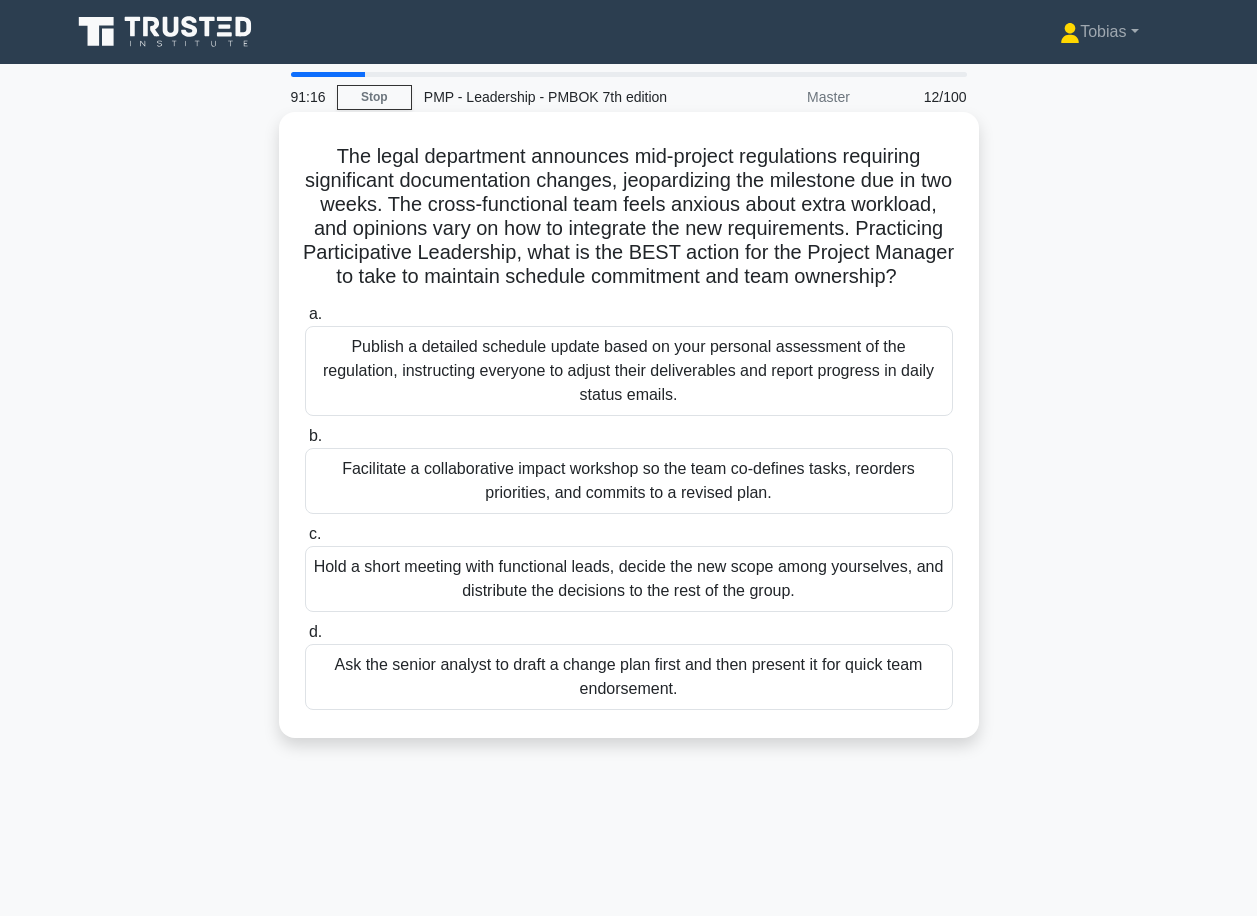 click on "Facilitate a collaborative impact workshop so the team co-defines tasks, reorders priorities, and commits to a revised plan." at bounding box center (629, 481) 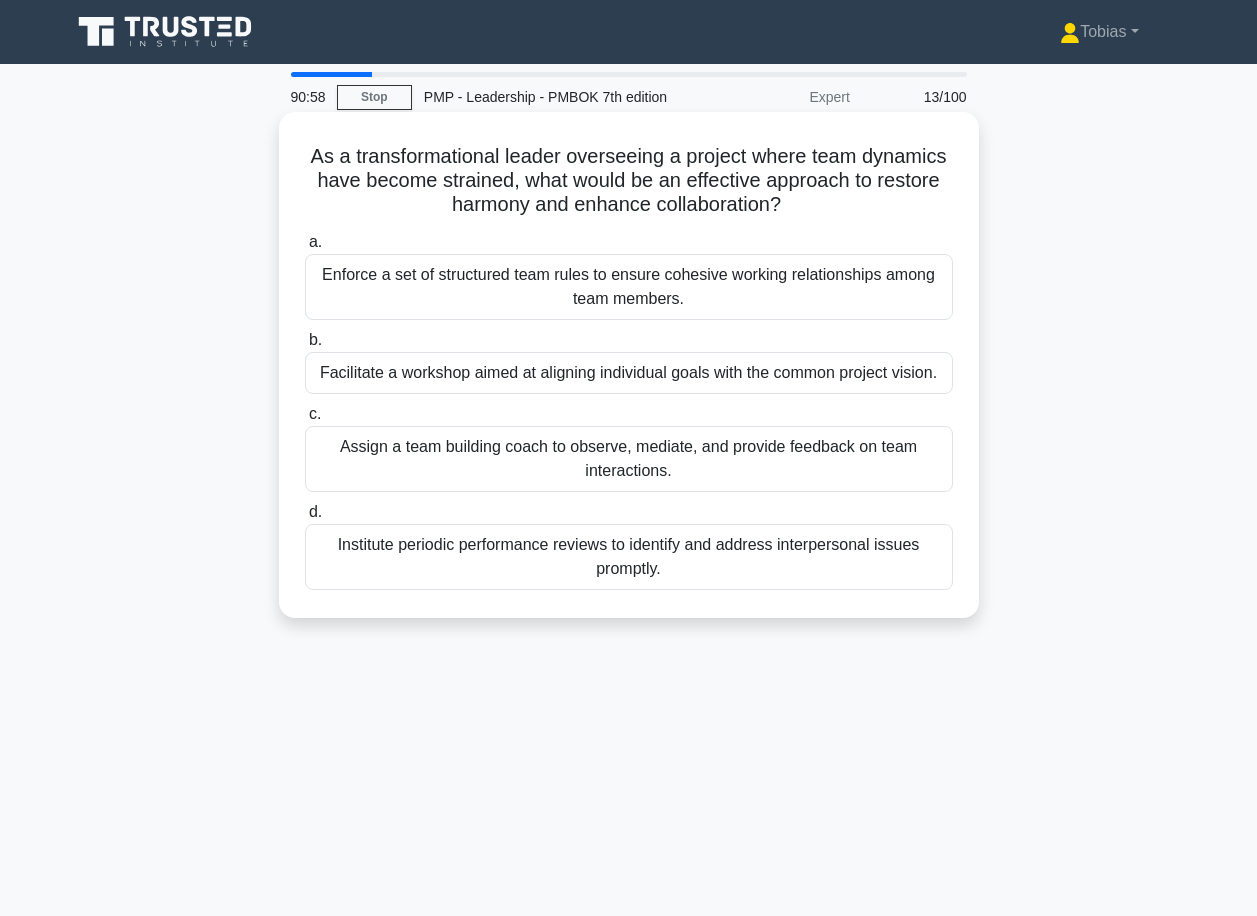 click on "Facilitate a workshop aimed at aligning individual goals with the common project vision." at bounding box center [629, 373] 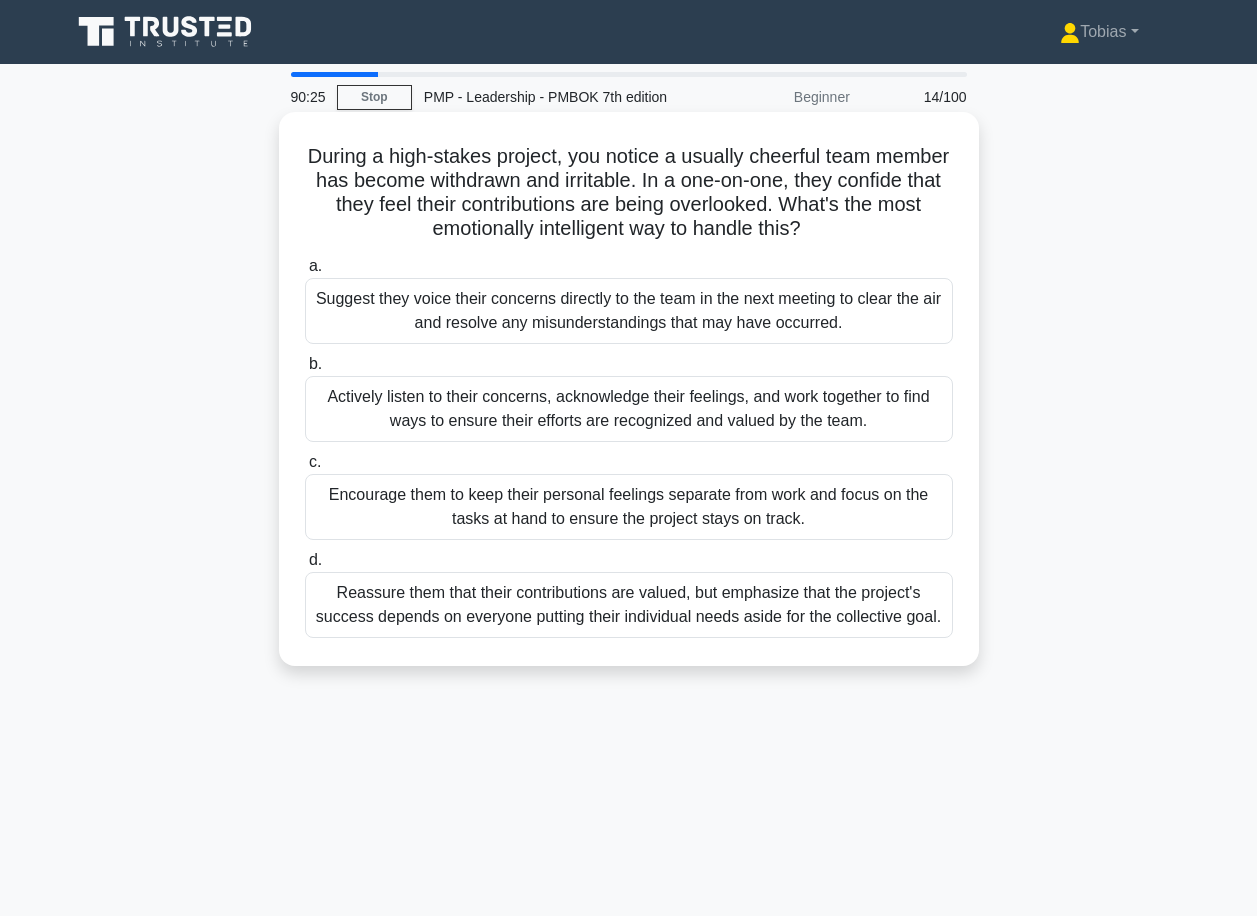 click on "Actively listen to their concerns, acknowledge their feelings, and work together to find ways to ensure their efforts are recognized and valued by the team." at bounding box center [629, 409] 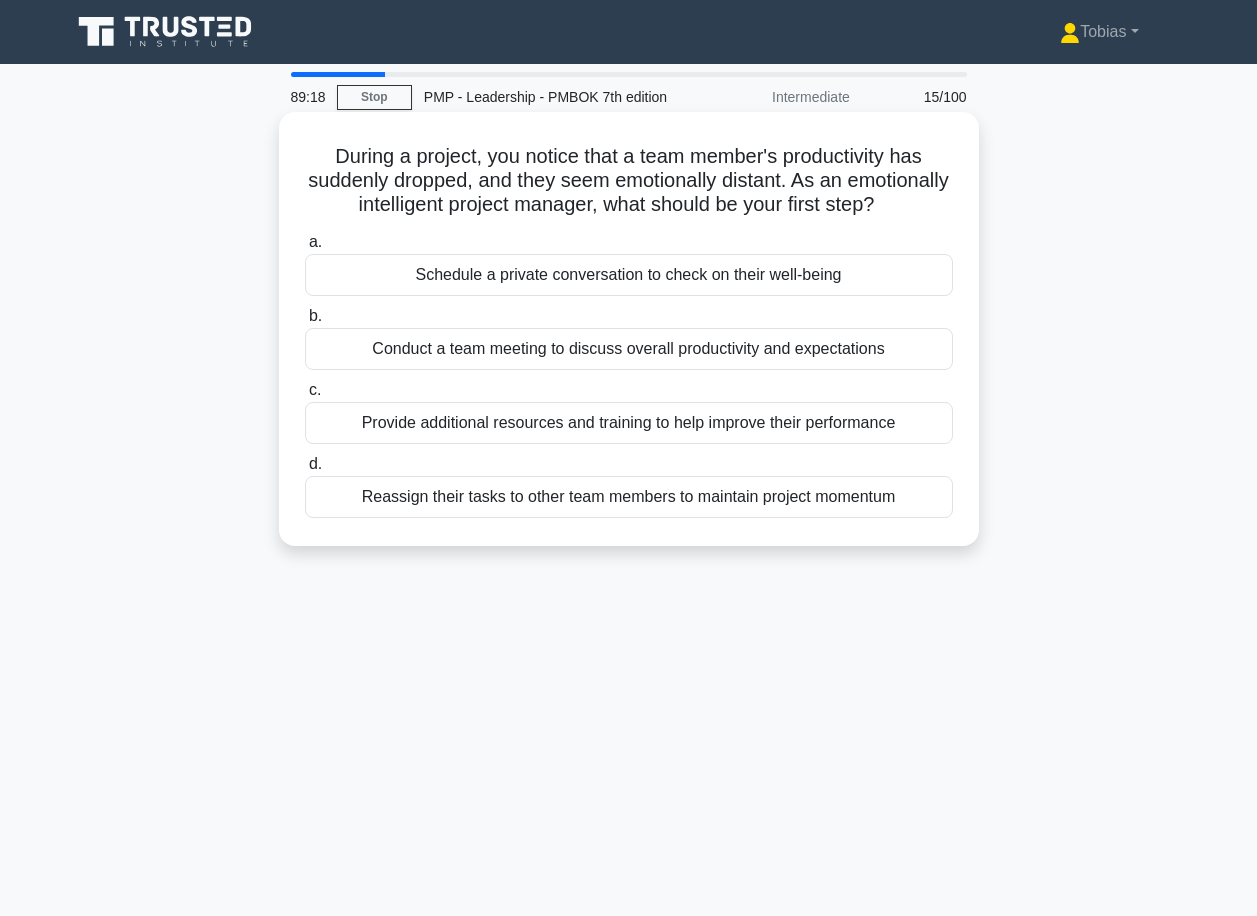 click on "Schedule a private conversation to check on their well-being" at bounding box center [629, 275] 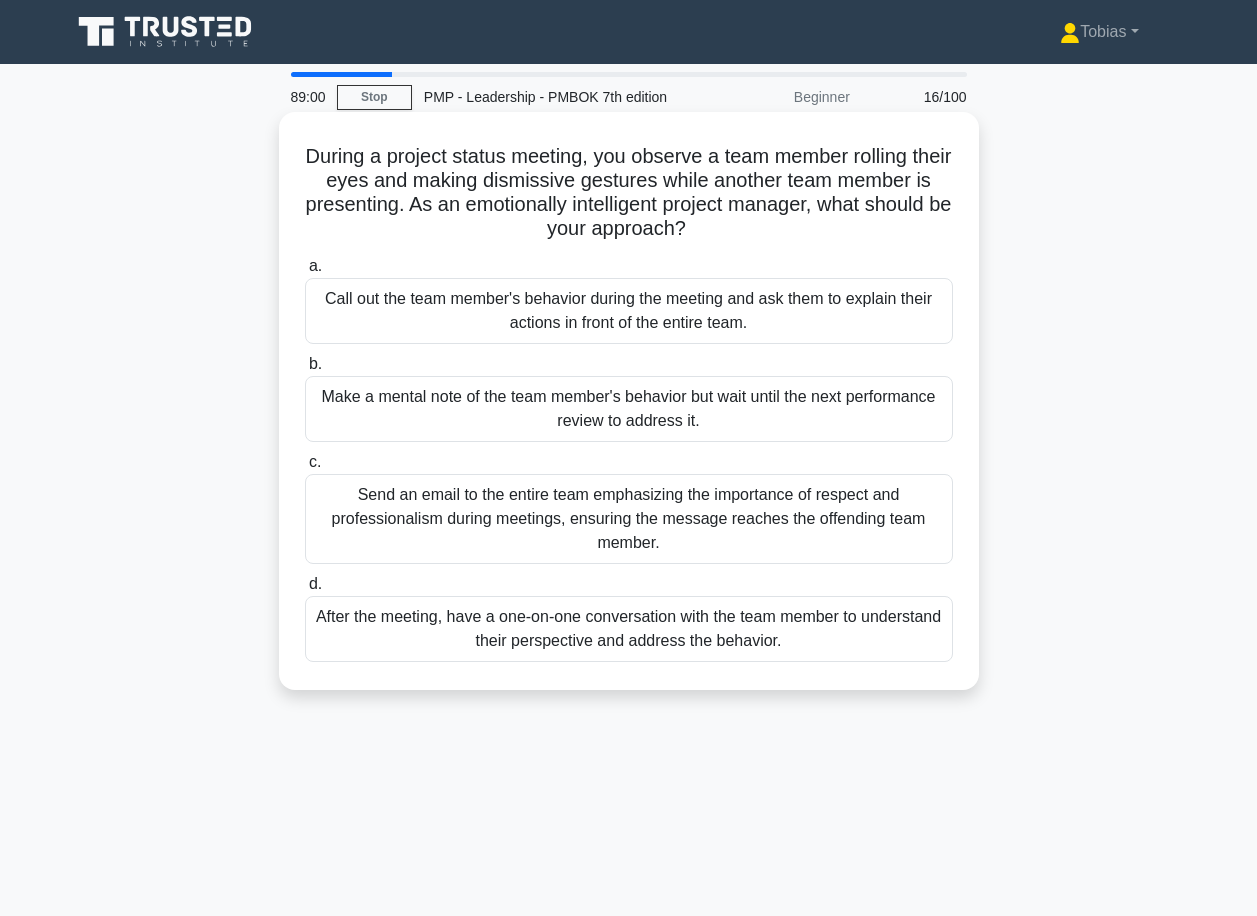 click on "After the meeting, have a one-on-one conversation with the team member to understand their perspective and address the behavior." at bounding box center (629, 629) 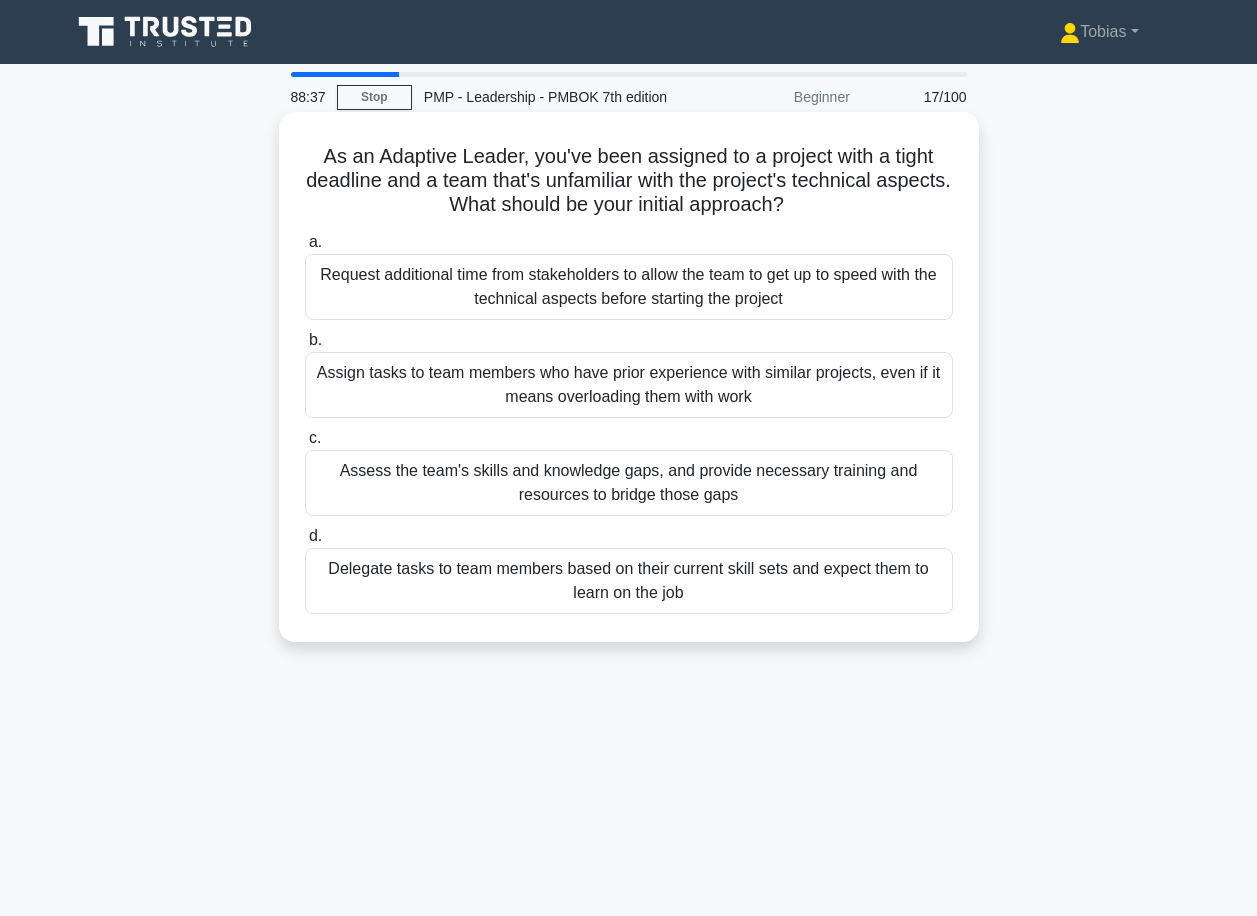 click on "Assess the team's skills and knowledge gaps, and provide necessary training and resources to bridge those gaps" at bounding box center [629, 483] 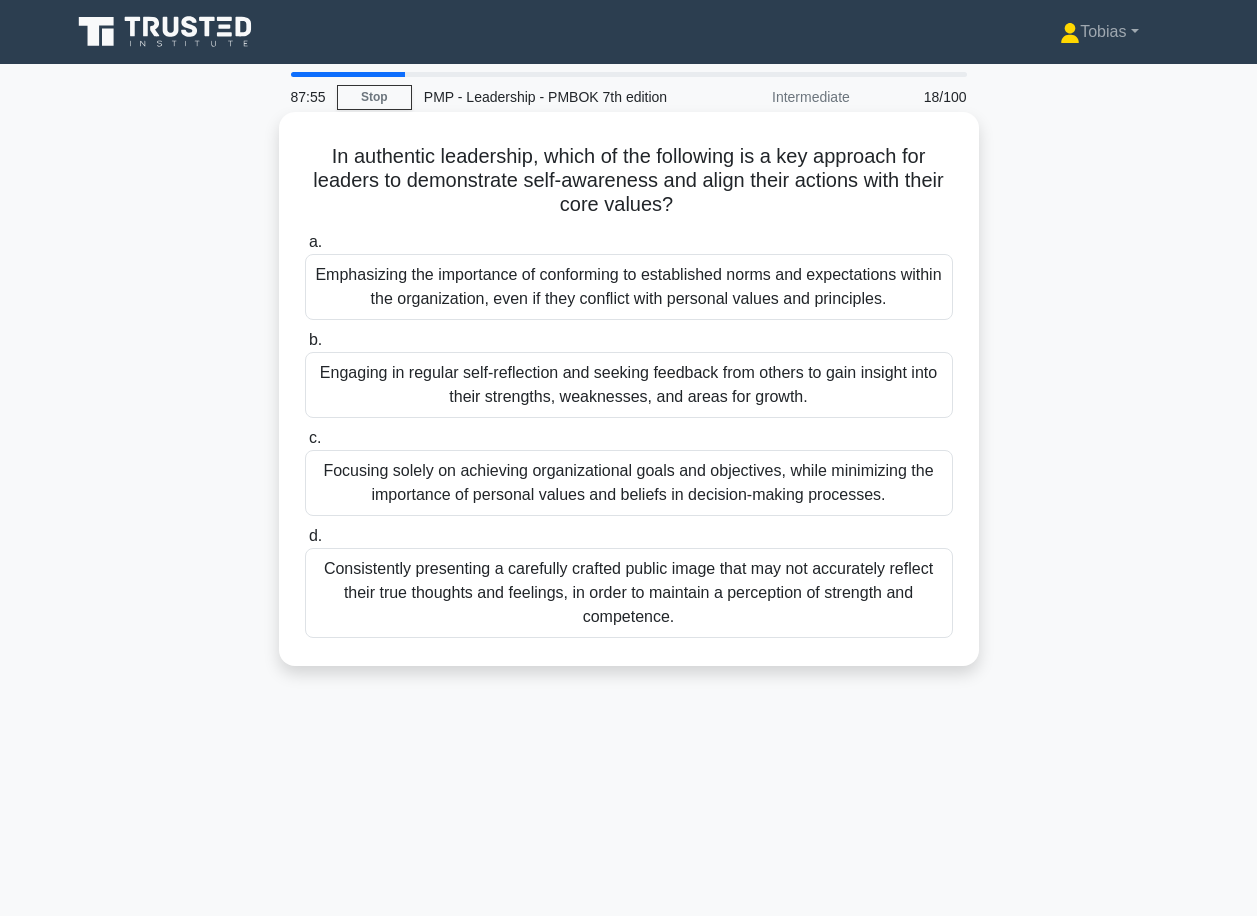 click on "Engaging in regular self-reflection and seeking feedback from others to gain insight into their strengths, weaknesses, and areas for growth." at bounding box center [629, 385] 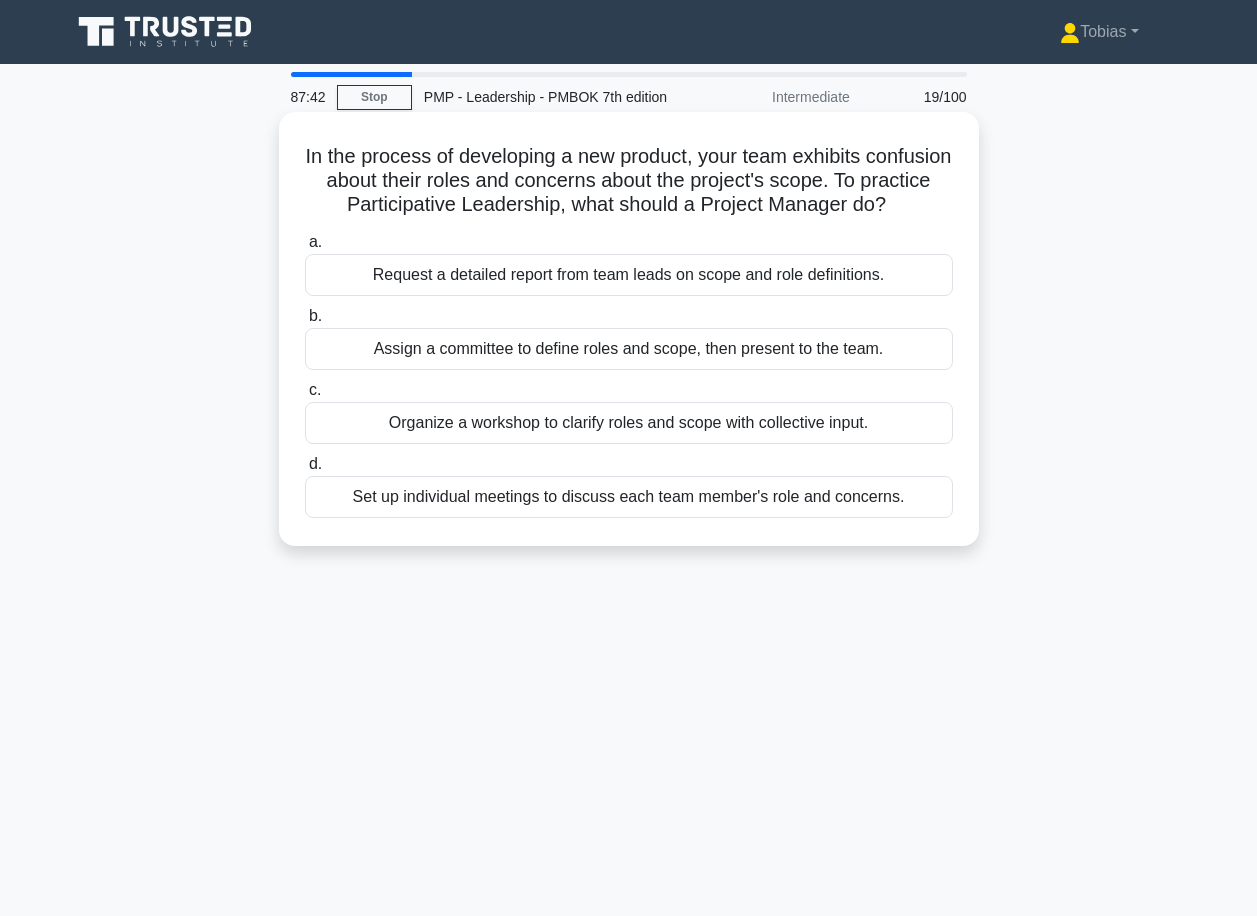 click on "Organize a workshop to clarify roles and scope with collective input." at bounding box center (629, 423) 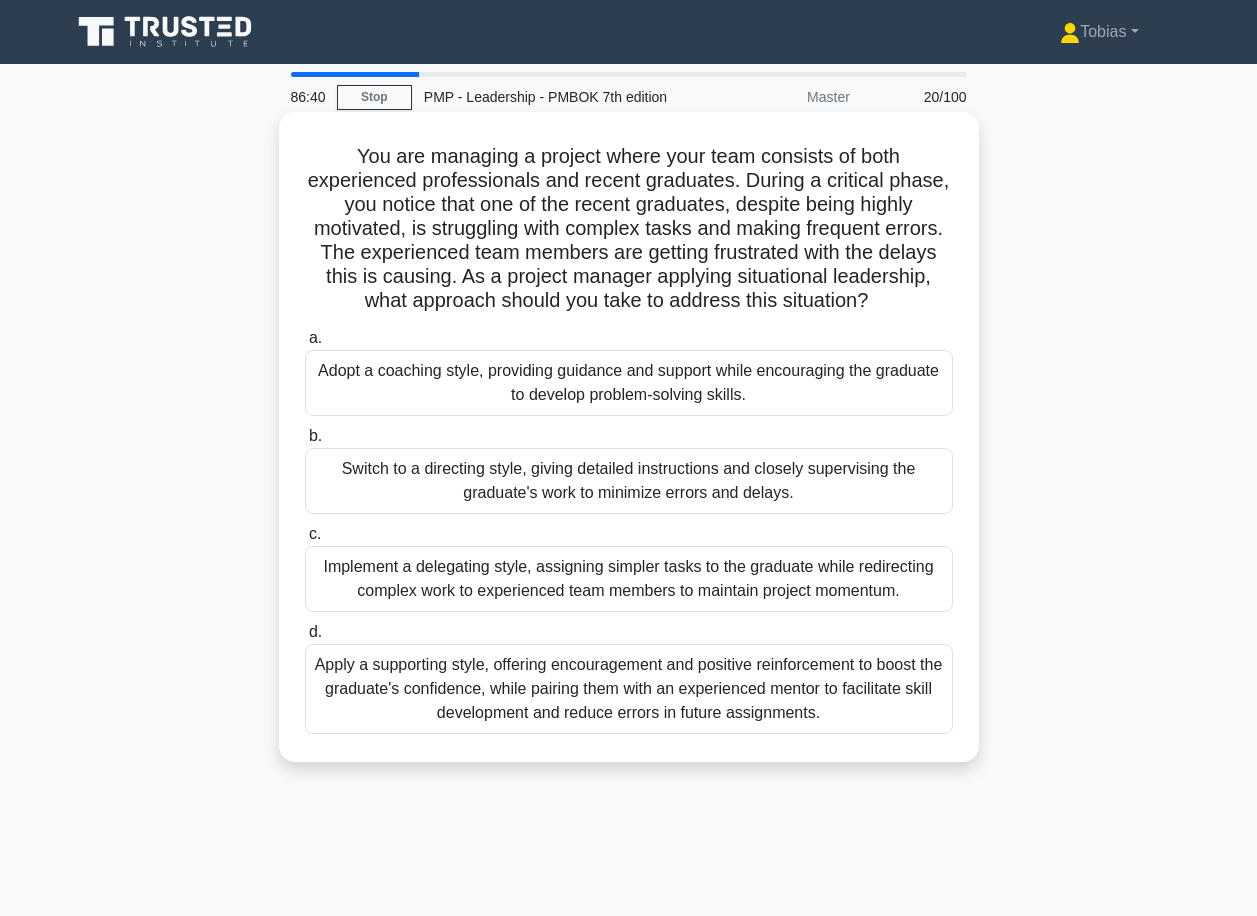 drag, startPoint x: 817, startPoint y: 697, endPoint x: 925, endPoint y: 719, distance: 110.217964 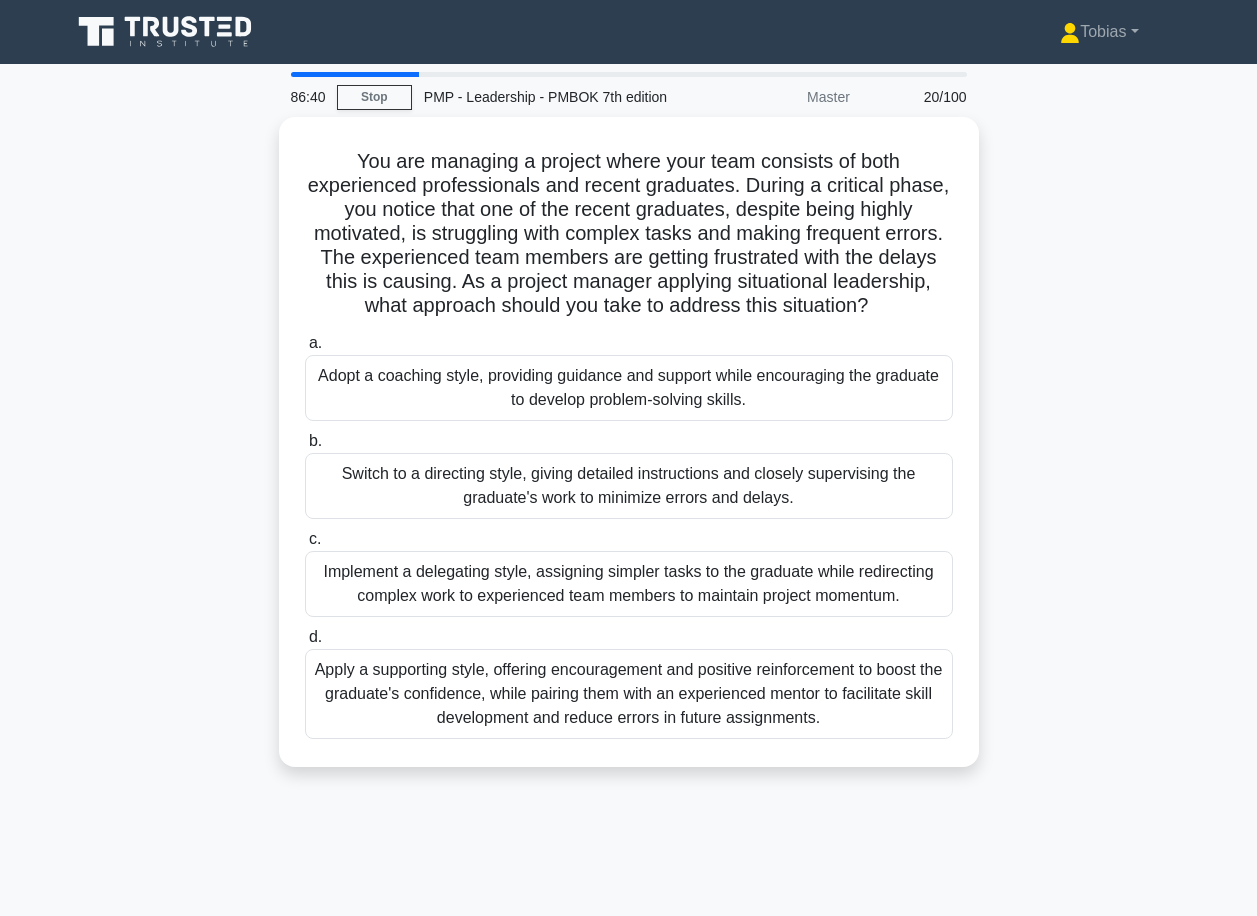 click on "Apply a supporting style, offering encouragement and positive reinforcement to boost the graduate's confidence, while pairing them with an experienced mentor to facilitate skill development and reduce errors in future assignments." at bounding box center [629, 694] 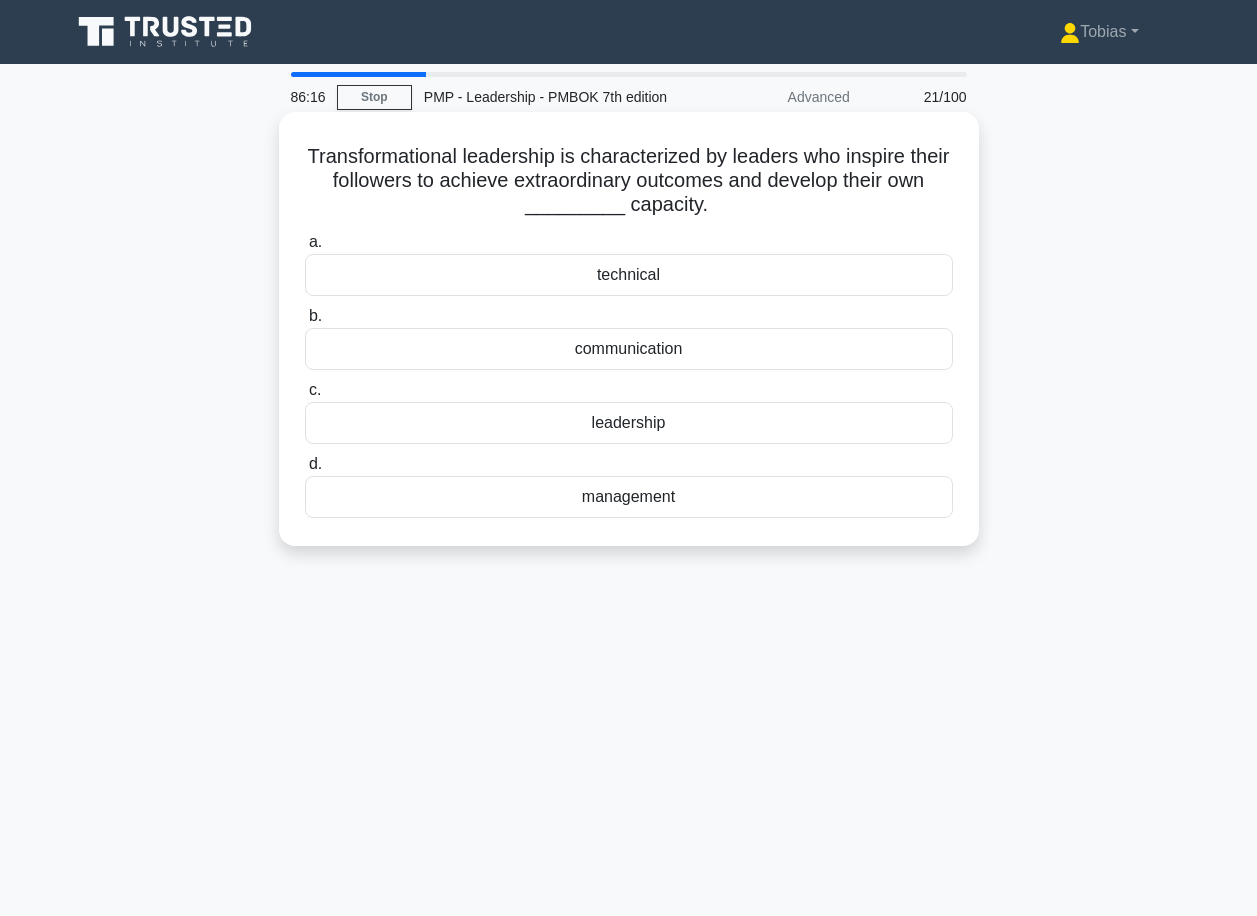 click on "management" at bounding box center (629, 497) 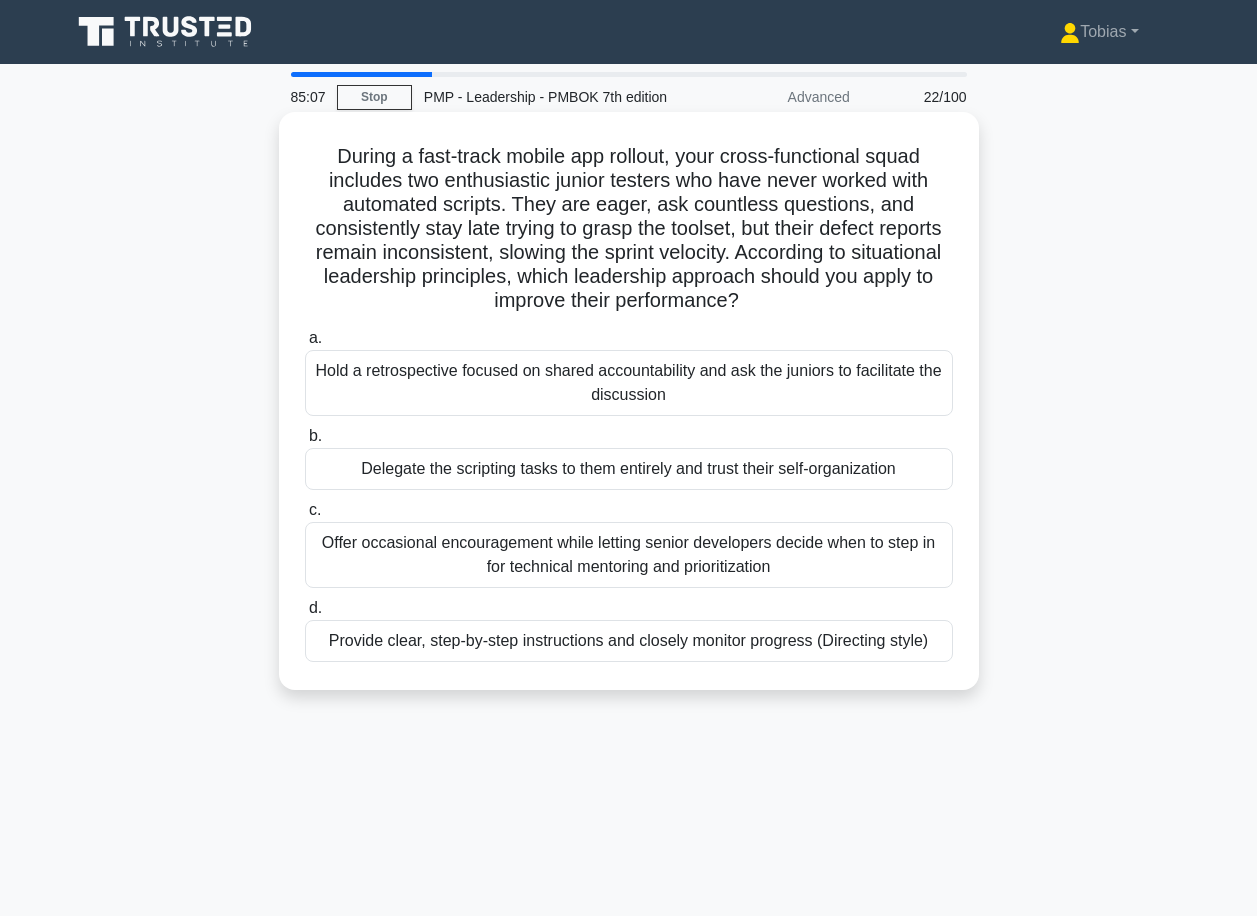 click on "Offer occasional encouragement while letting senior developers decide when to step in for technical mentoring and prioritization" at bounding box center (629, 555) 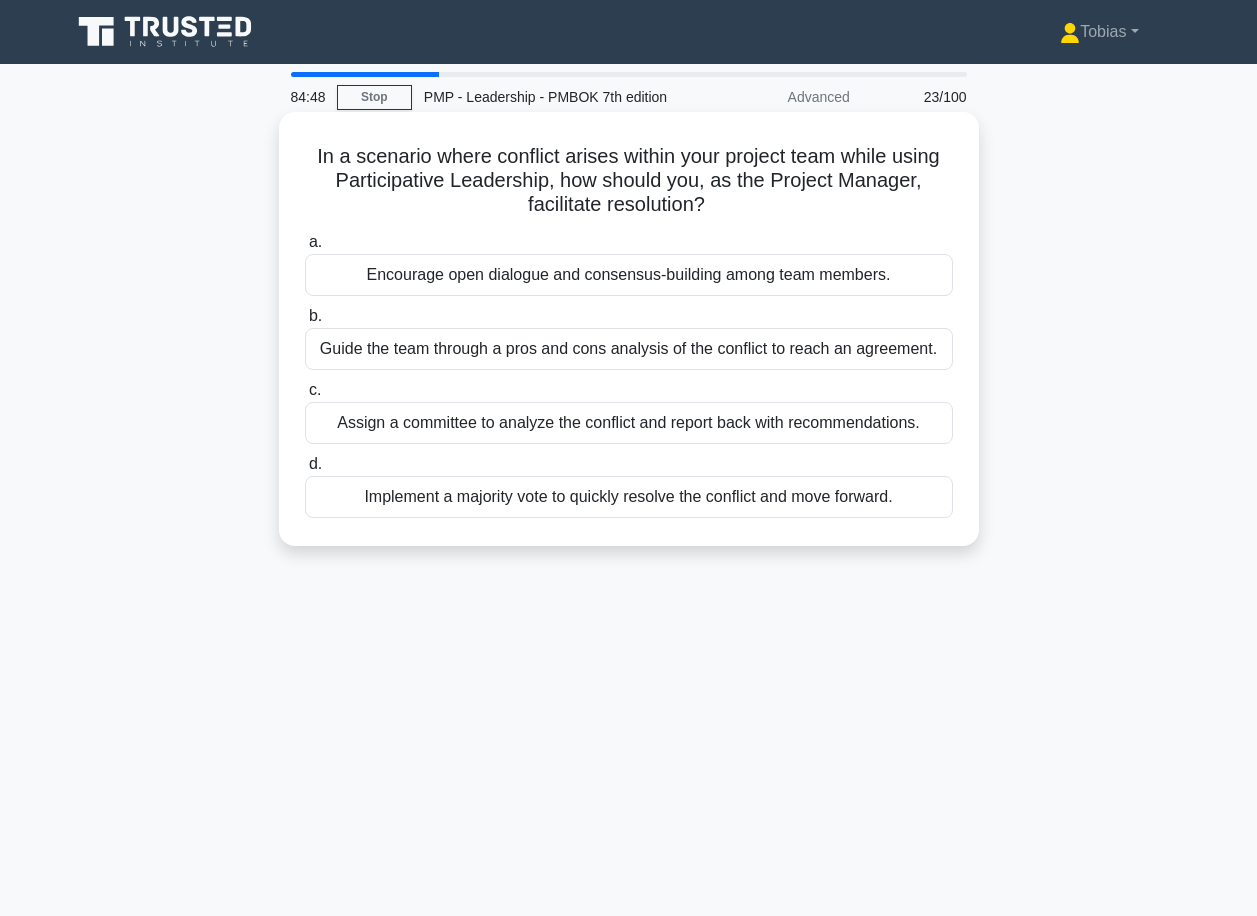 click on "Encourage open dialogue and consensus-building among team members." at bounding box center (629, 275) 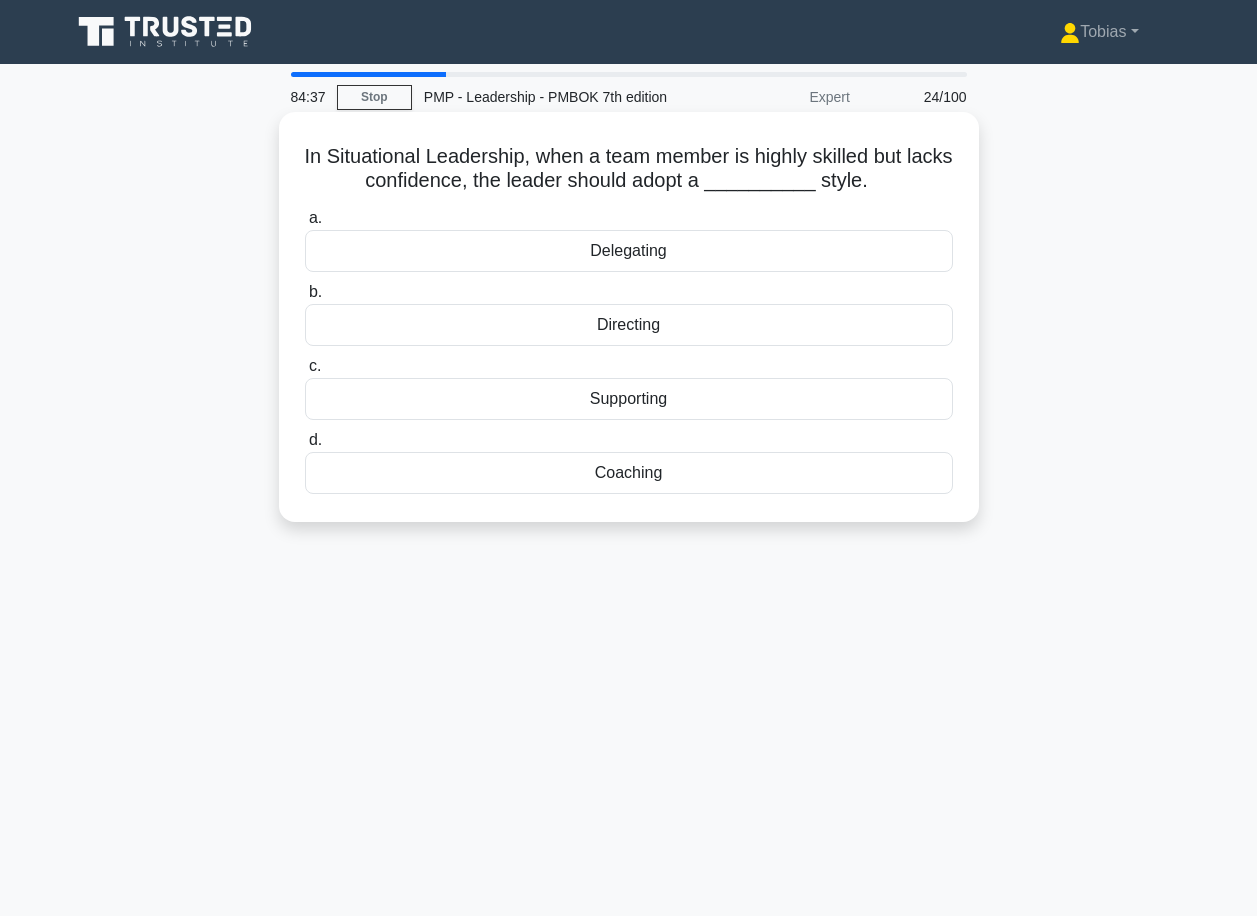 click on "Supporting" at bounding box center (629, 399) 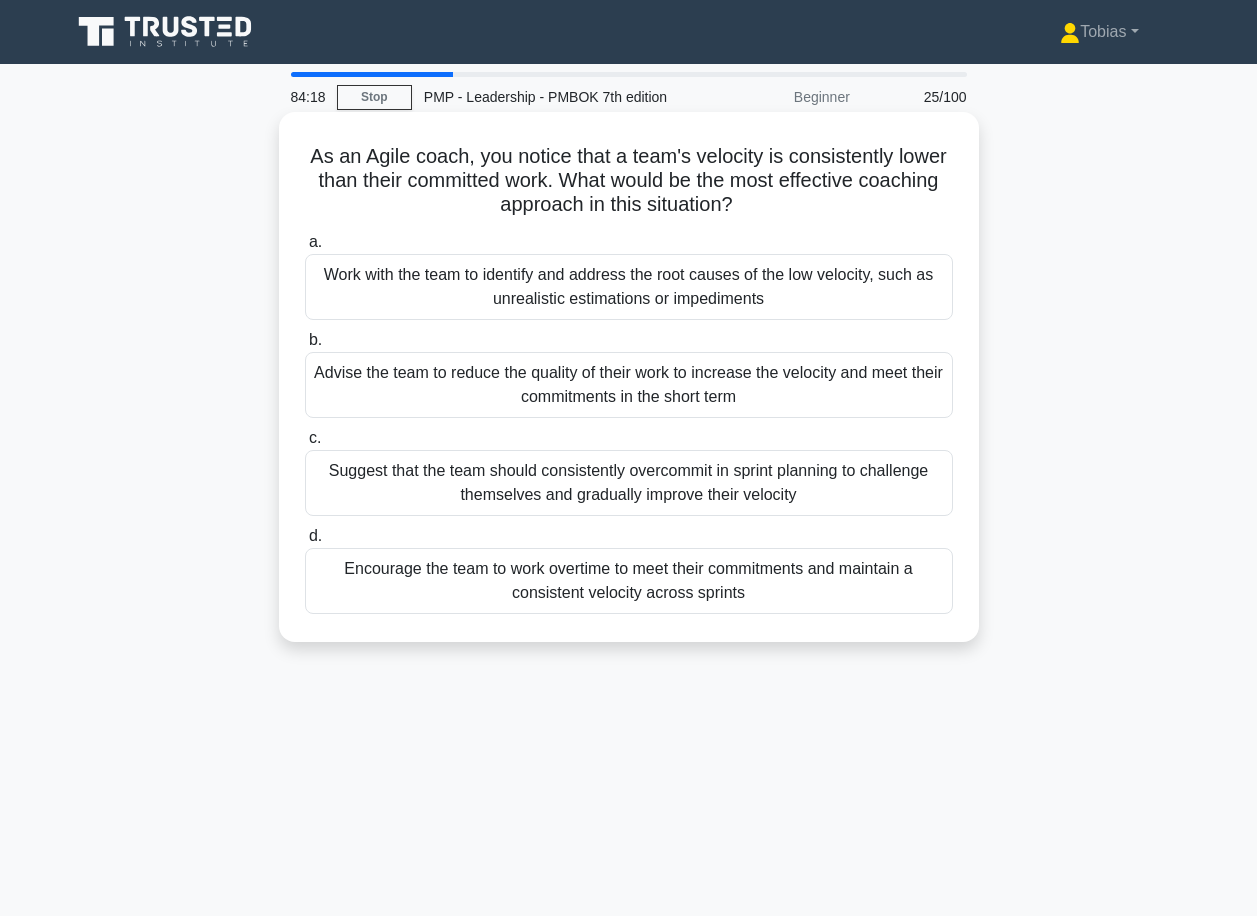 click on "Work with the team to identify and address the root causes of the low velocity, such as unrealistic estimations or impediments" at bounding box center [629, 287] 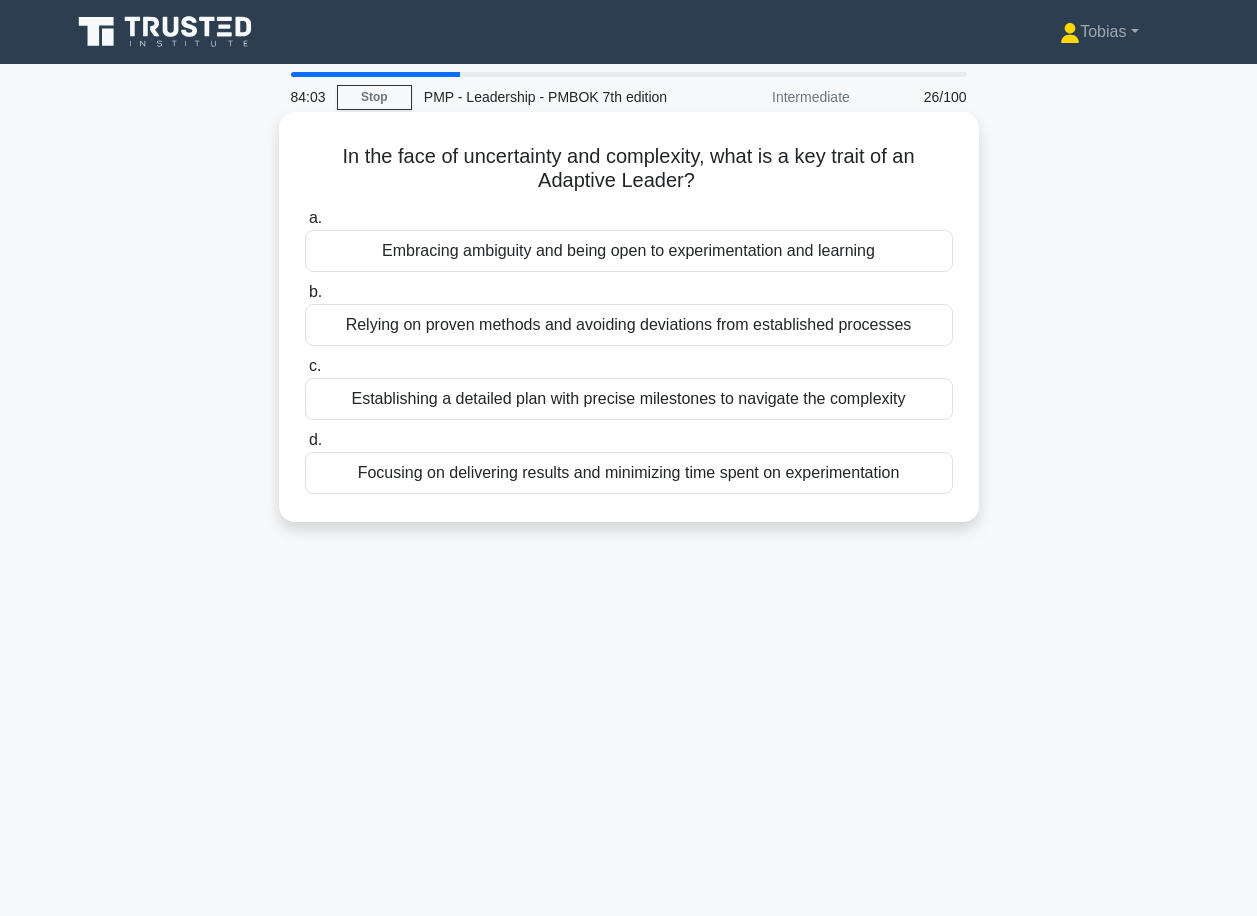 click on "Embracing ambiguity and being open to experimentation and learning" at bounding box center [629, 251] 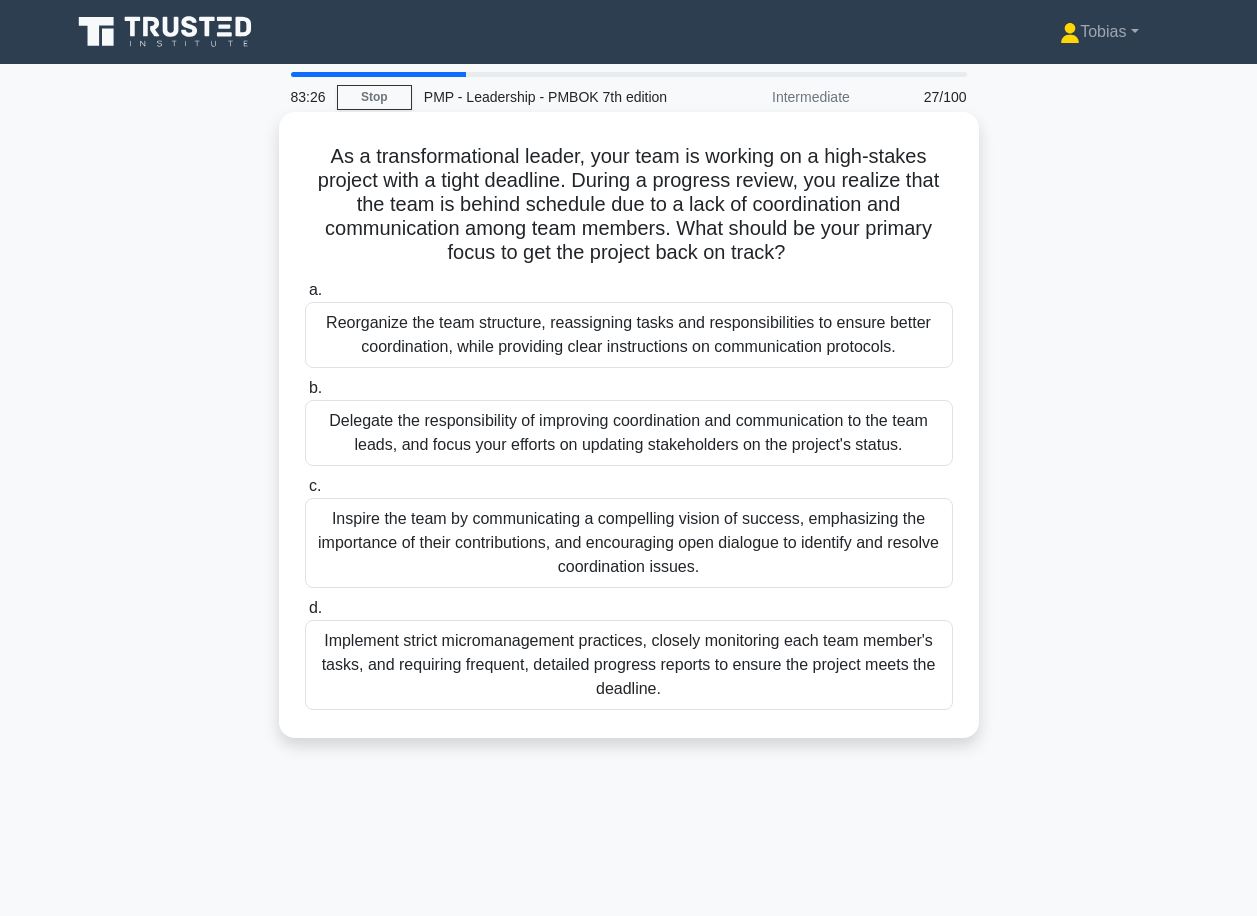 click on "Inspire the team by communicating a compelling vision of success, emphasizing the importance of their contributions, and encouraging open dialogue to identify and resolve coordination issues." at bounding box center [629, 543] 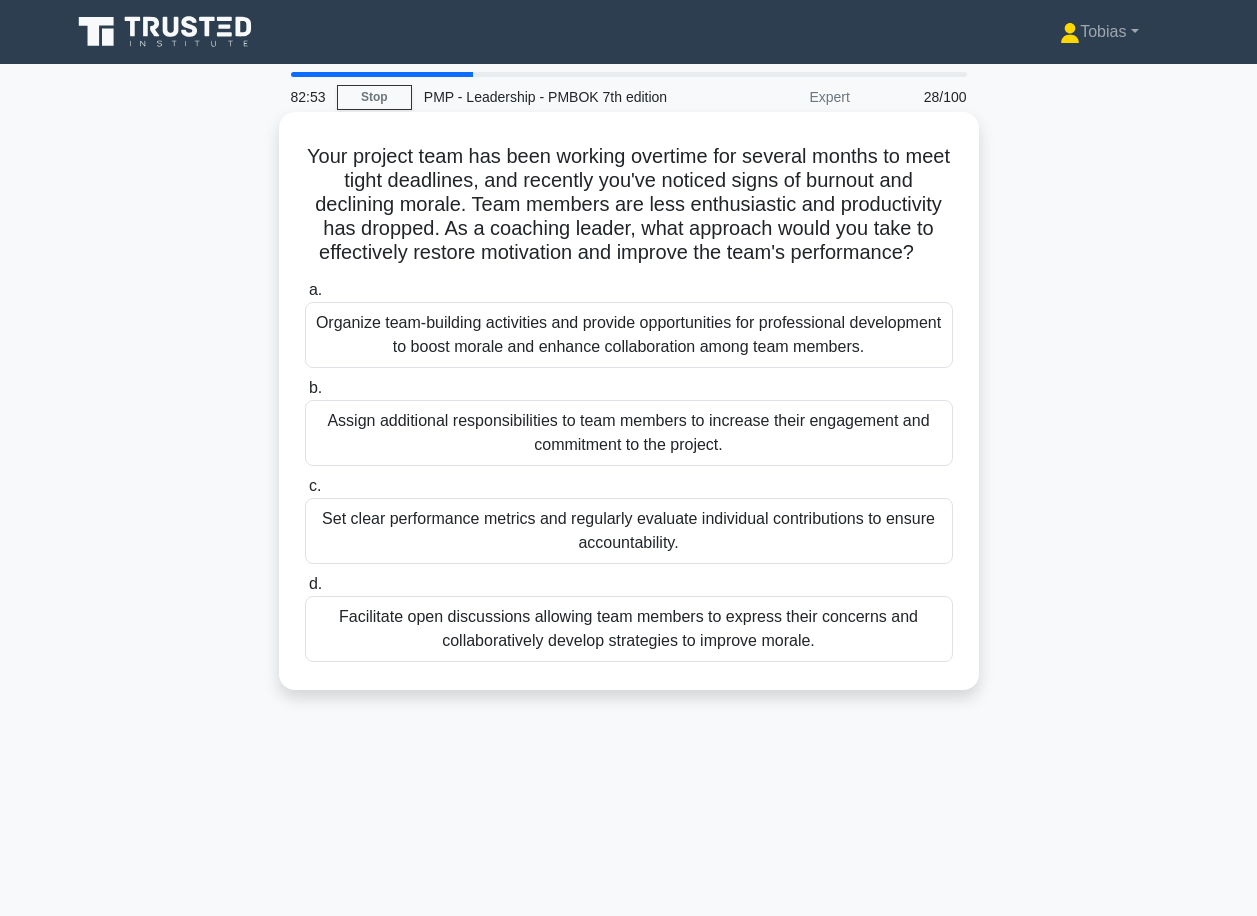 click on "Organize team-building activities and provide opportunities for professional development to boost morale and enhance collaboration among team members." at bounding box center (629, 335) 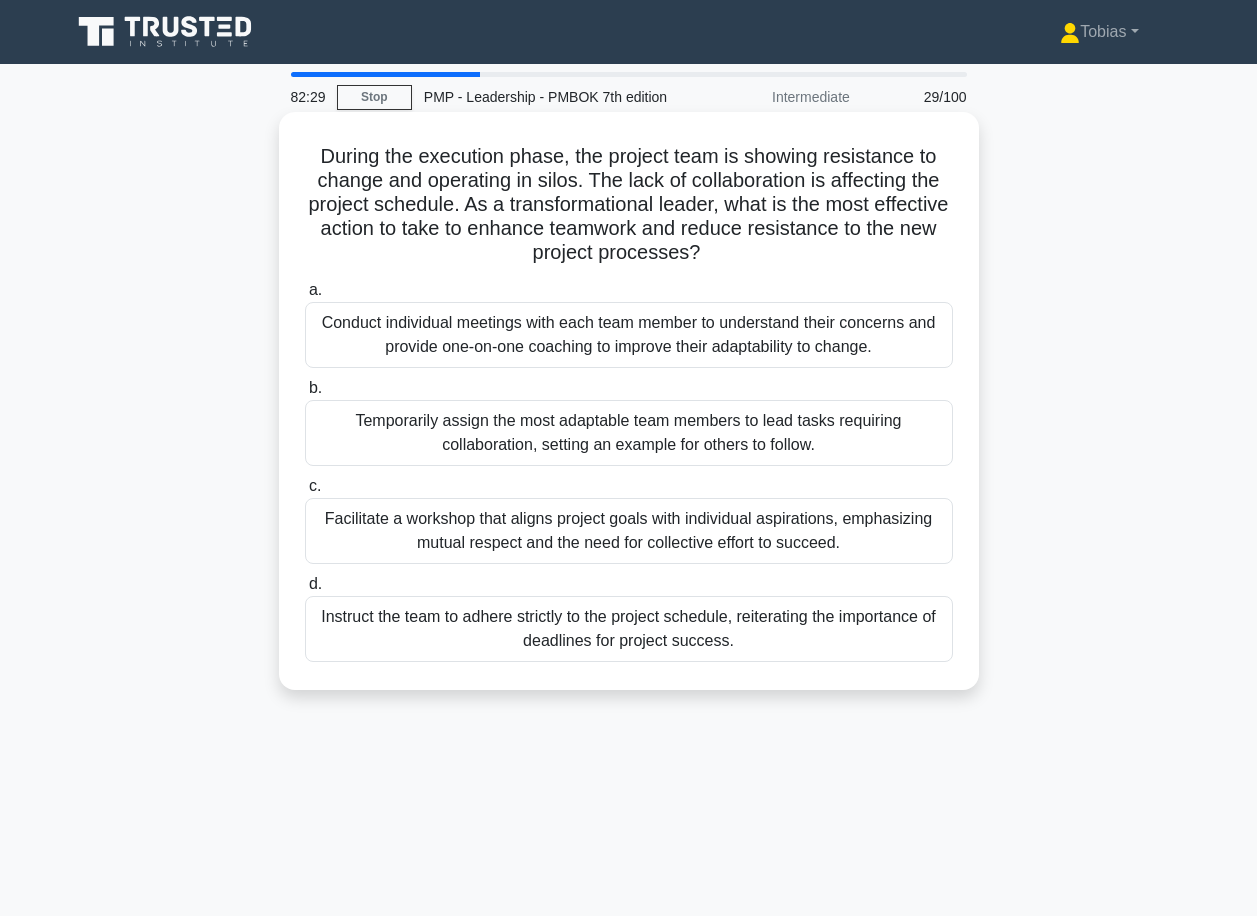 click on "Facilitate a workshop that aligns project goals with individual aspirations, emphasizing mutual respect and the need for collective effort to succeed." at bounding box center (629, 531) 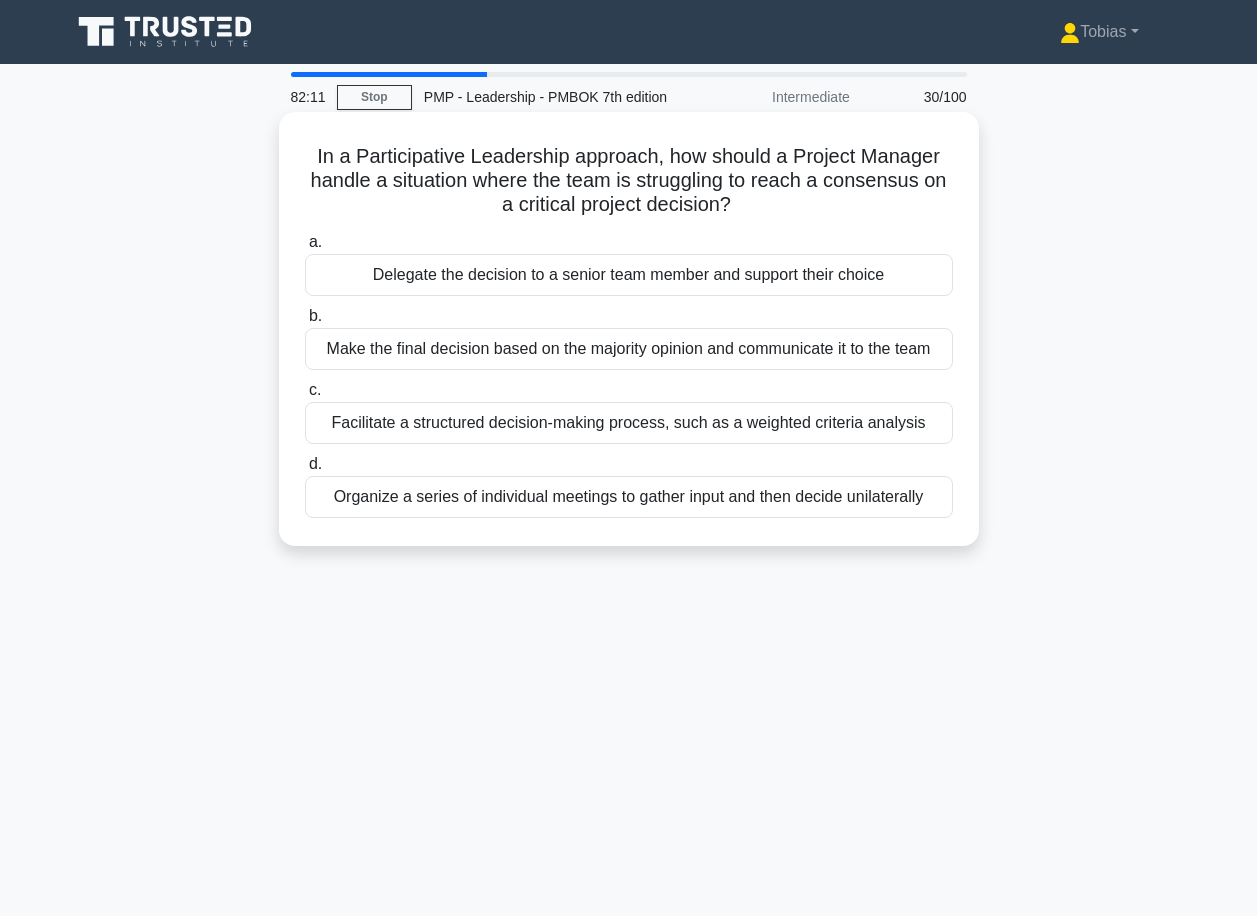 click on "Facilitate a structured decision-making process, such as a weighted criteria analysis" at bounding box center [629, 423] 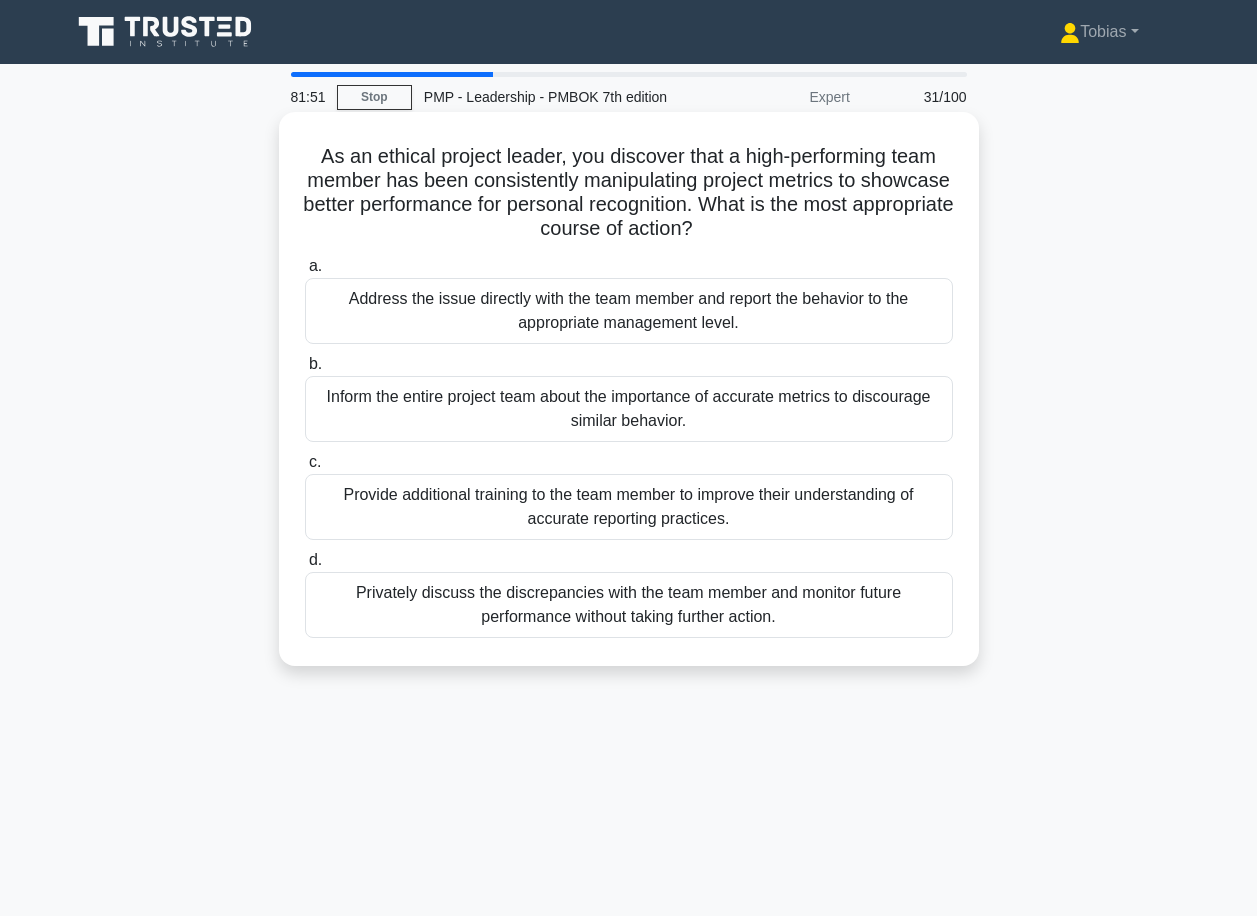 click on "Address the issue directly with the team member and report the behavior to the appropriate management level." at bounding box center (629, 311) 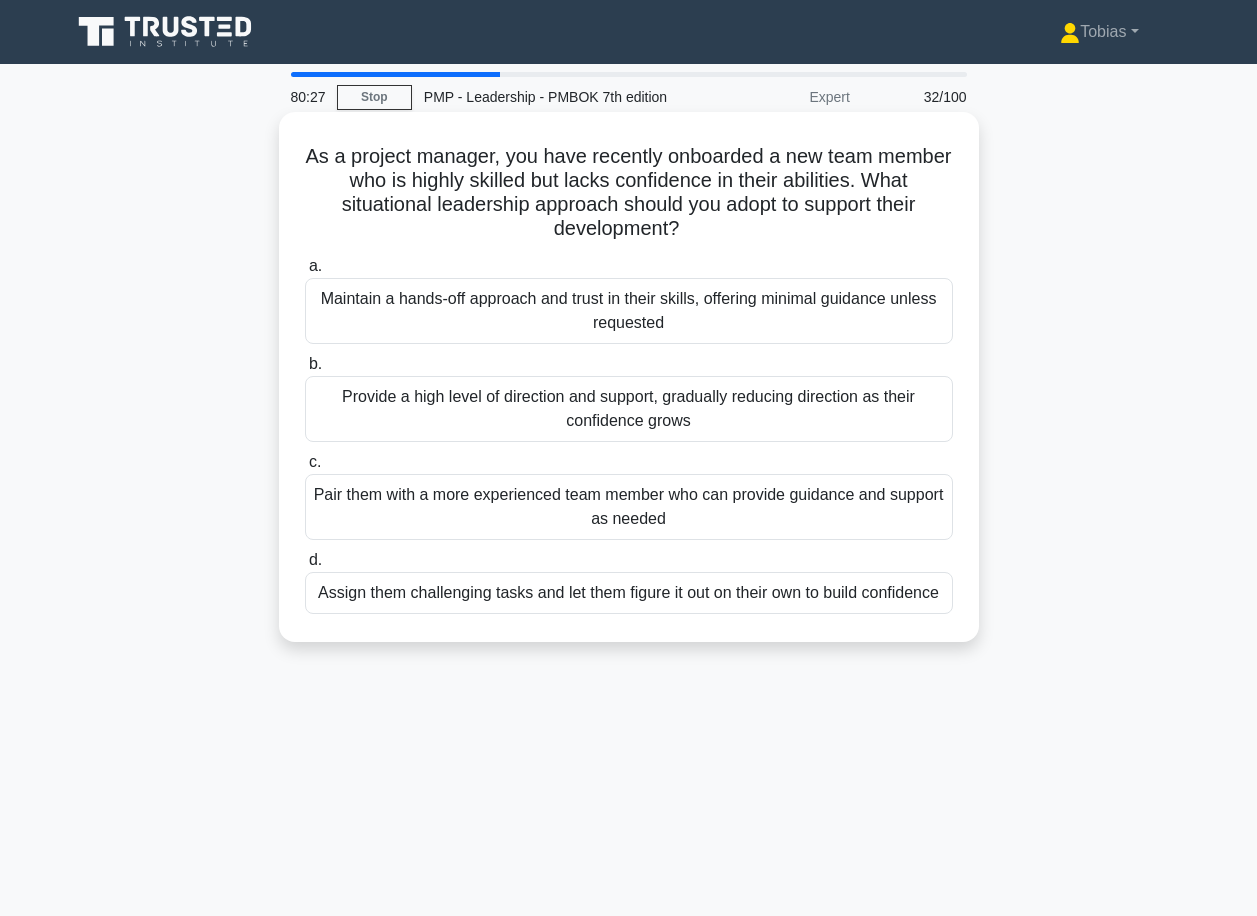 click on "Pair them with a more experienced team member who can provide guidance and support as needed" at bounding box center (629, 507) 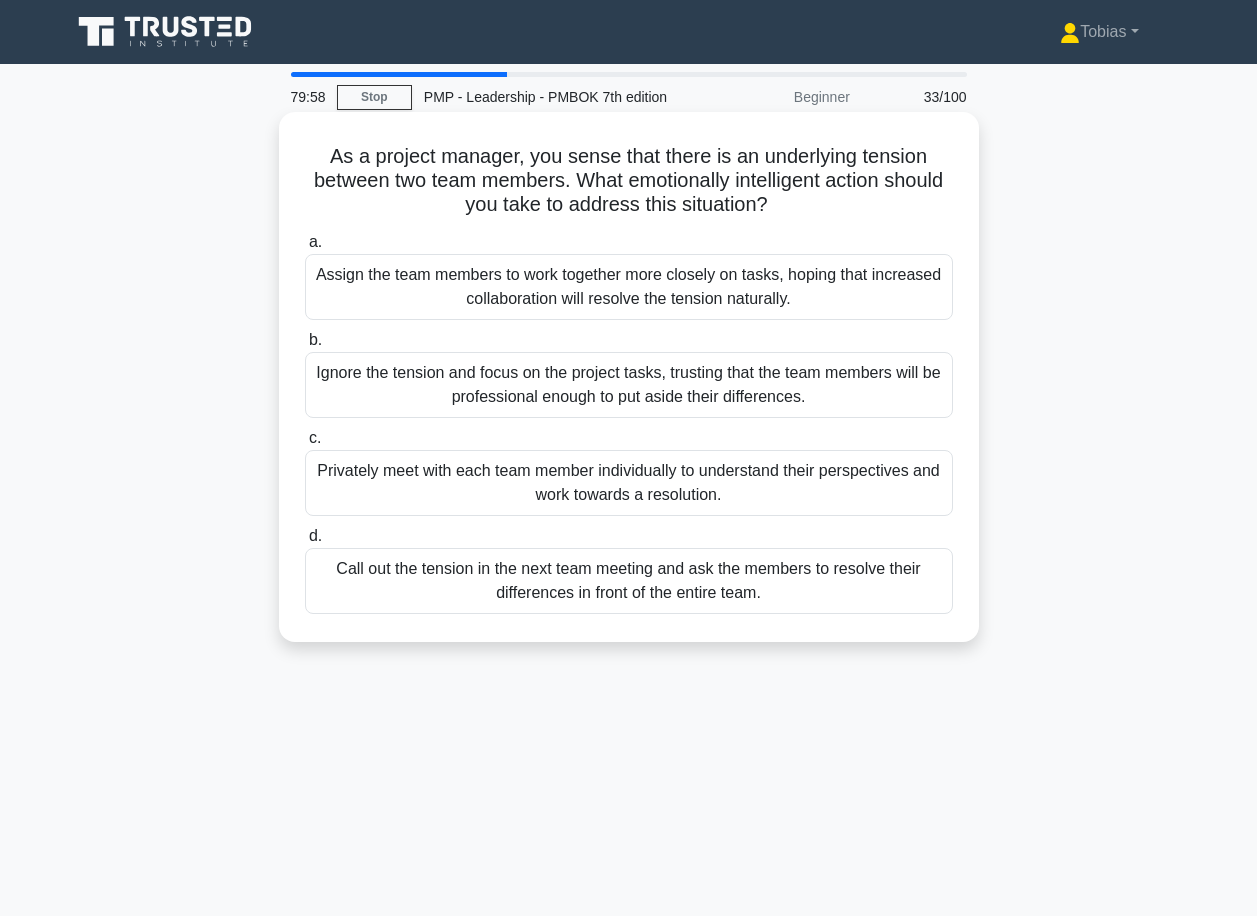 click on "Assign the team members to work together more closely on tasks, hoping that increased collaboration will resolve the tension naturally." at bounding box center (629, 287) 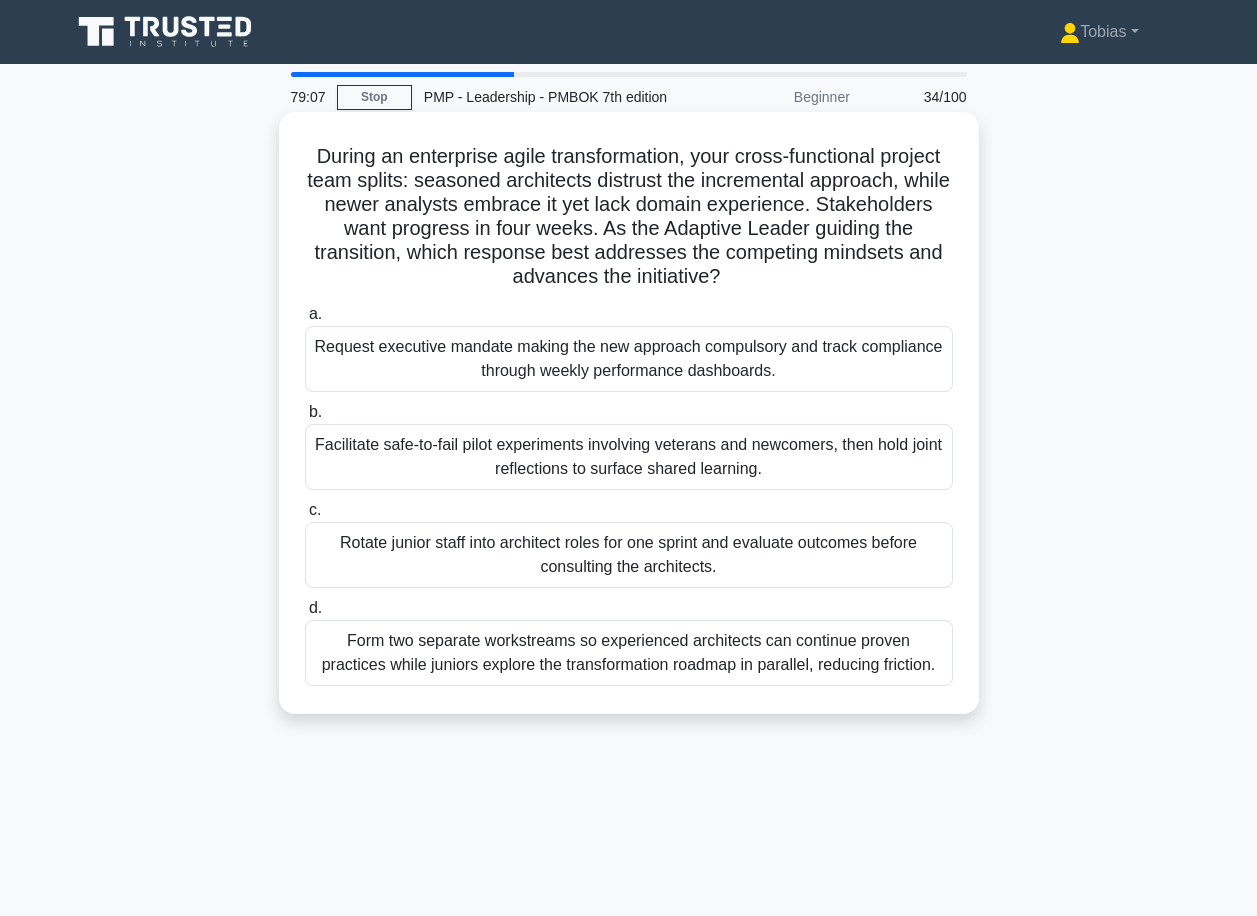 click on "Facilitate safe-to-fail pilot experiments involving veterans and newcomers, then hold joint reflections to surface shared learning." at bounding box center (629, 457) 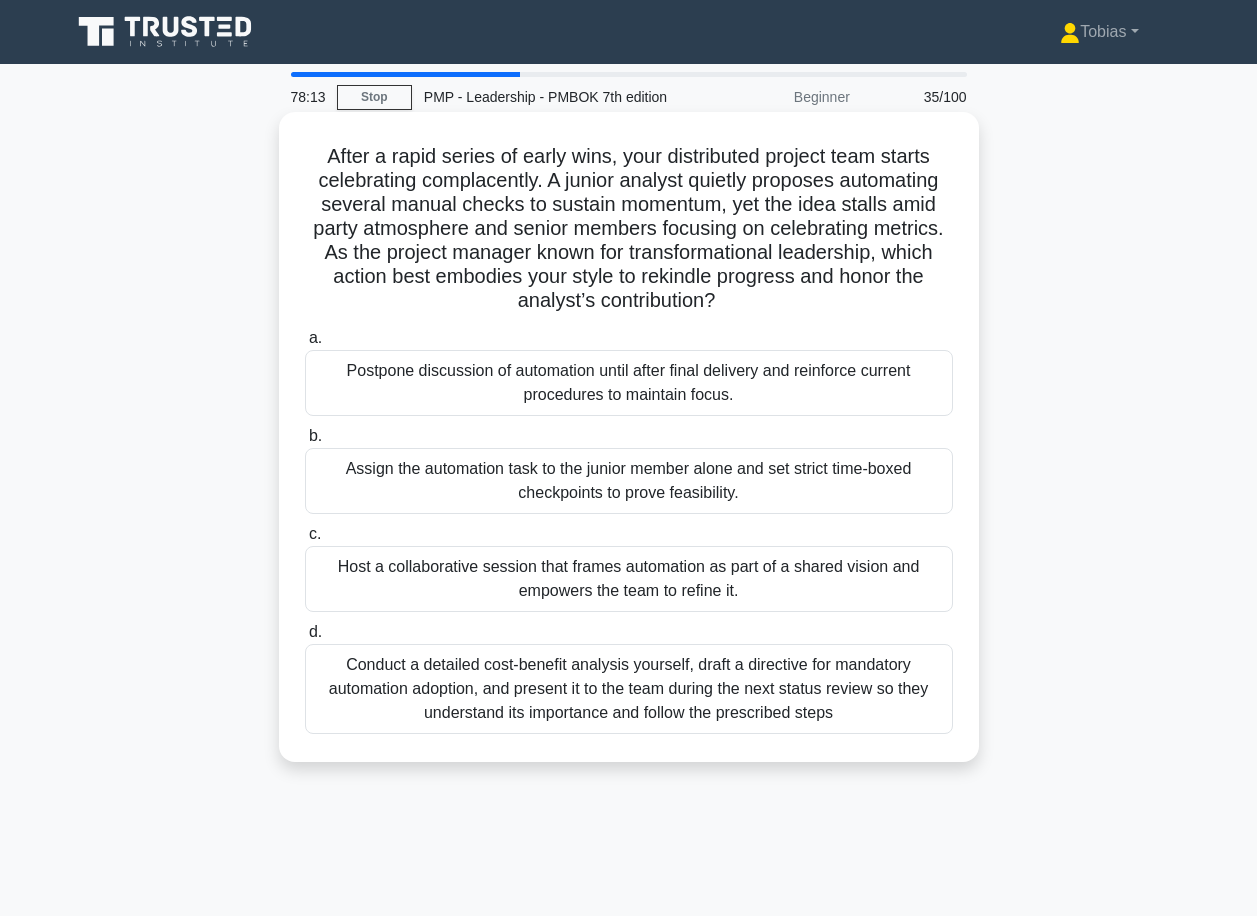 click on "Host a collaborative session that frames automation as part of a shared vision and empowers the team to refine it." at bounding box center (629, 579) 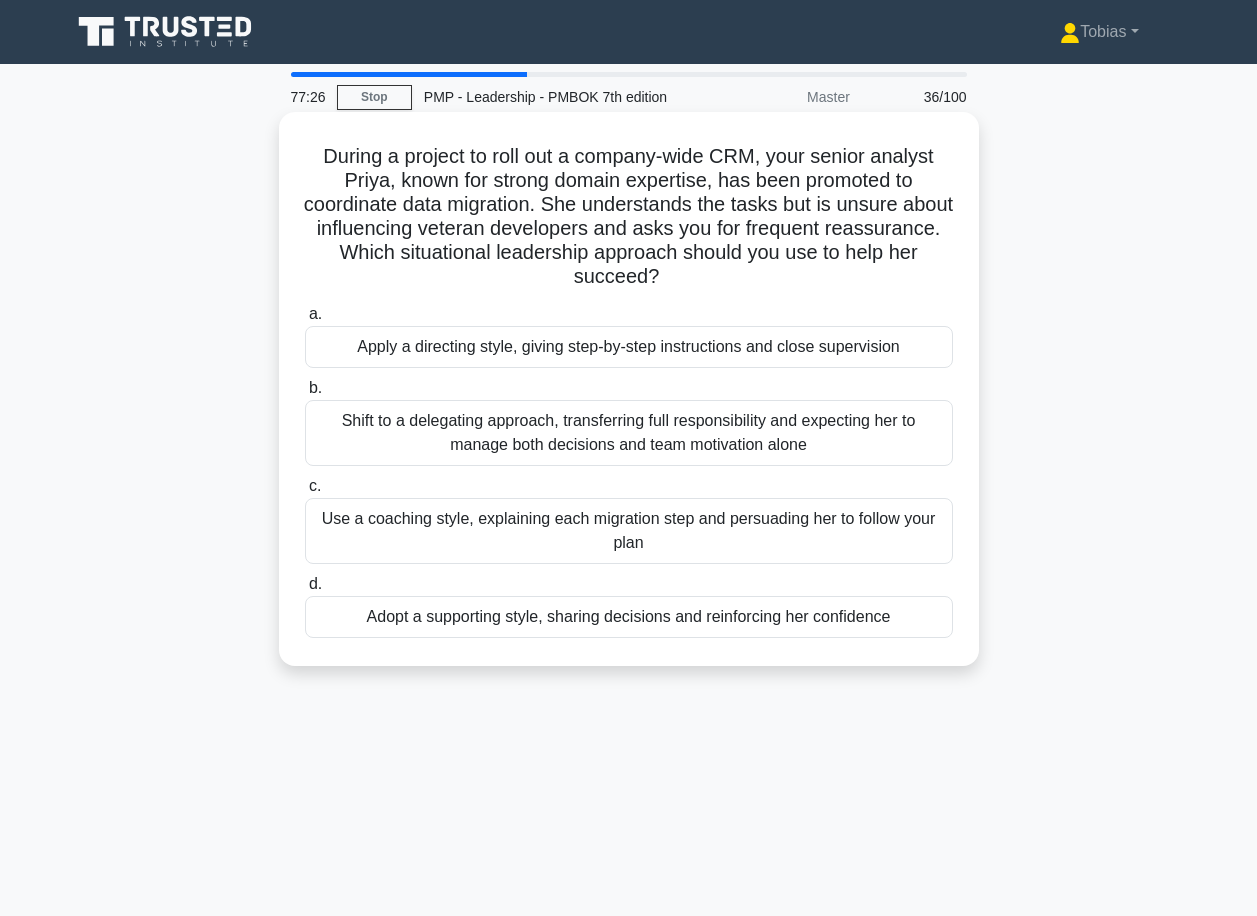 click on "Adopt a supporting style, sharing decisions and reinforcing her confidence" at bounding box center (629, 617) 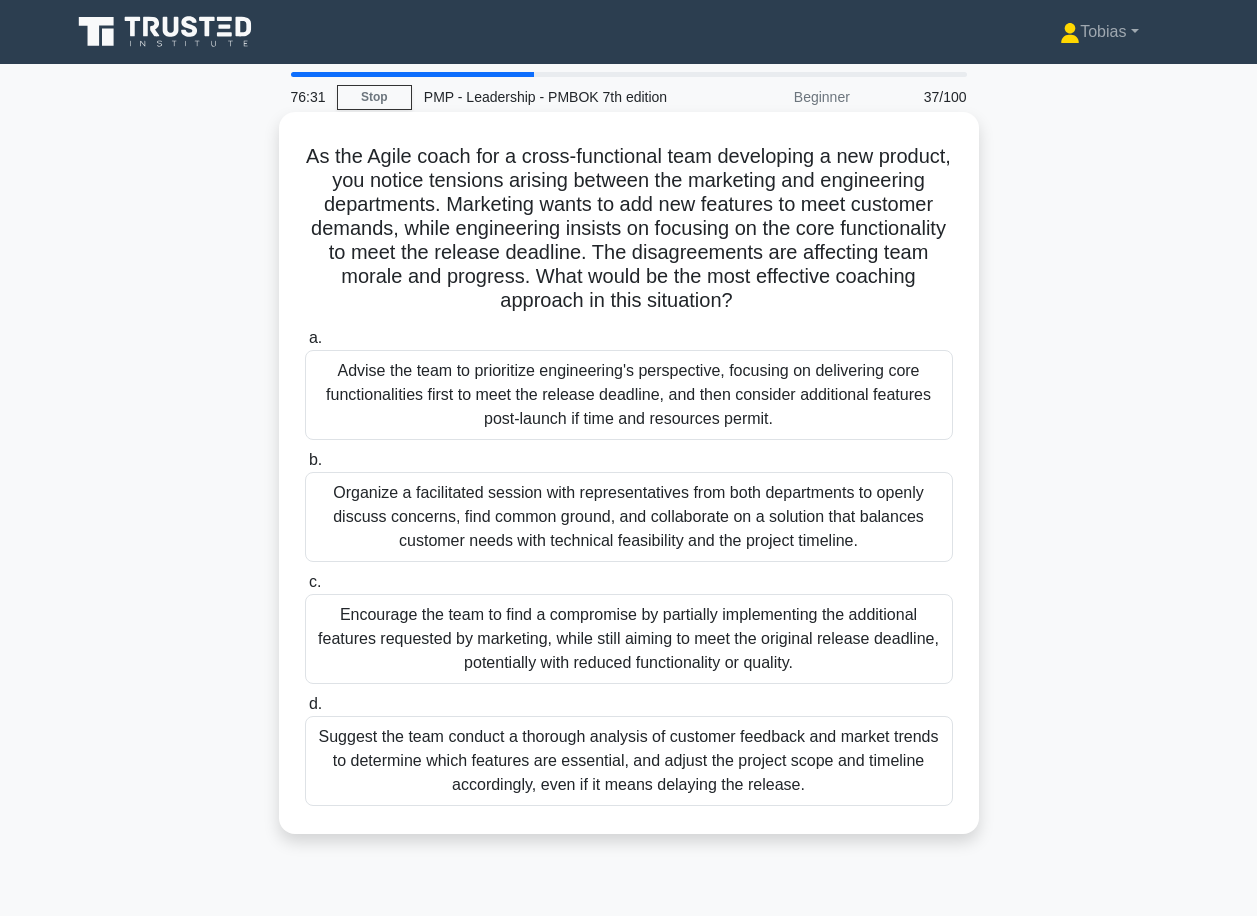 click on "Organize a facilitated session with representatives from both departments to openly discuss concerns, find common ground, and collaborate on a solution that balances customer needs with technical feasibility and the project timeline." at bounding box center [629, 517] 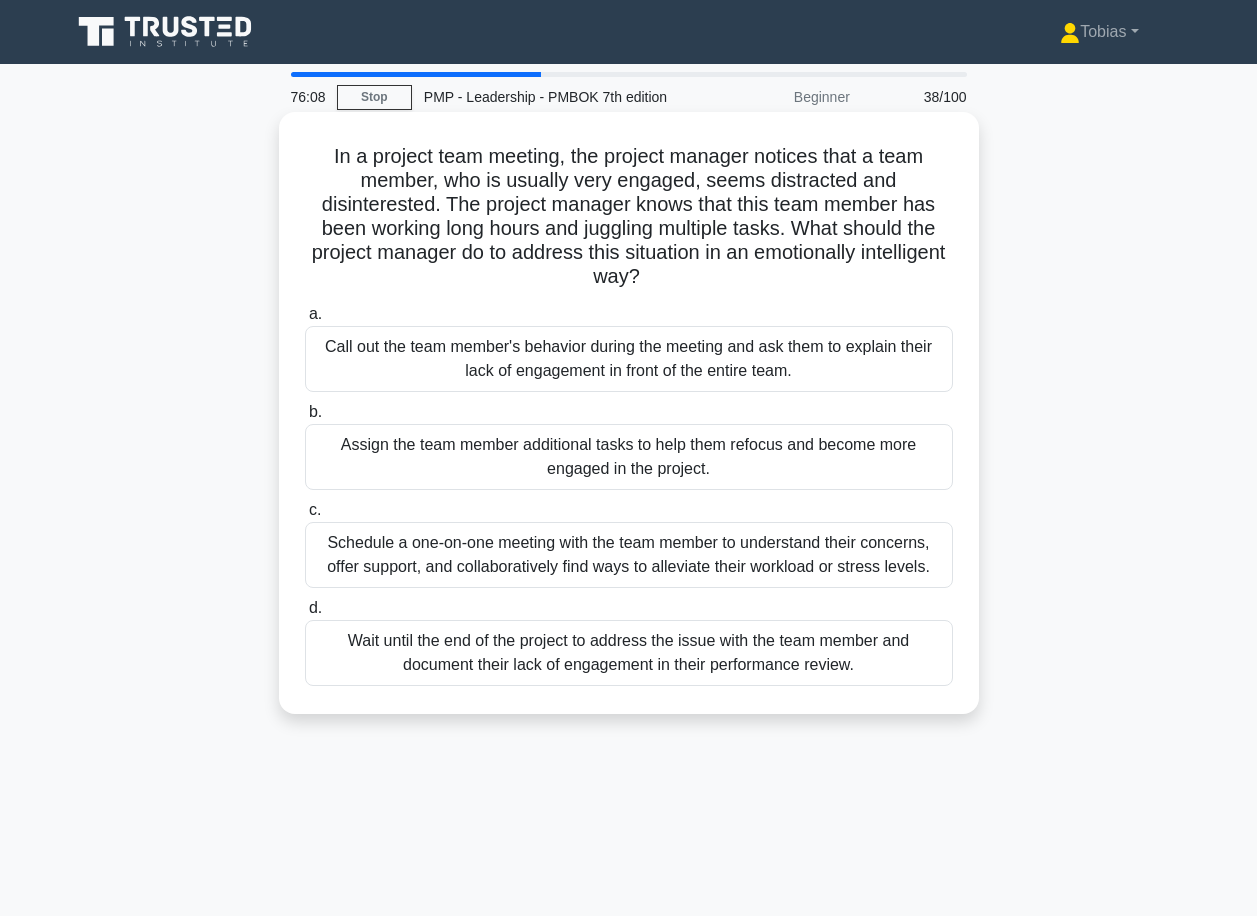 click on "Schedule a one-on-one meeting with the team member to understand their concerns, offer support, and collaboratively find ways to alleviate their workload or stress levels." at bounding box center (629, 555) 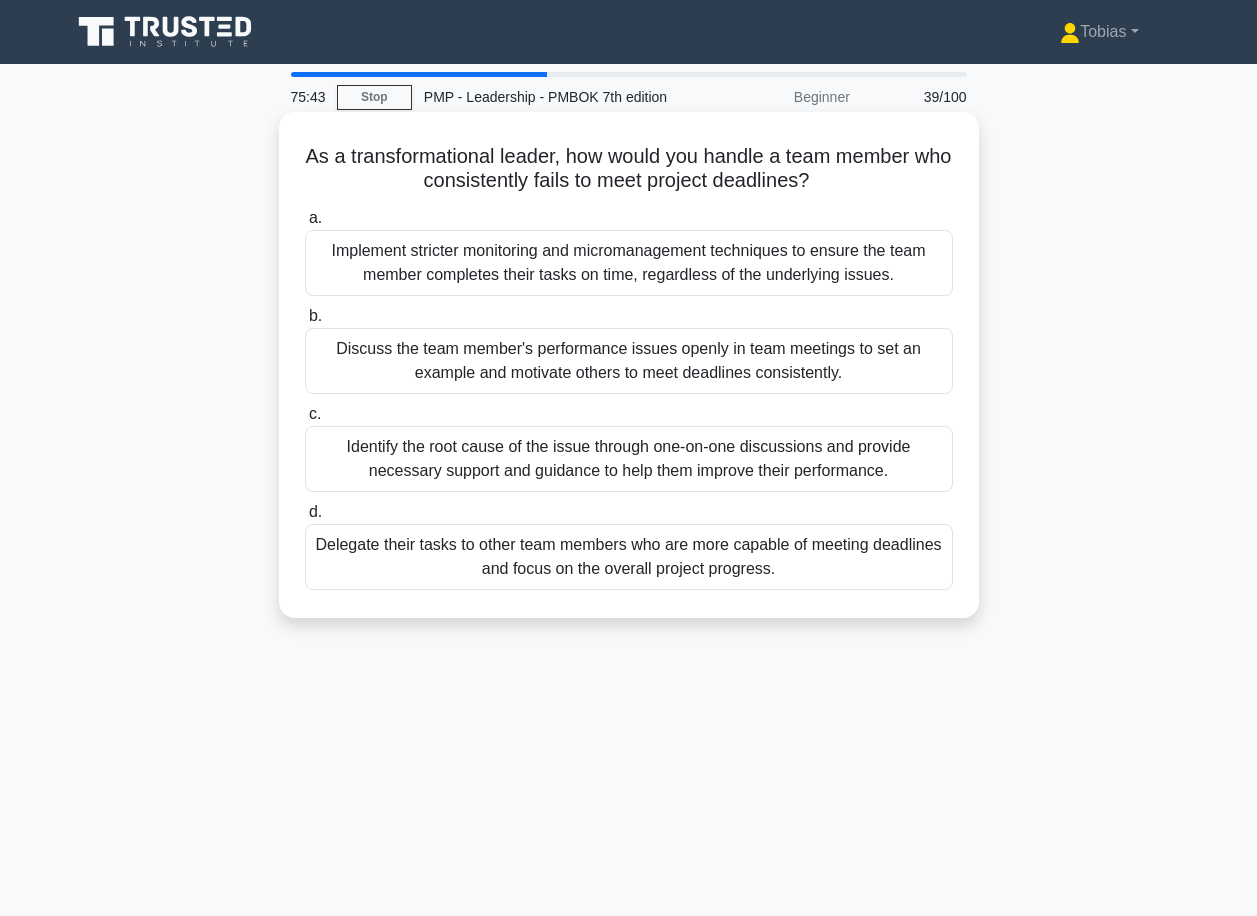 click on "Identify the root cause of the issue through one-on-one discussions and provide necessary support and guidance to help them improve their performance." at bounding box center [629, 459] 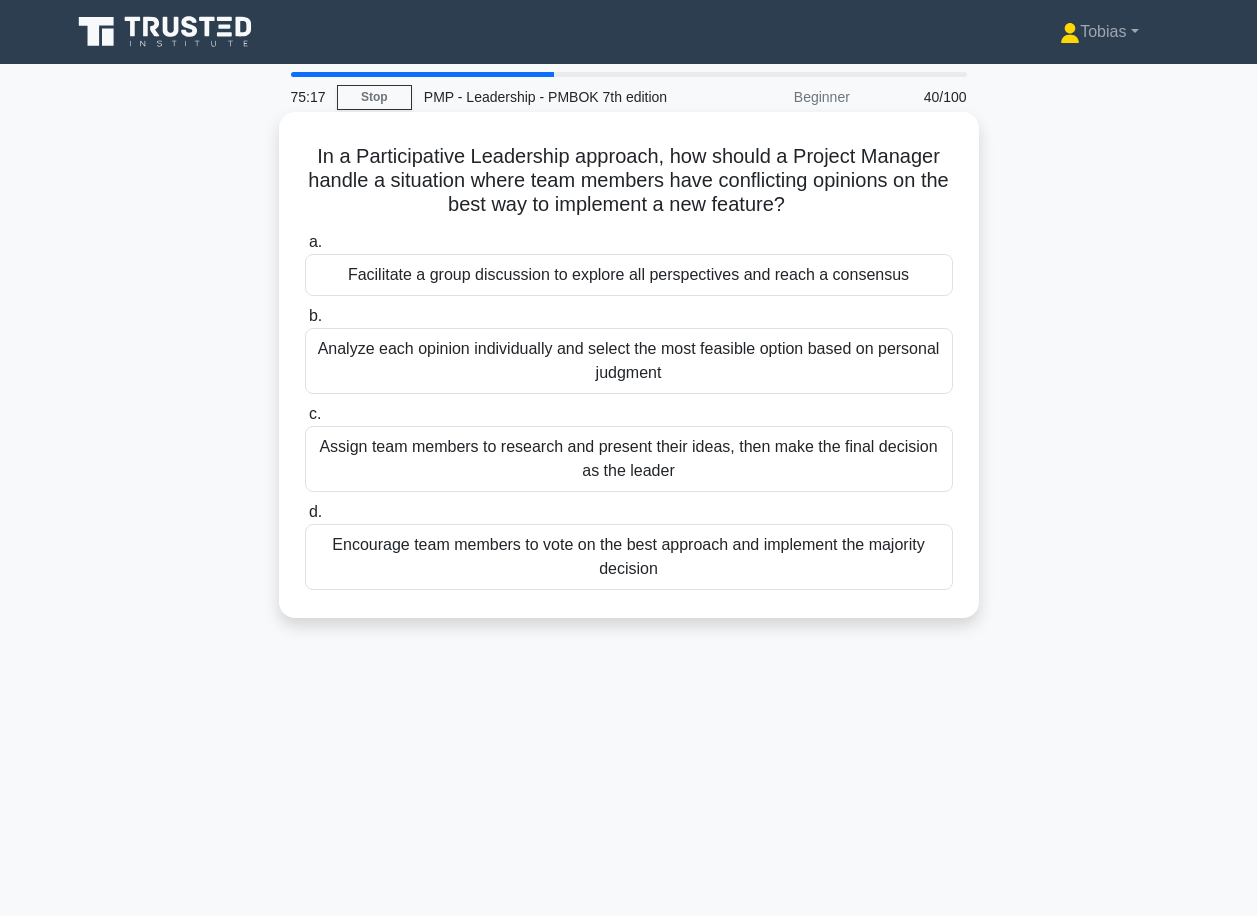 click on "Facilitate a group discussion to explore all perspectives and reach a consensus" at bounding box center [629, 275] 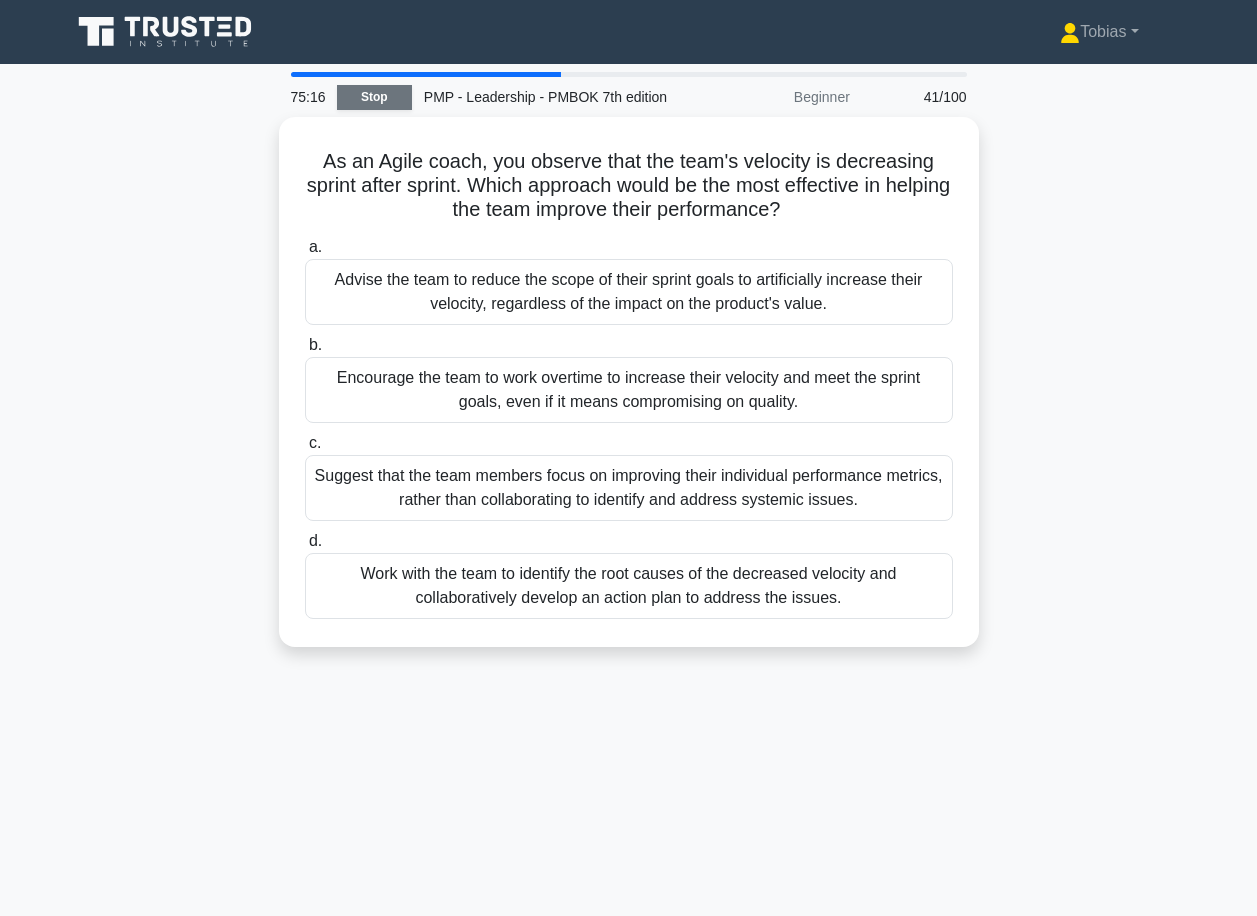 drag, startPoint x: 381, startPoint y: 94, endPoint x: 400, endPoint y: 101, distance: 20.248457 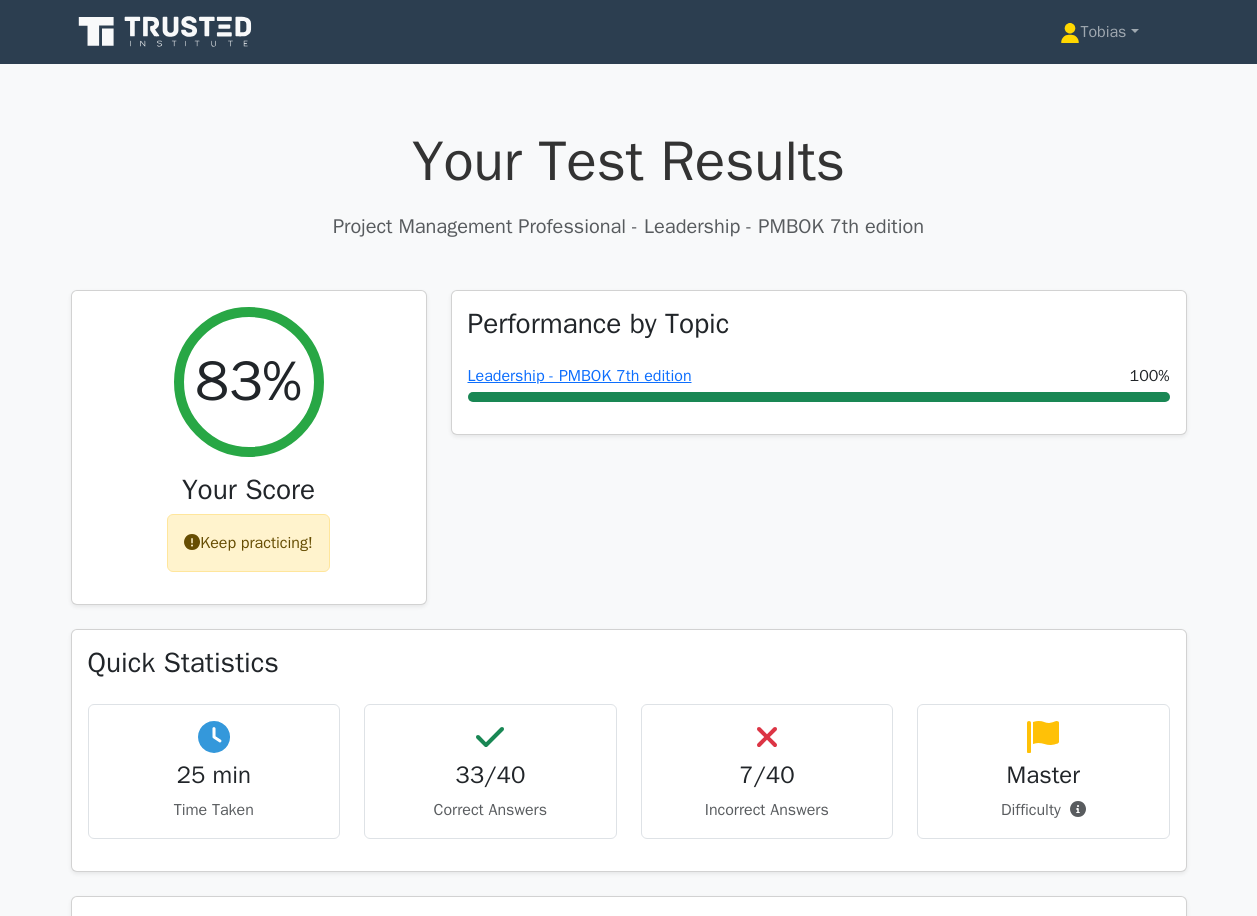 scroll, scrollTop: 100, scrollLeft: 0, axis: vertical 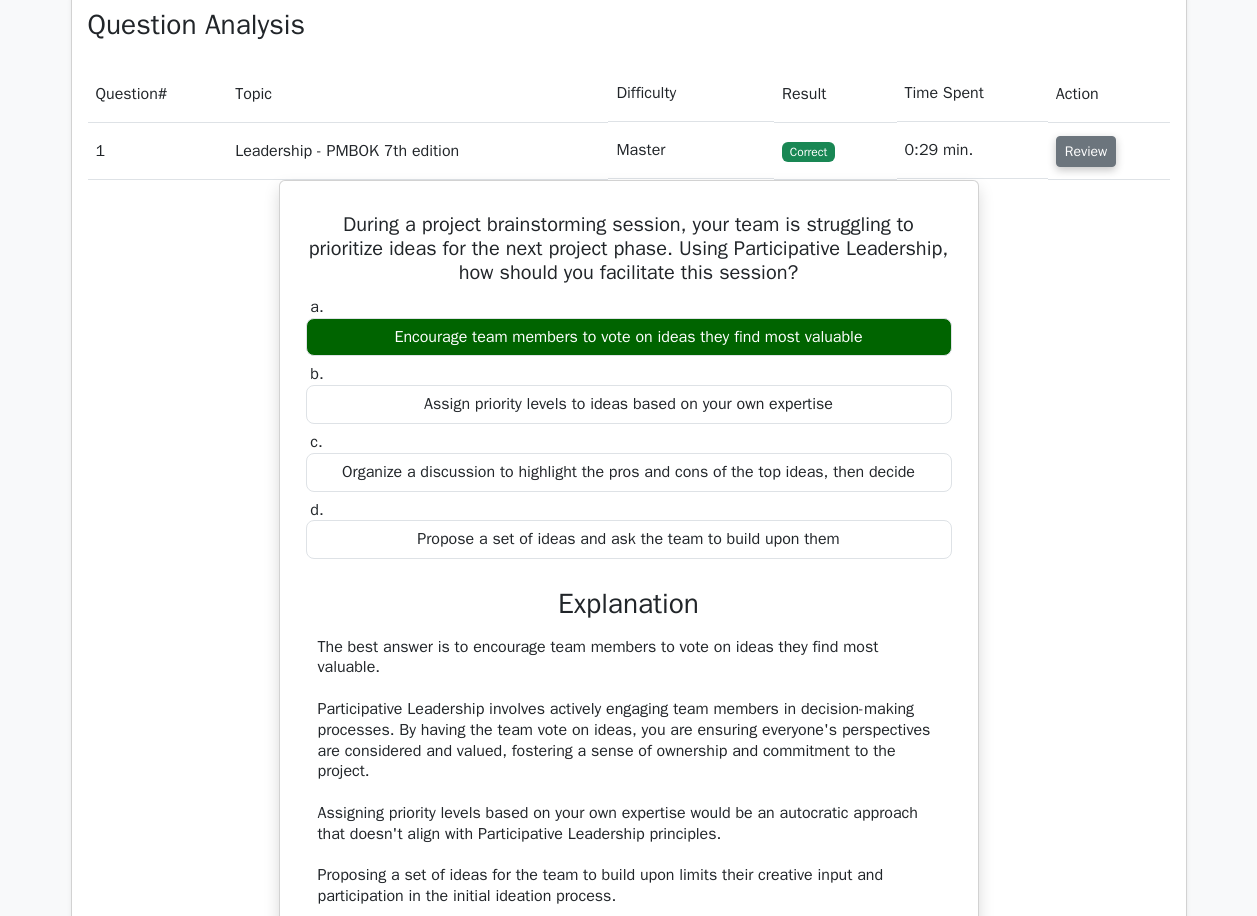 click on "Review" at bounding box center (1086, 151) 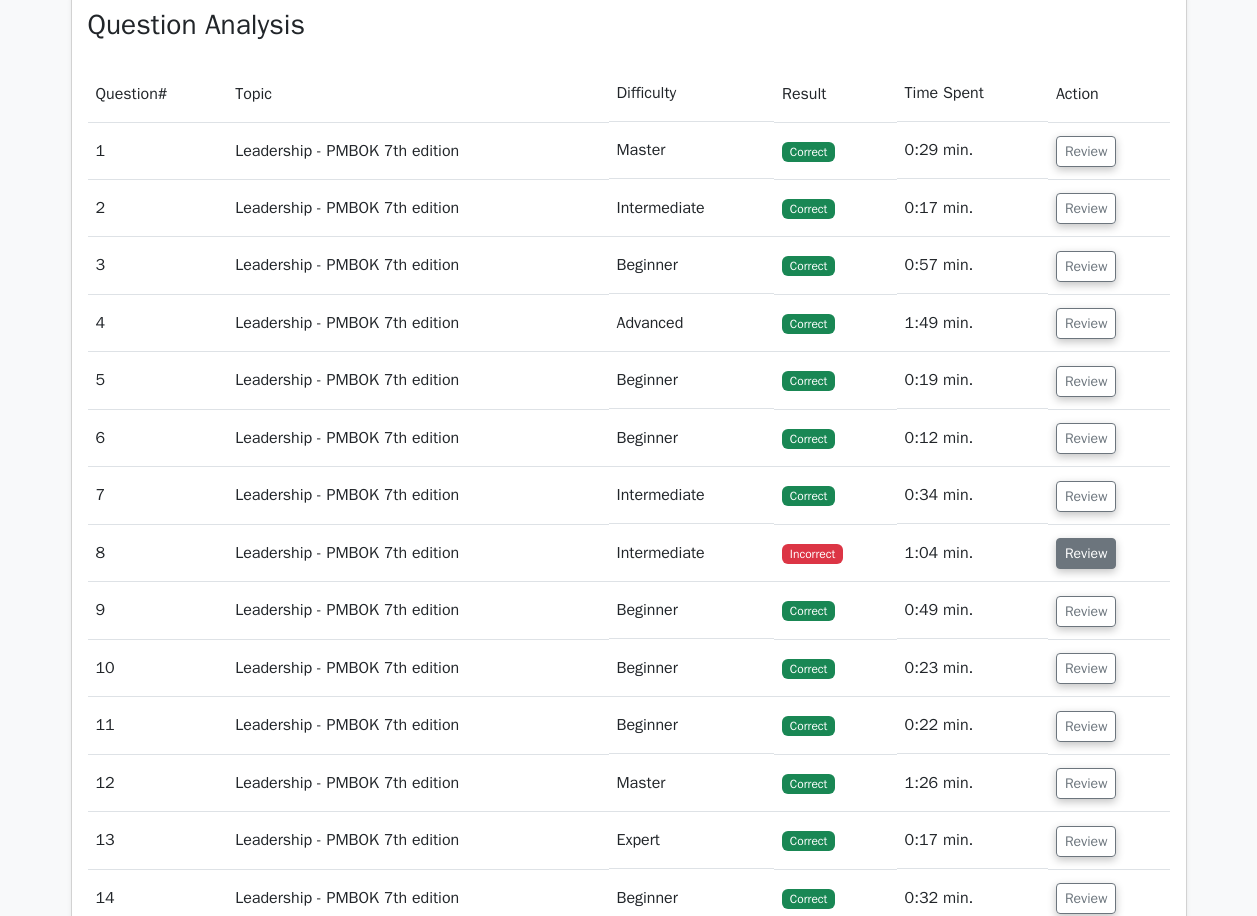 click on "Review" at bounding box center [1086, 553] 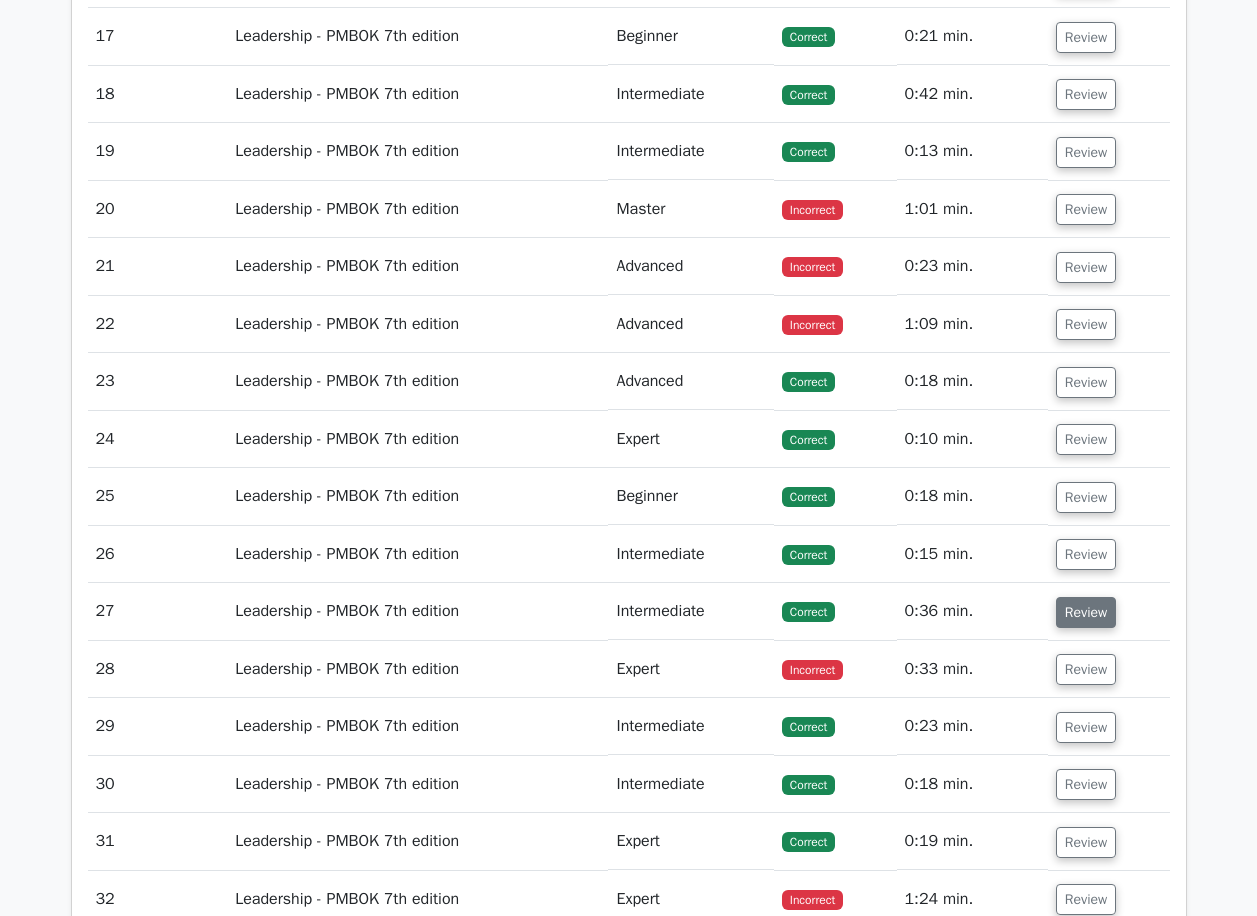 scroll, scrollTop: 3100, scrollLeft: 0, axis: vertical 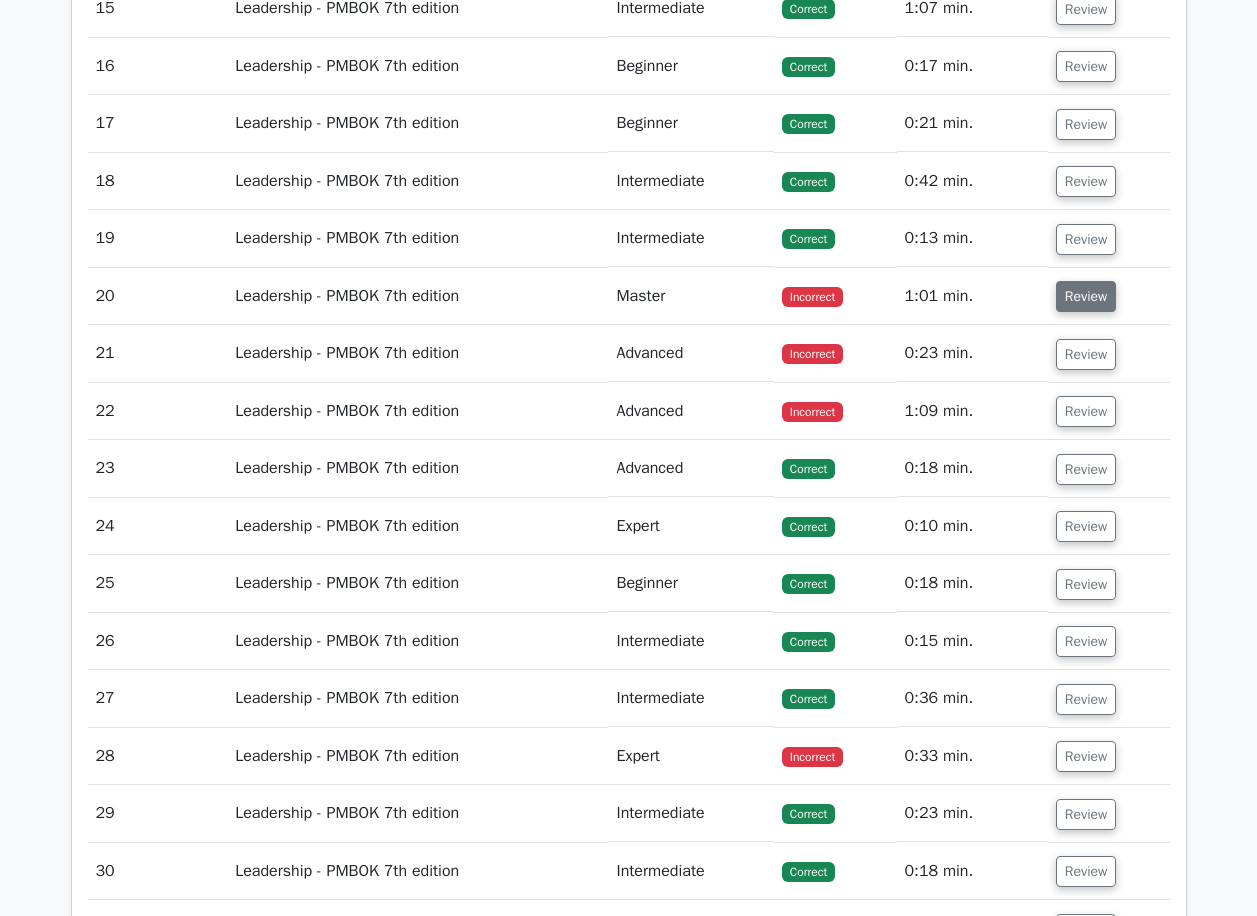 click on "Review" at bounding box center (1086, 296) 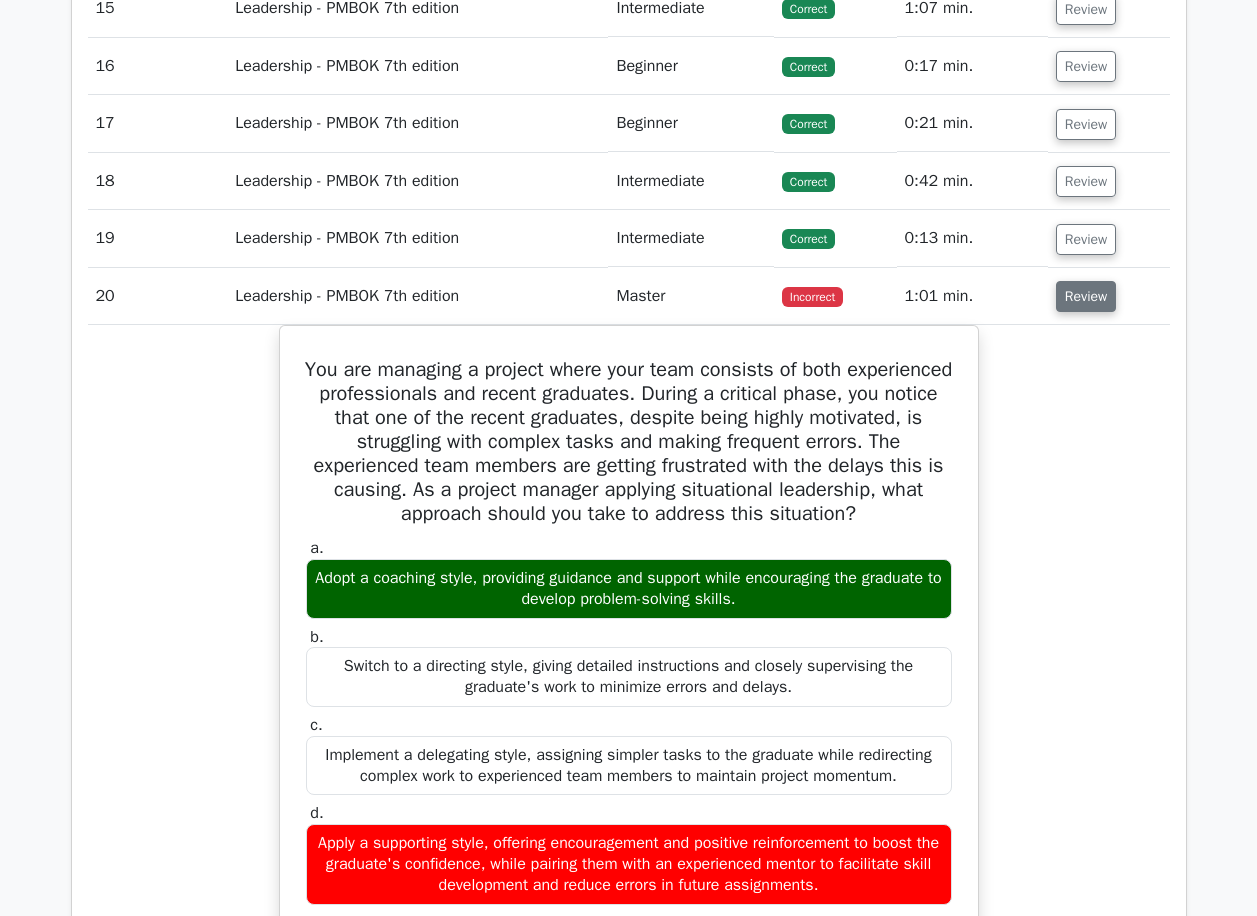 click on "Review" at bounding box center (1086, 296) 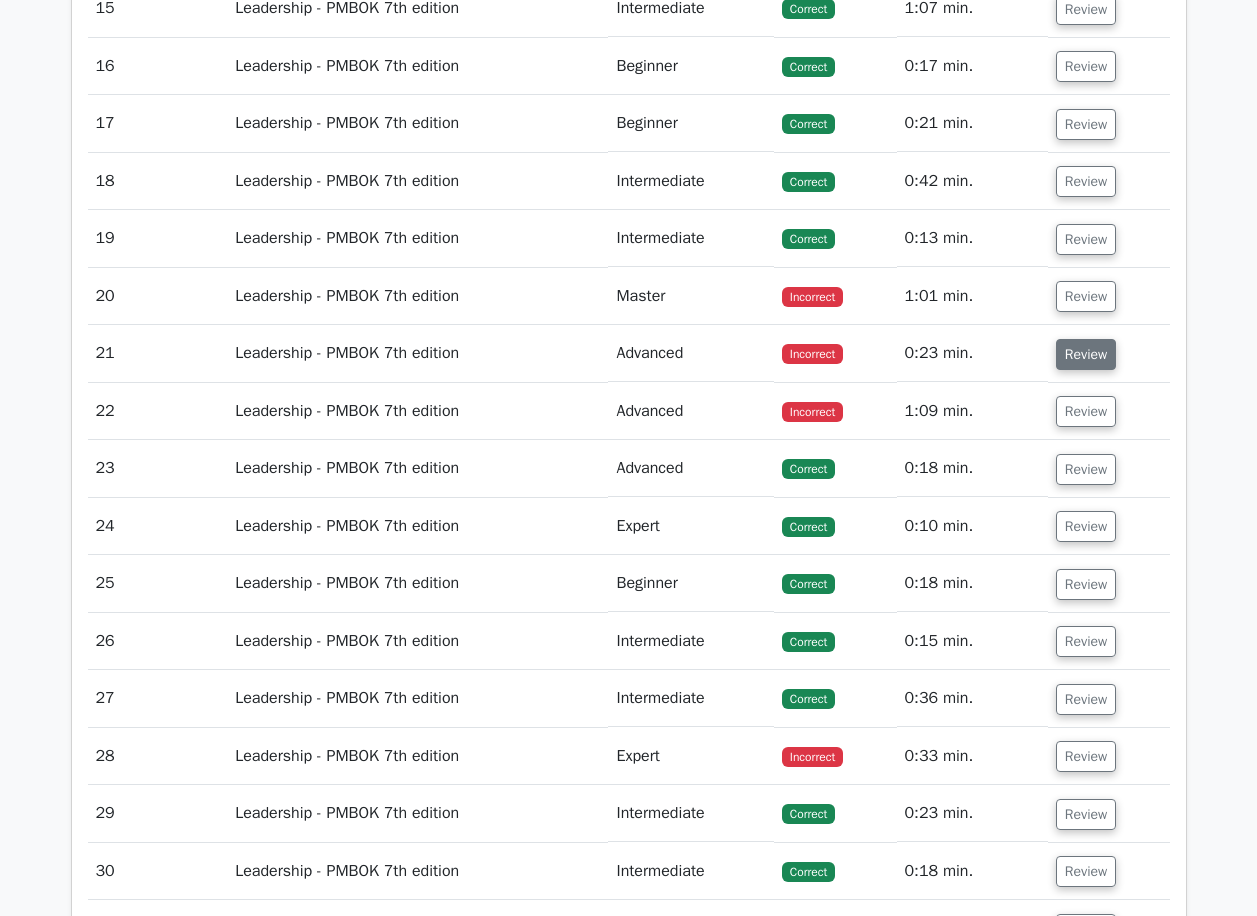 click on "Review" at bounding box center [1086, 354] 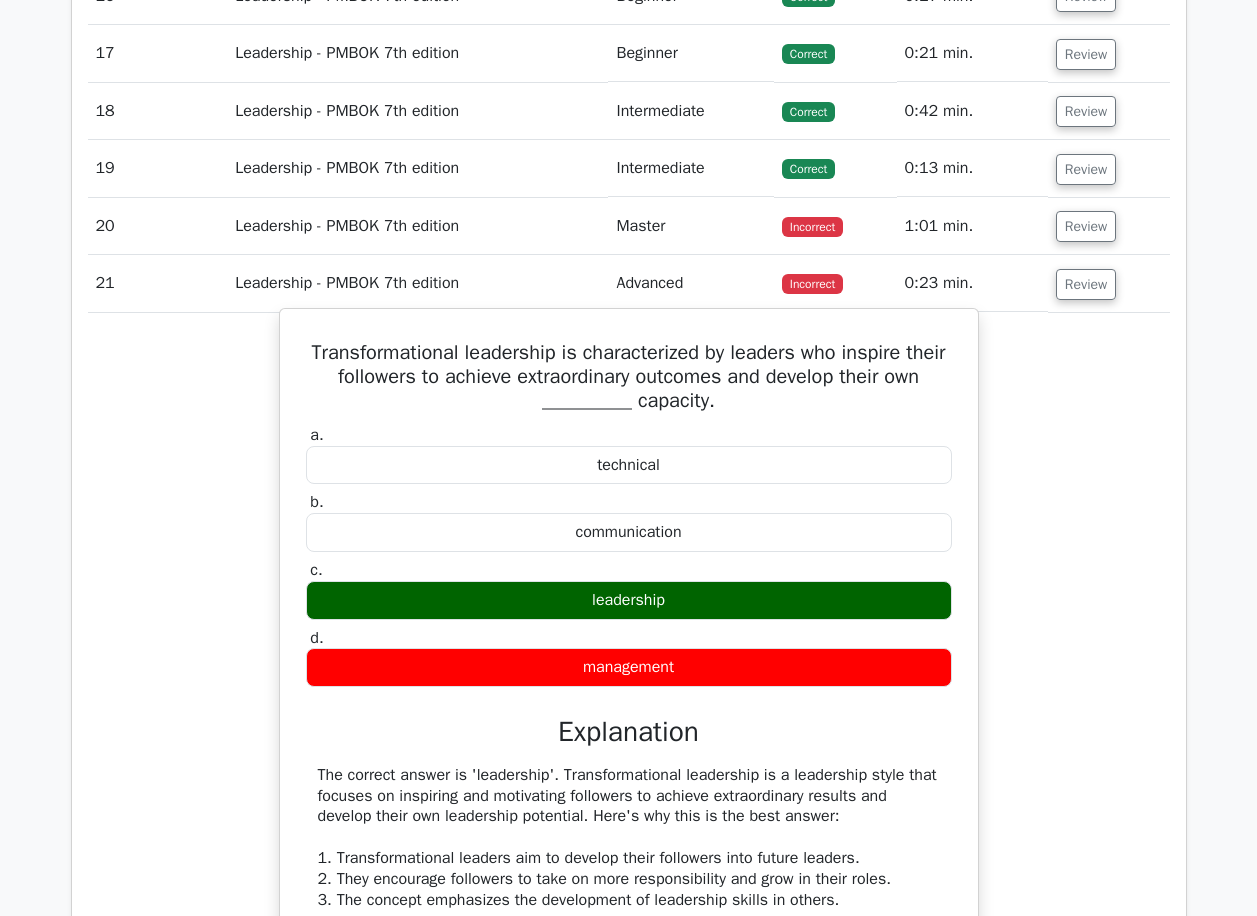 scroll, scrollTop: 3200, scrollLeft: 0, axis: vertical 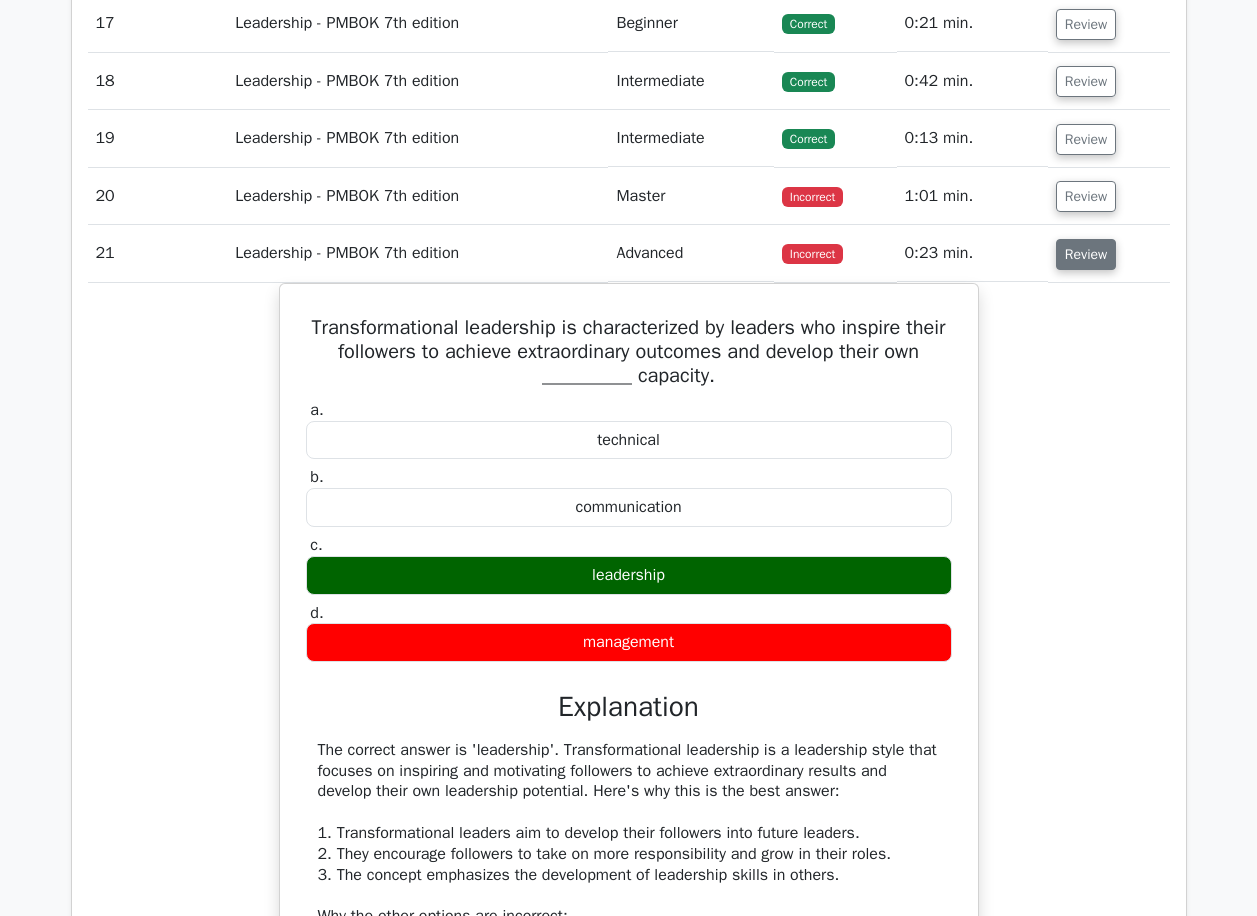 click on "Review" at bounding box center (1086, 254) 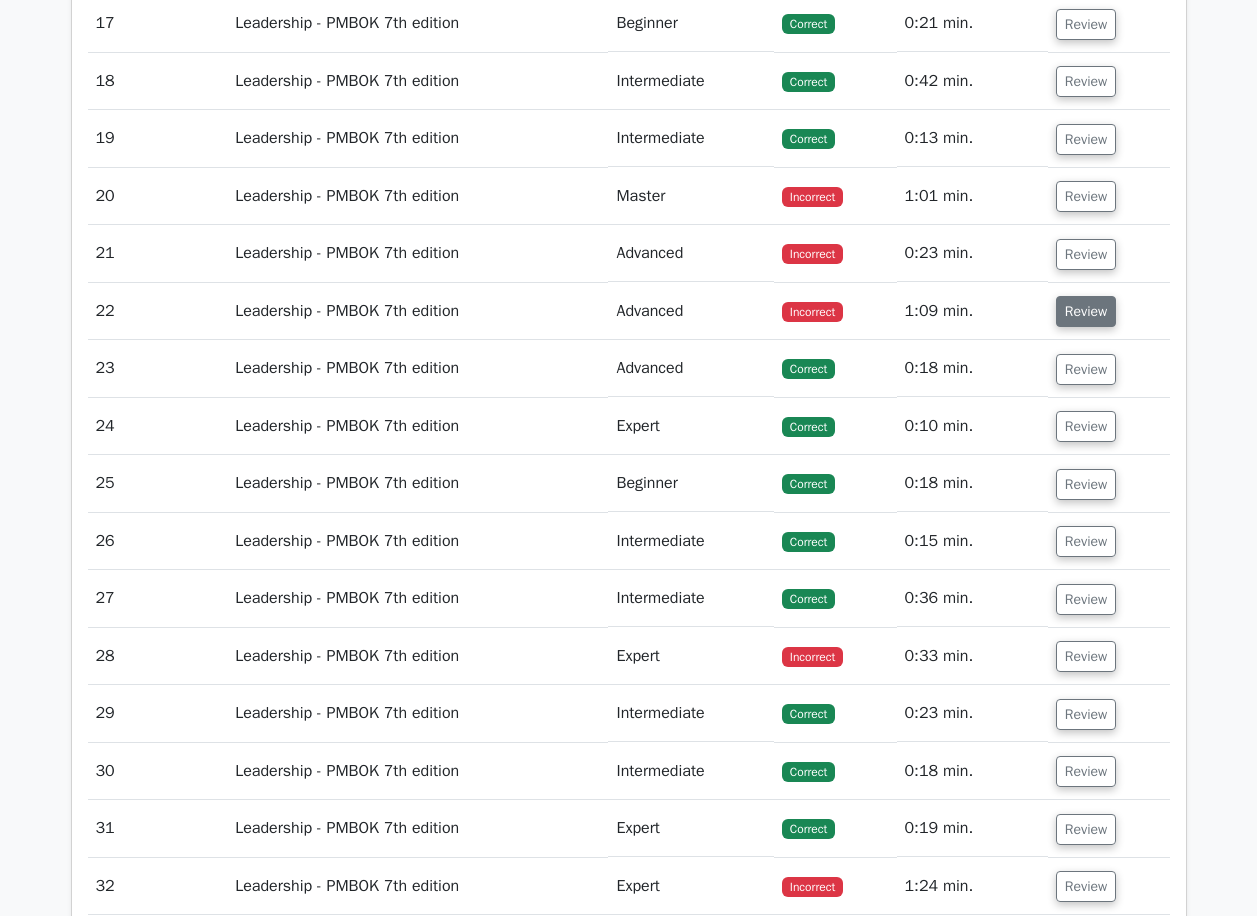drag, startPoint x: 1081, startPoint y: 332, endPoint x: 1087, endPoint y: 313, distance: 19.924858 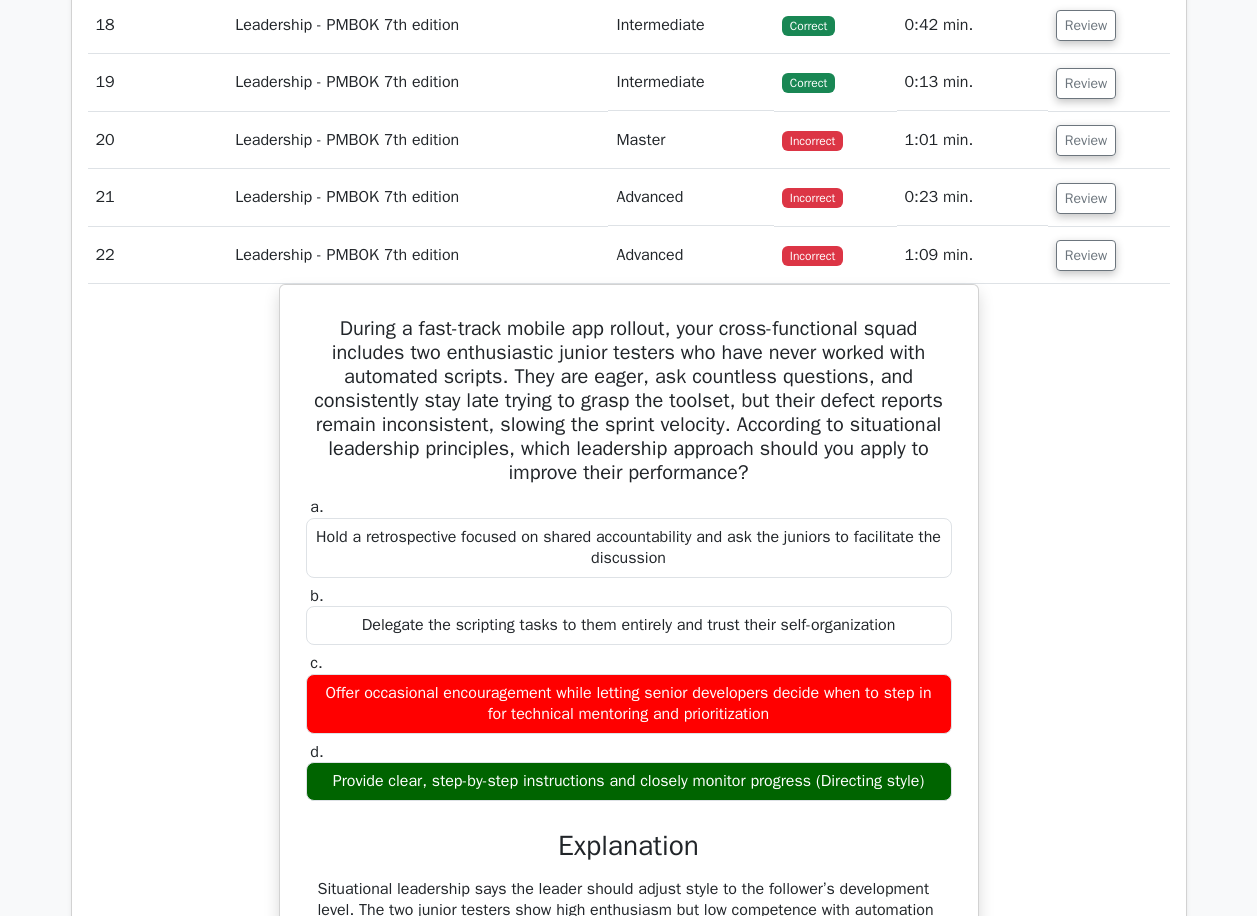 scroll, scrollTop: 3300, scrollLeft: 0, axis: vertical 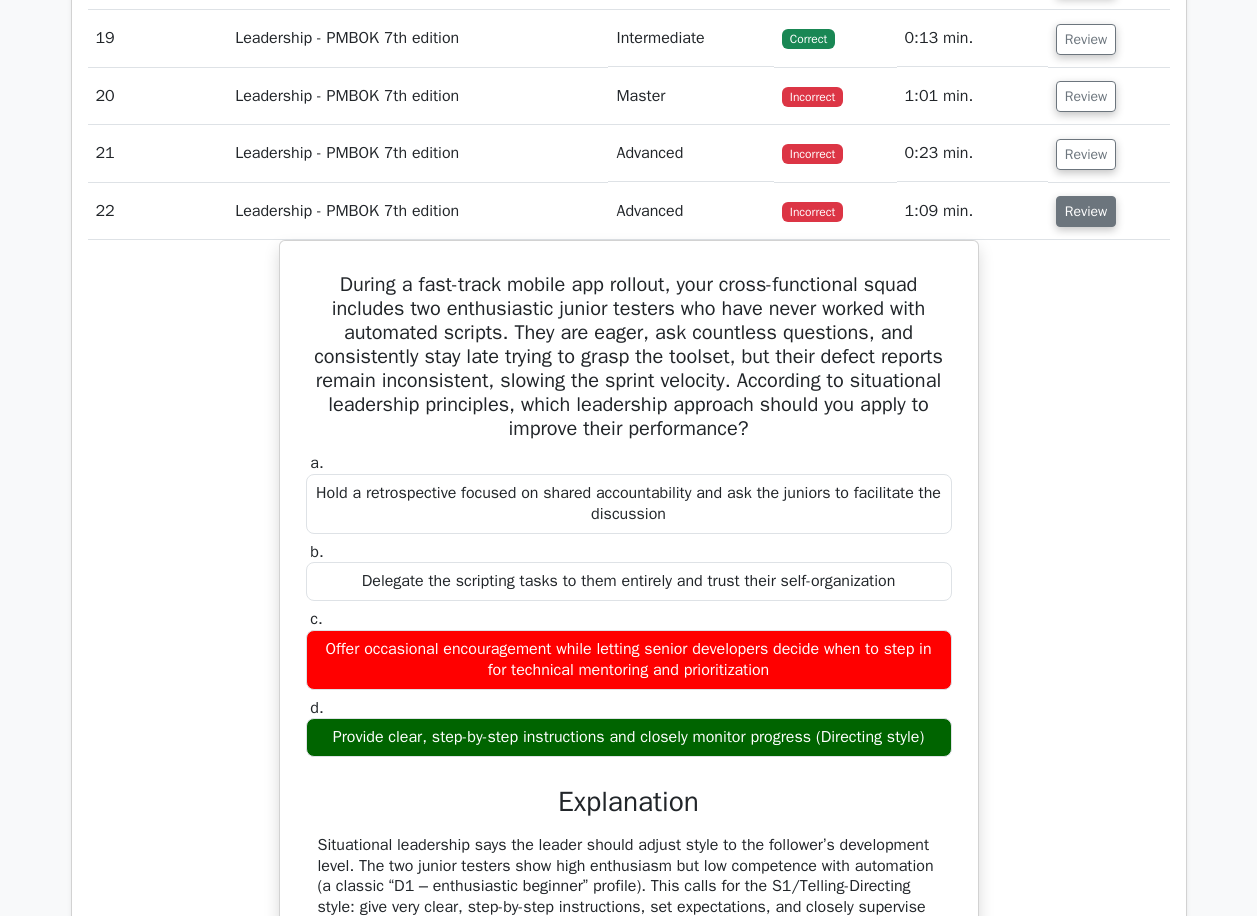 drag, startPoint x: 1101, startPoint y: 206, endPoint x: 1115, endPoint y: 232, distance: 29.529646 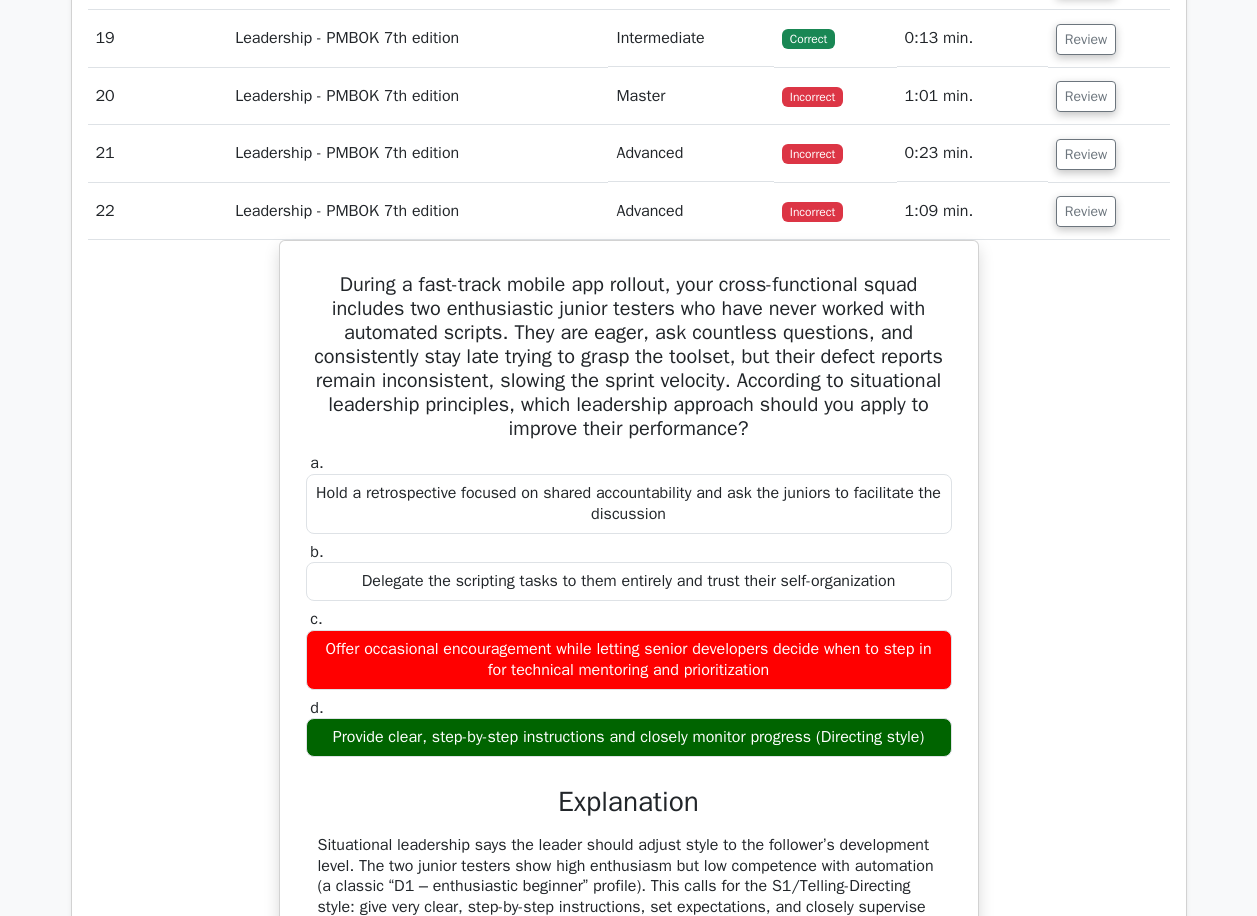 click on "Review" at bounding box center [1086, 211] 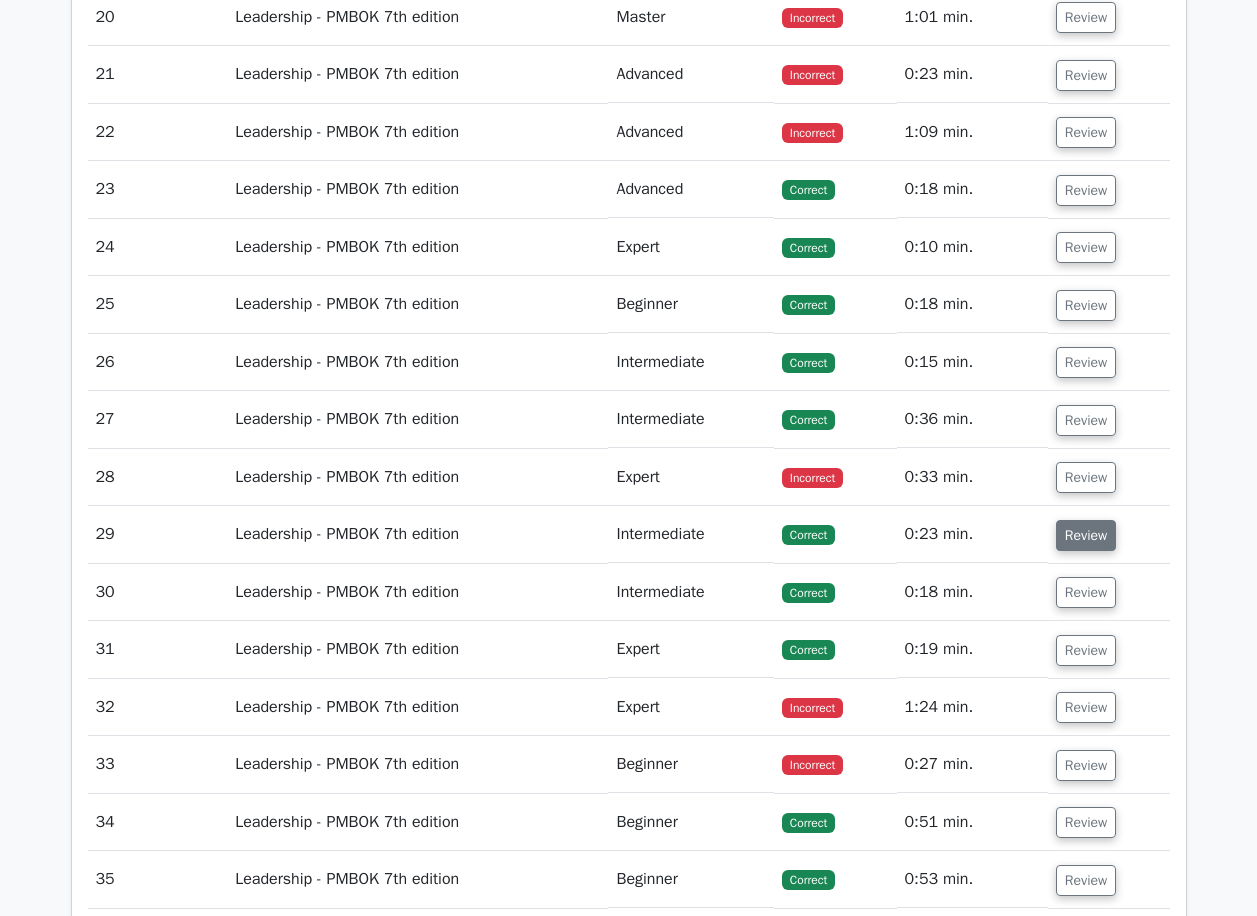 scroll, scrollTop: 3500, scrollLeft: 0, axis: vertical 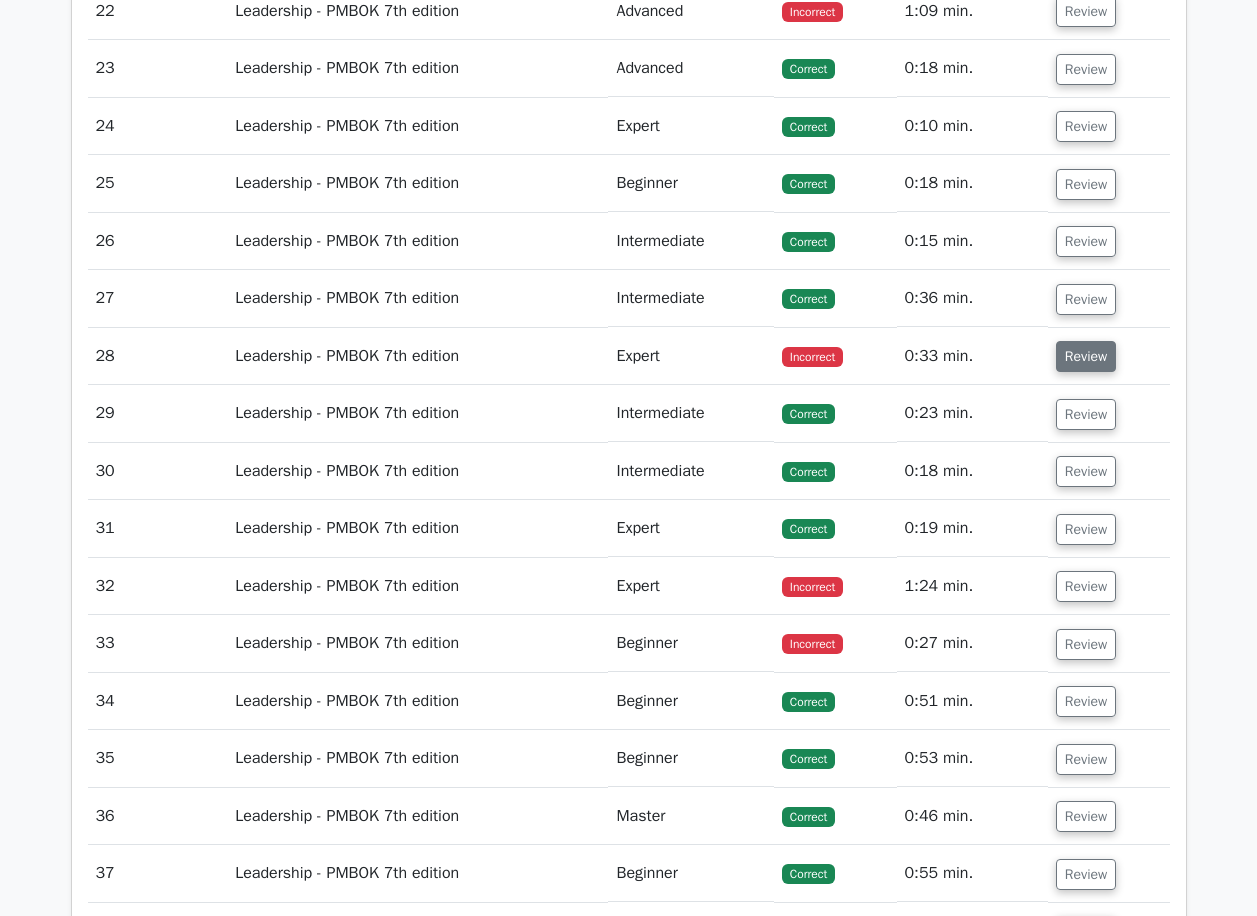 click on "Review" at bounding box center [1086, 356] 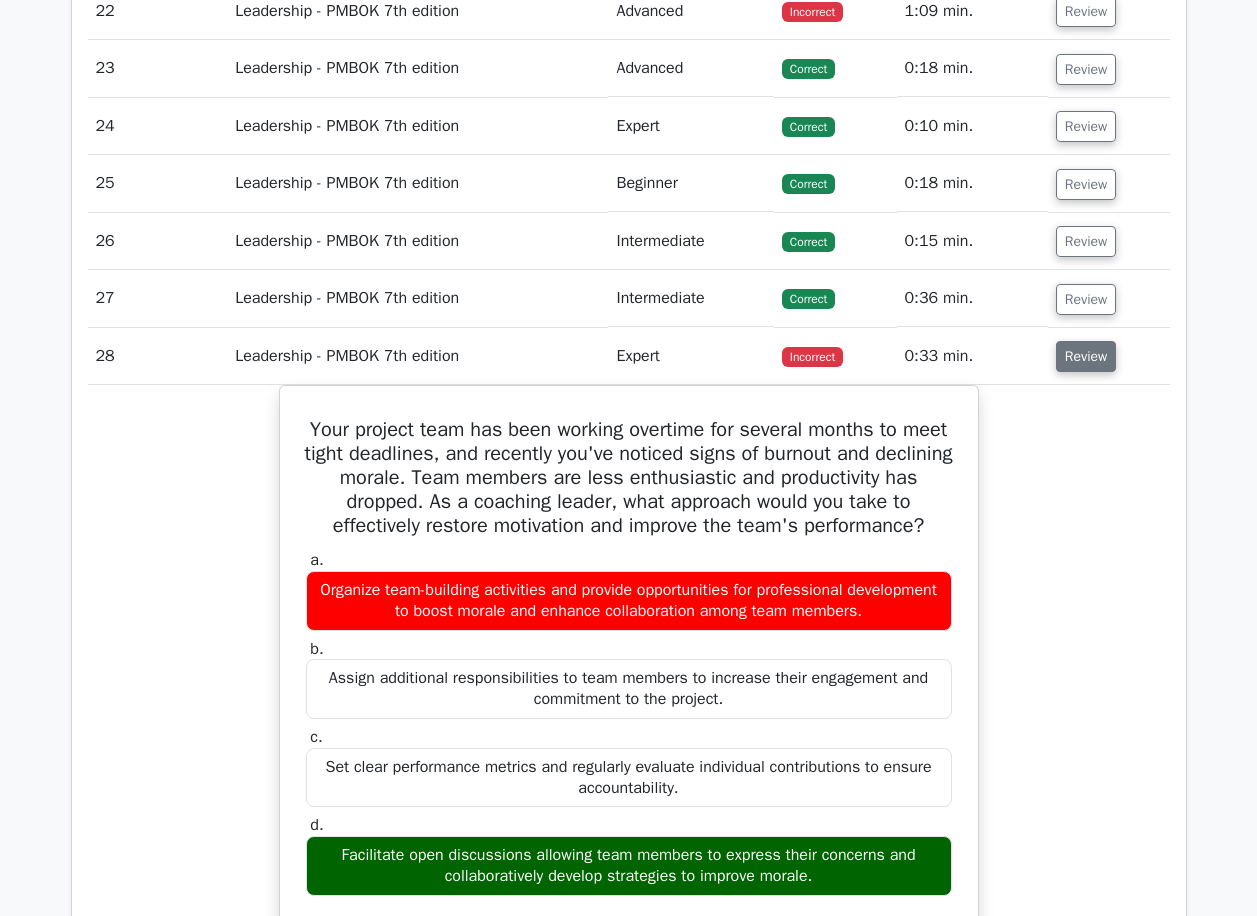 click on "Review" at bounding box center [1086, 356] 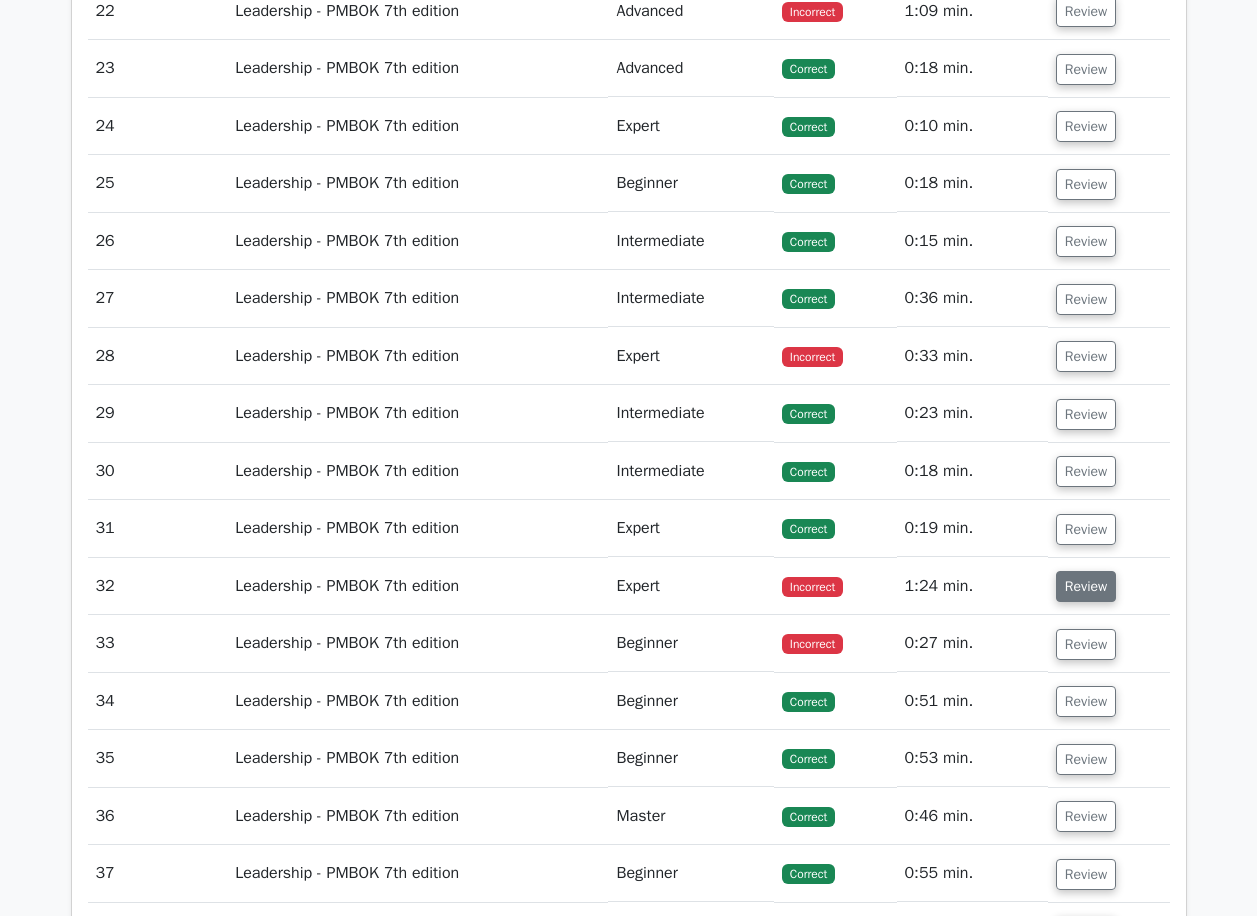 click on "Review" at bounding box center (1086, 586) 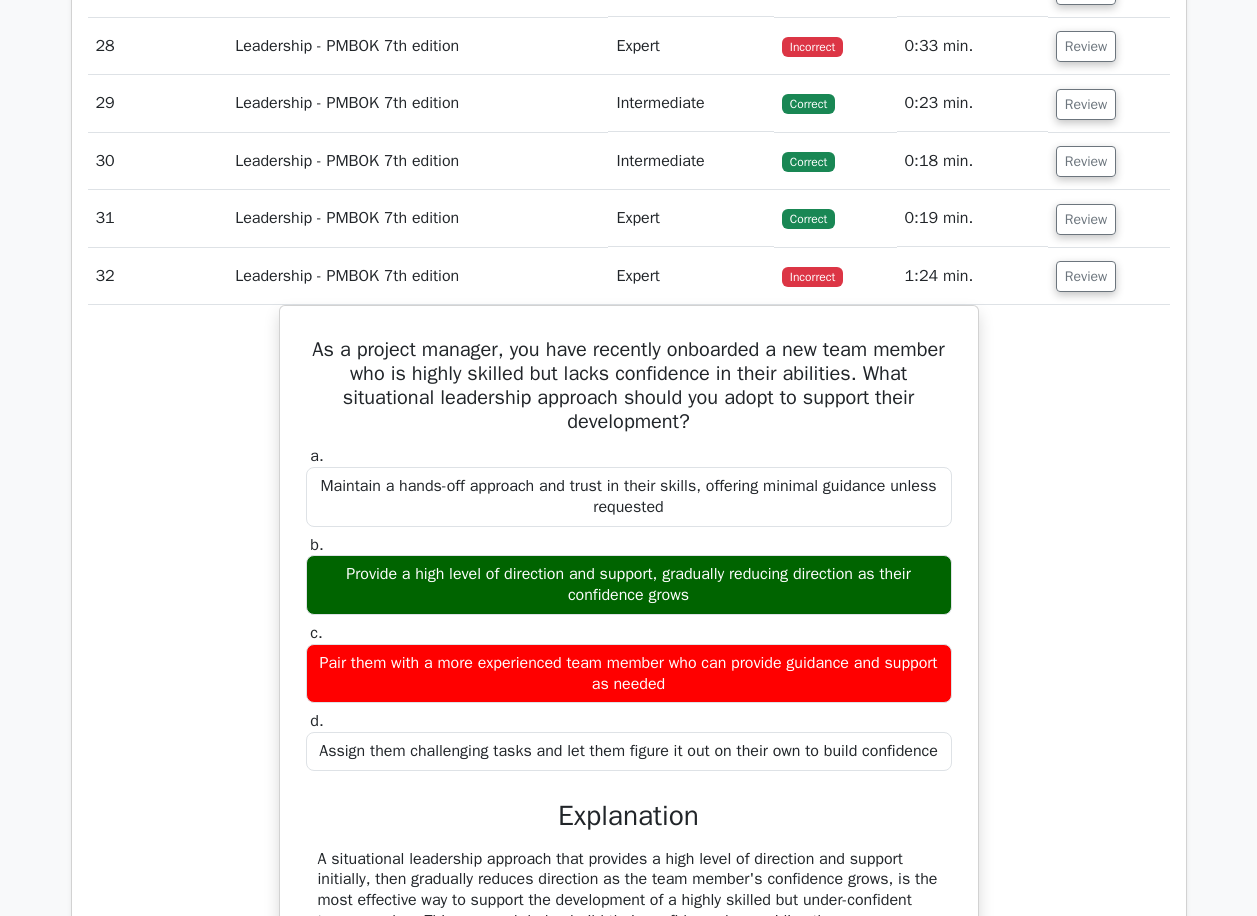 scroll, scrollTop: 3800, scrollLeft: 0, axis: vertical 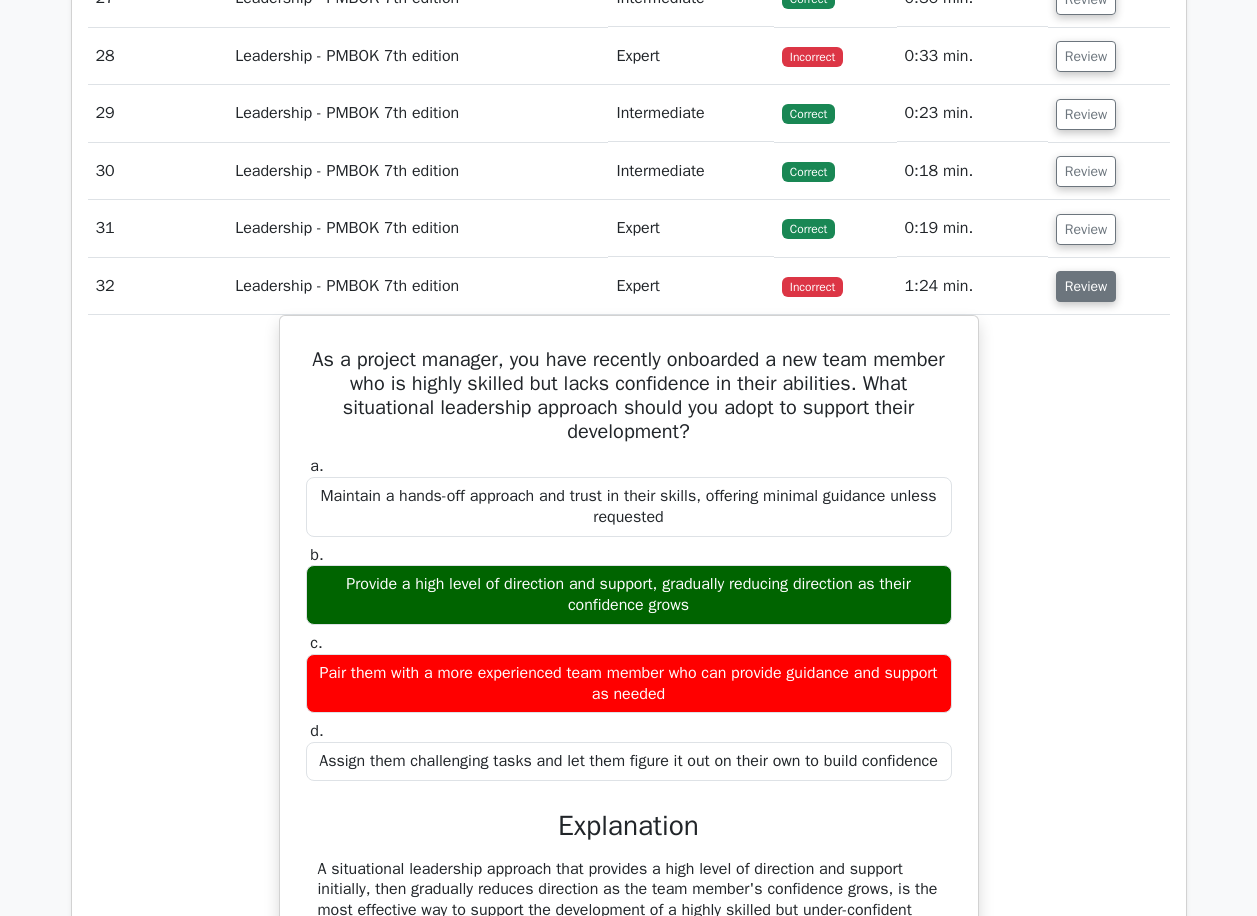 click on "Review" at bounding box center [1086, 286] 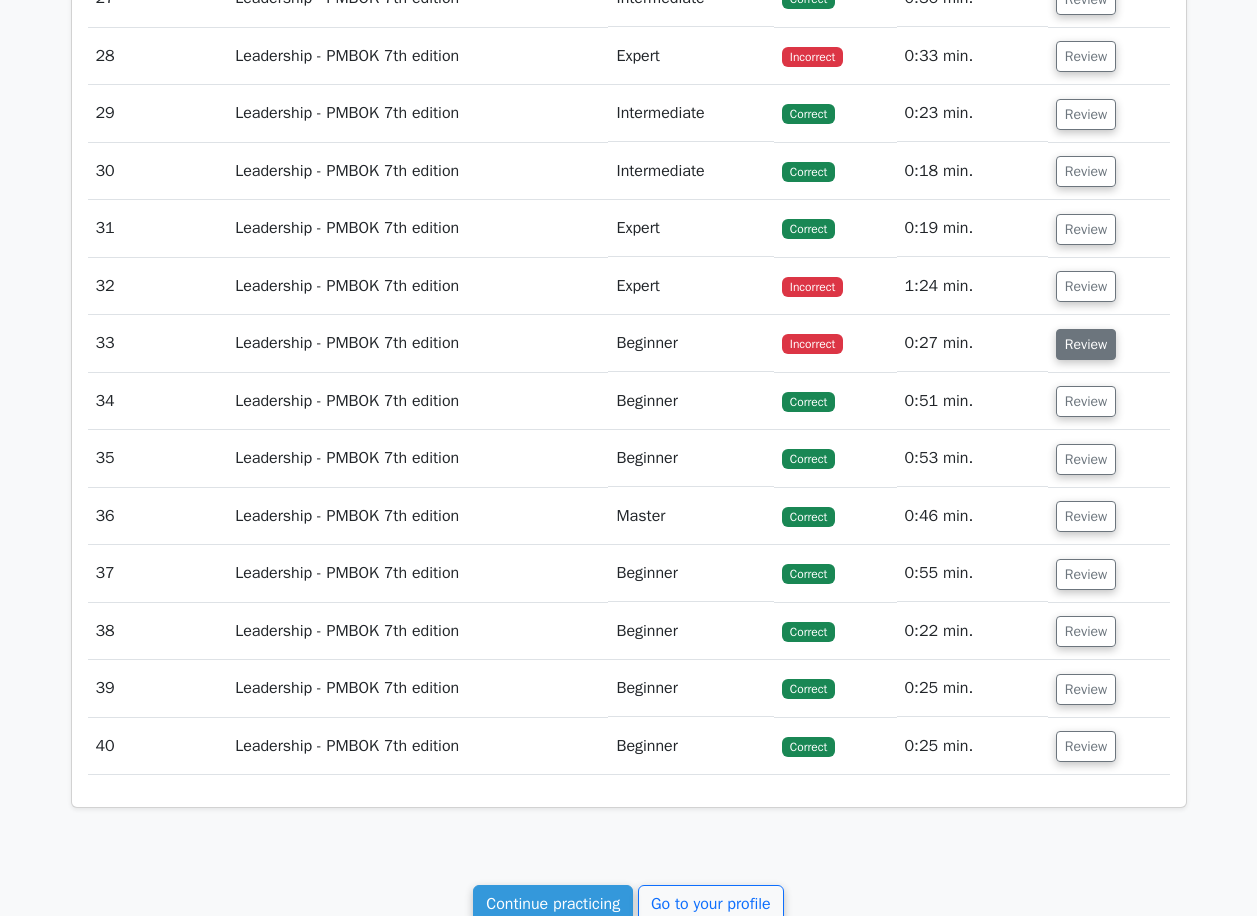 click on "Review" at bounding box center (1086, 344) 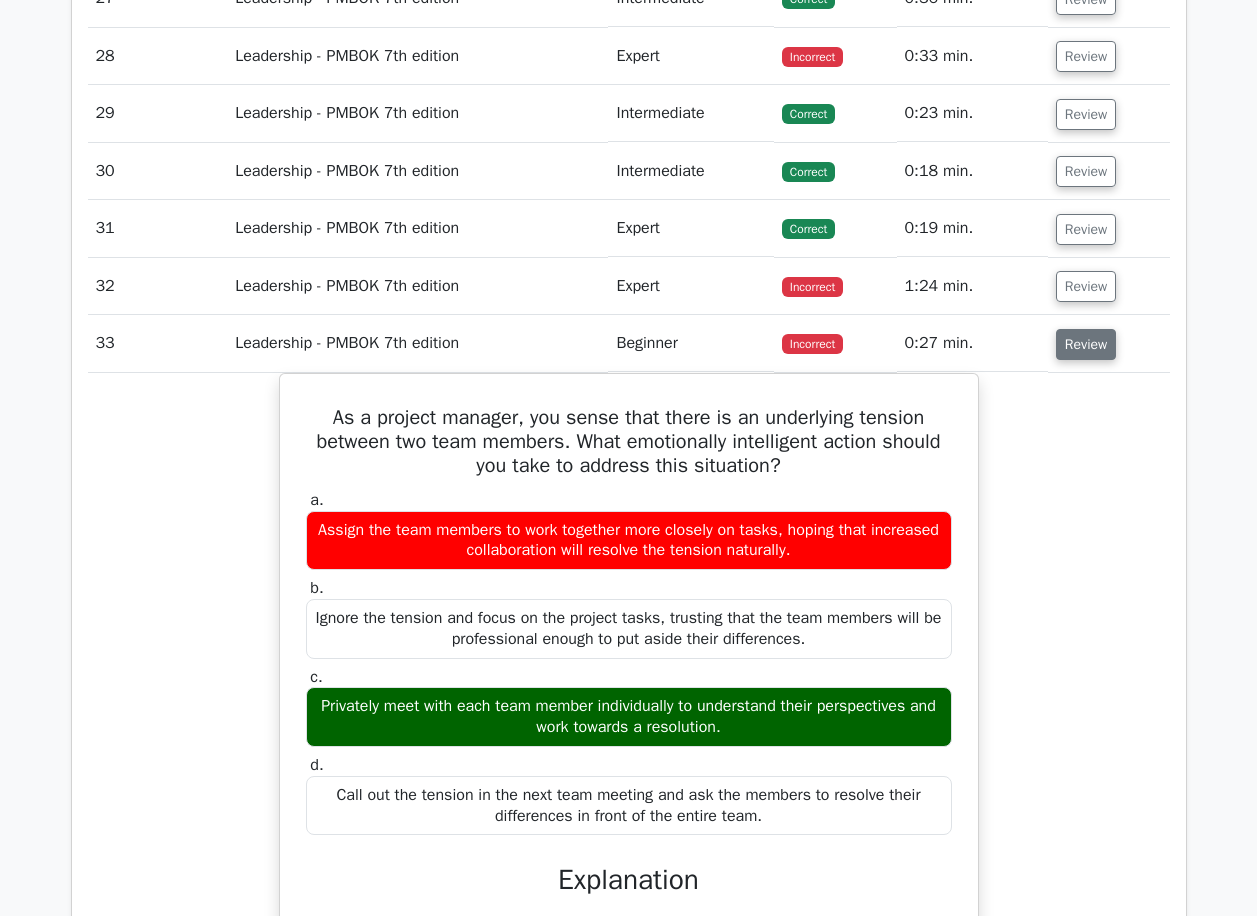 click on "Review" at bounding box center (1086, 344) 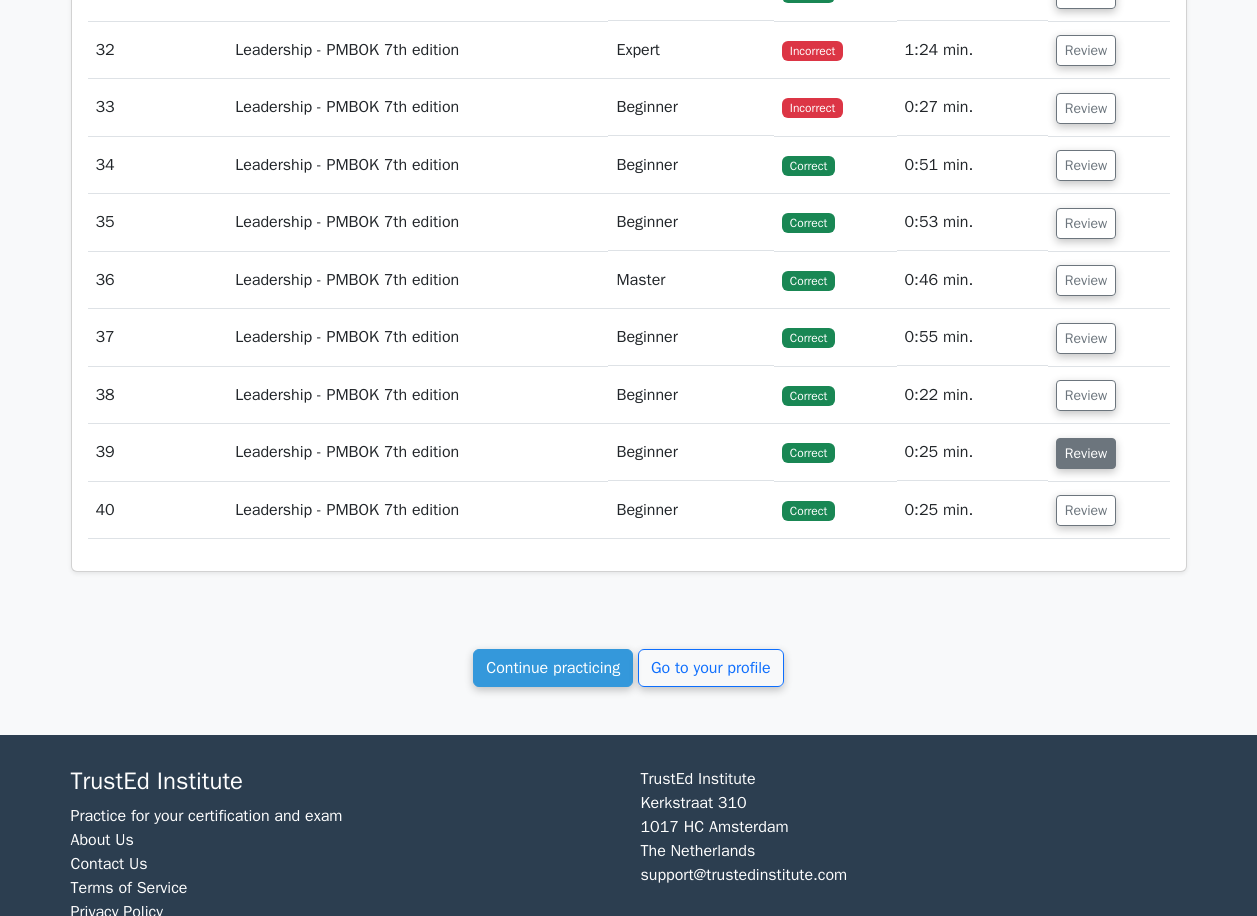 scroll, scrollTop: 4107, scrollLeft: 0, axis: vertical 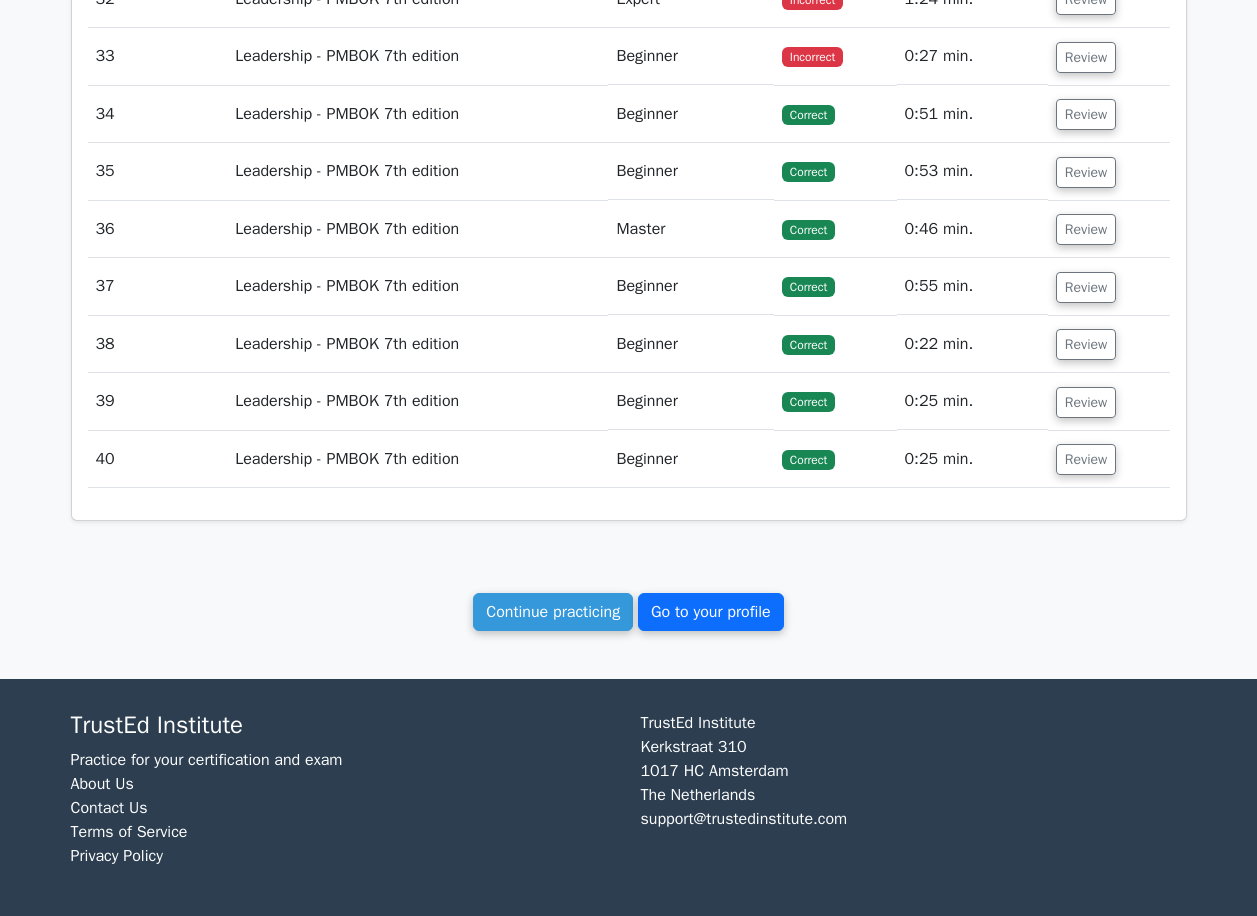 click on "Go to your profile" at bounding box center [711, 612] 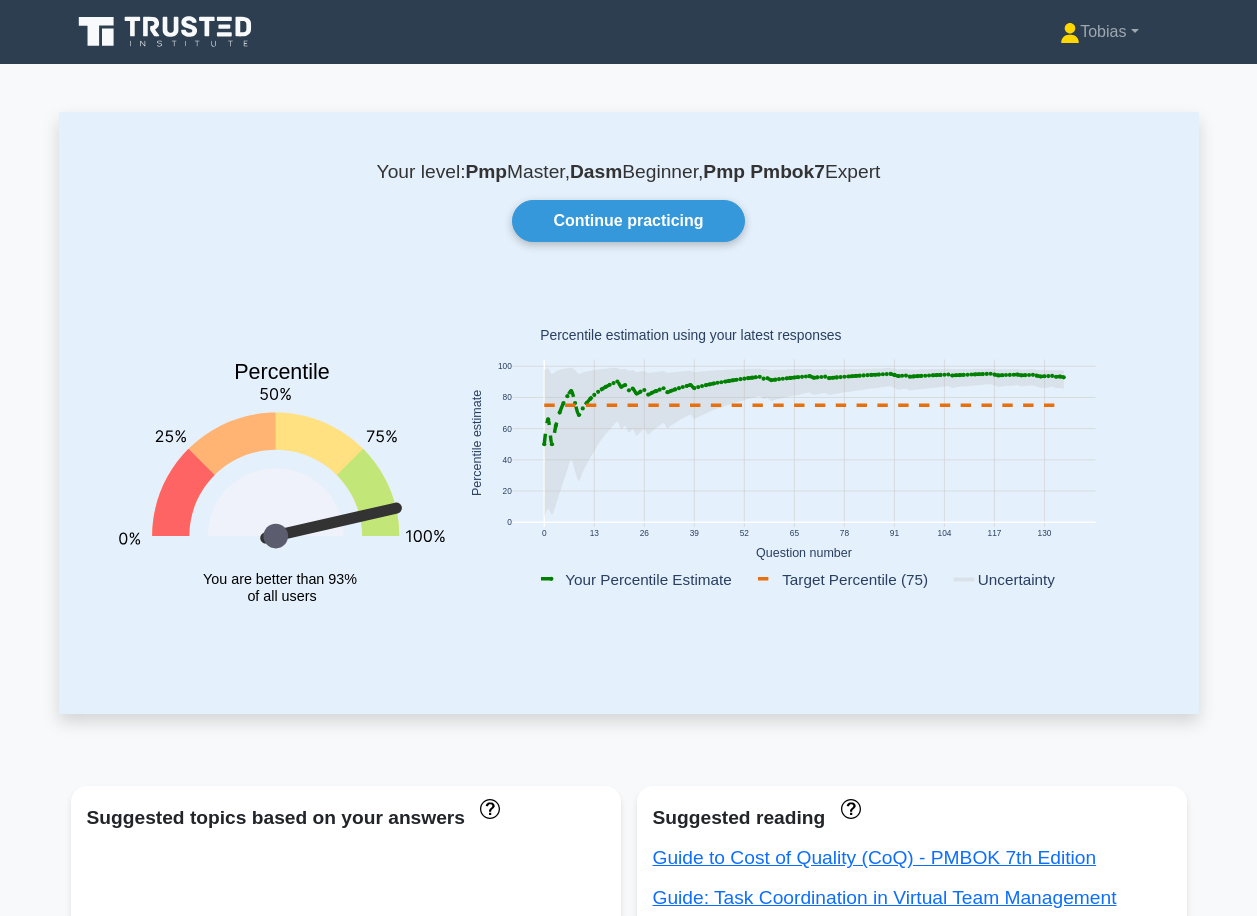 scroll, scrollTop: 0, scrollLeft: 0, axis: both 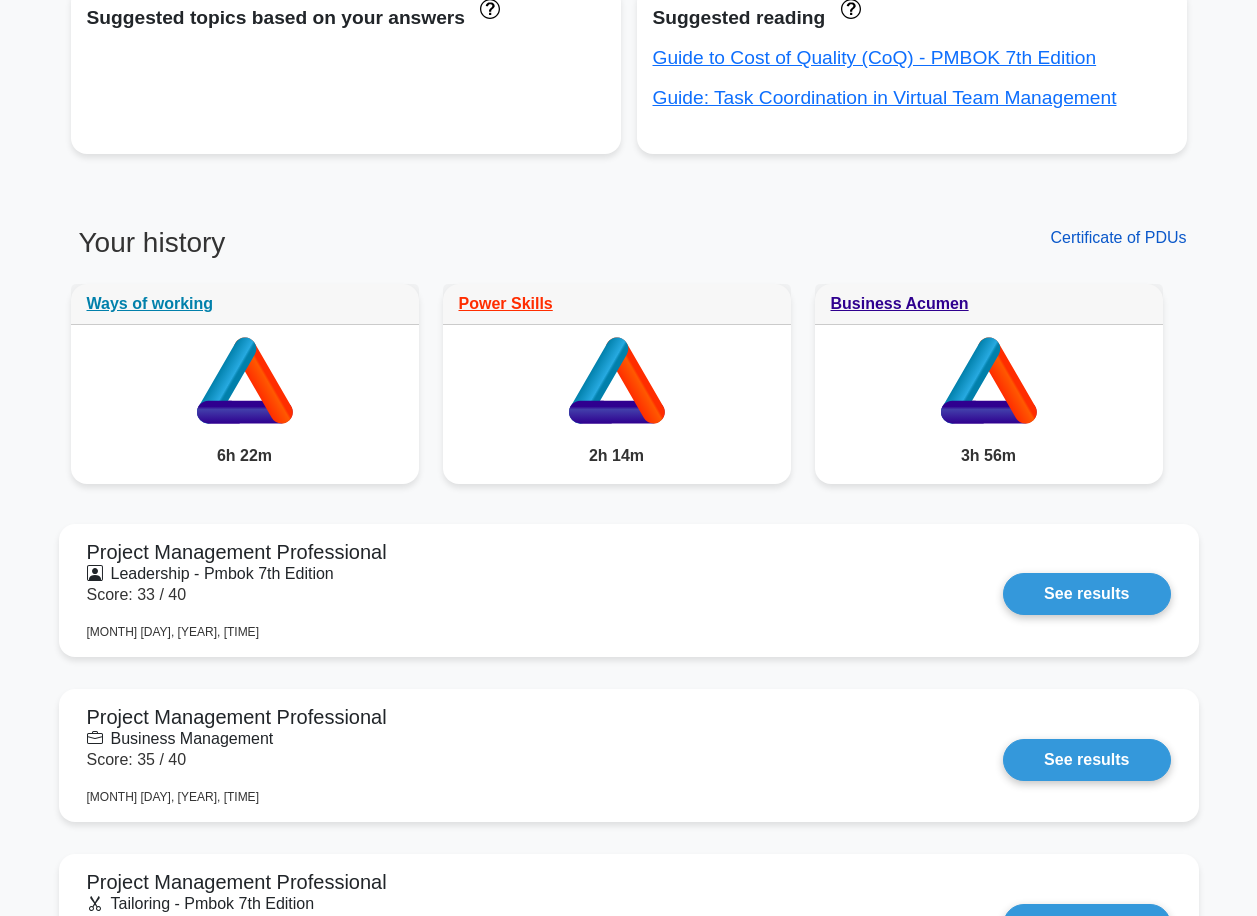 click on "Certificate of PDUs" at bounding box center (1118, 237) 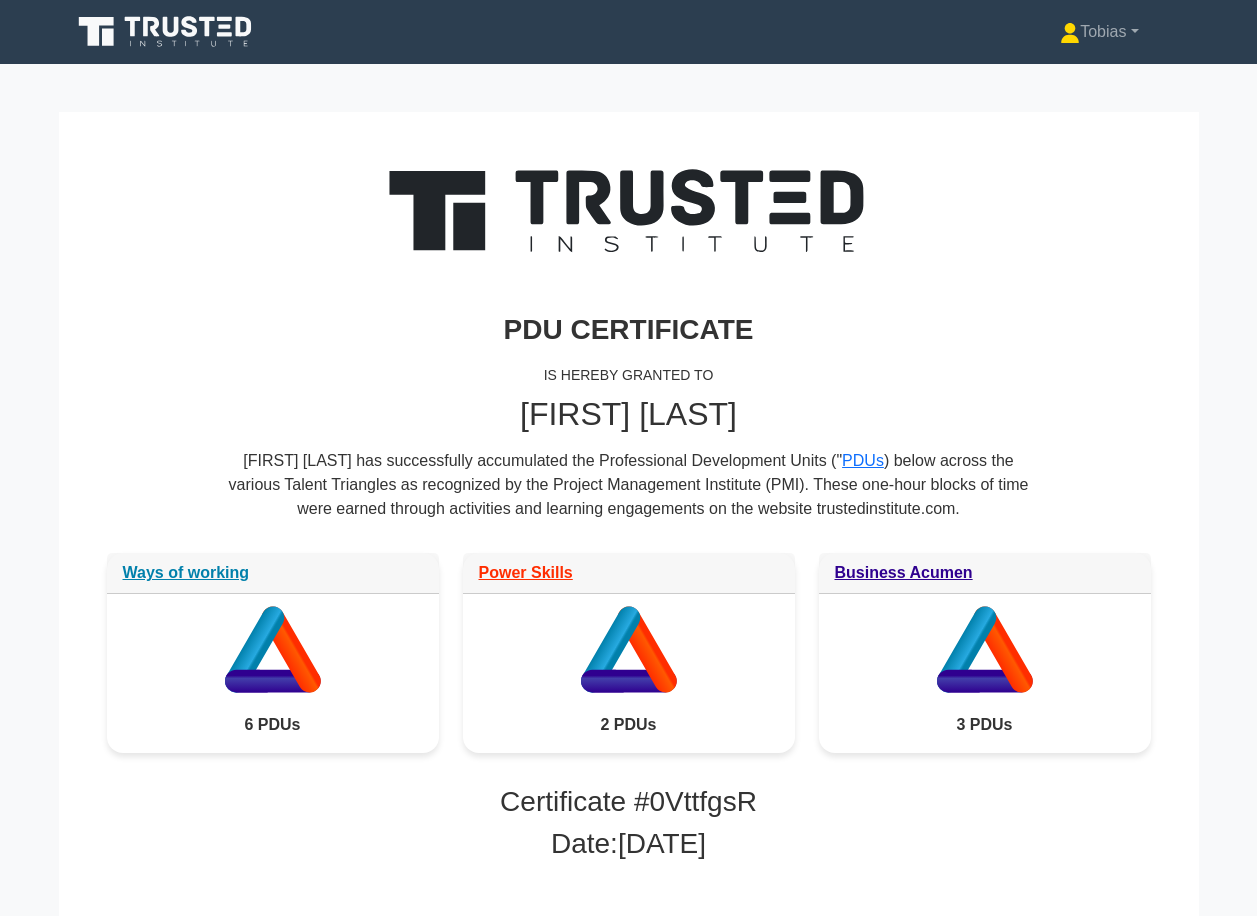 scroll, scrollTop: 98, scrollLeft: 0, axis: vertical 